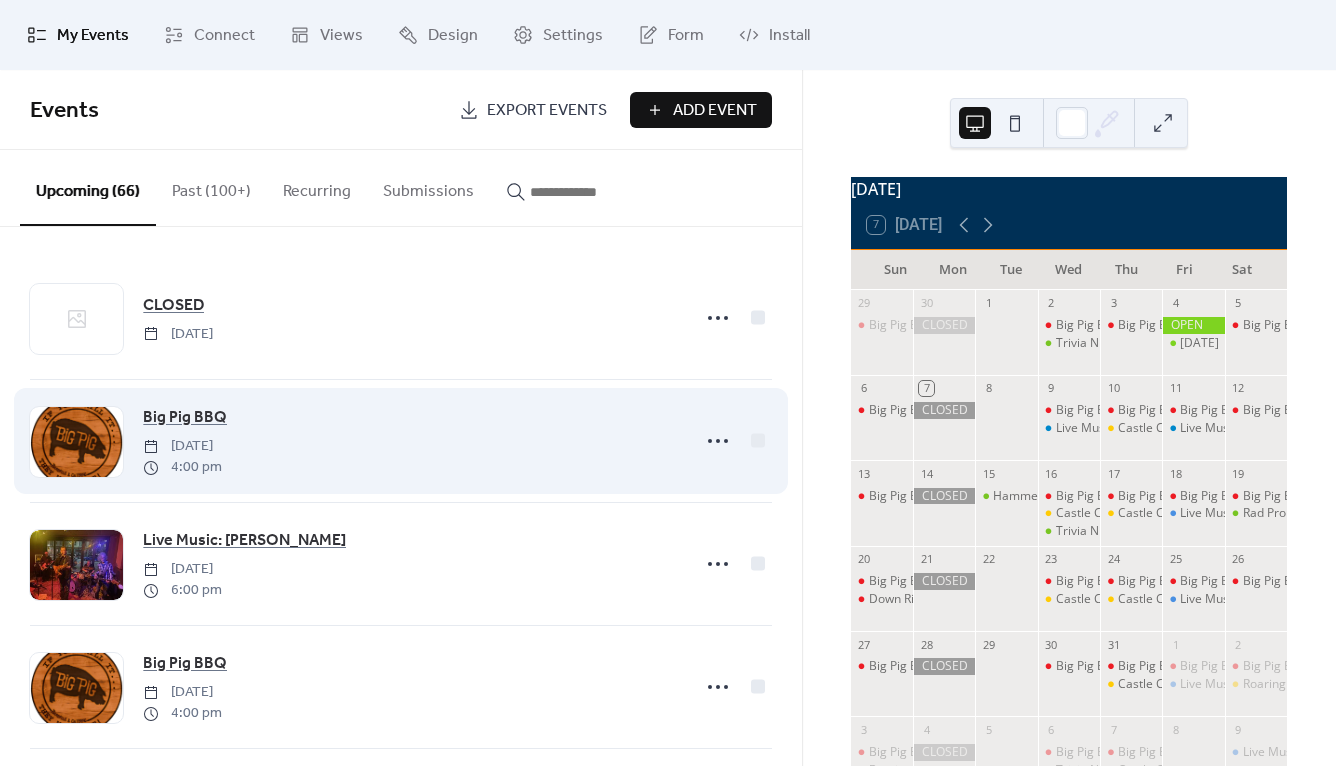 scroll, scrollTop: 0, scrollLeft: 0, axis: both 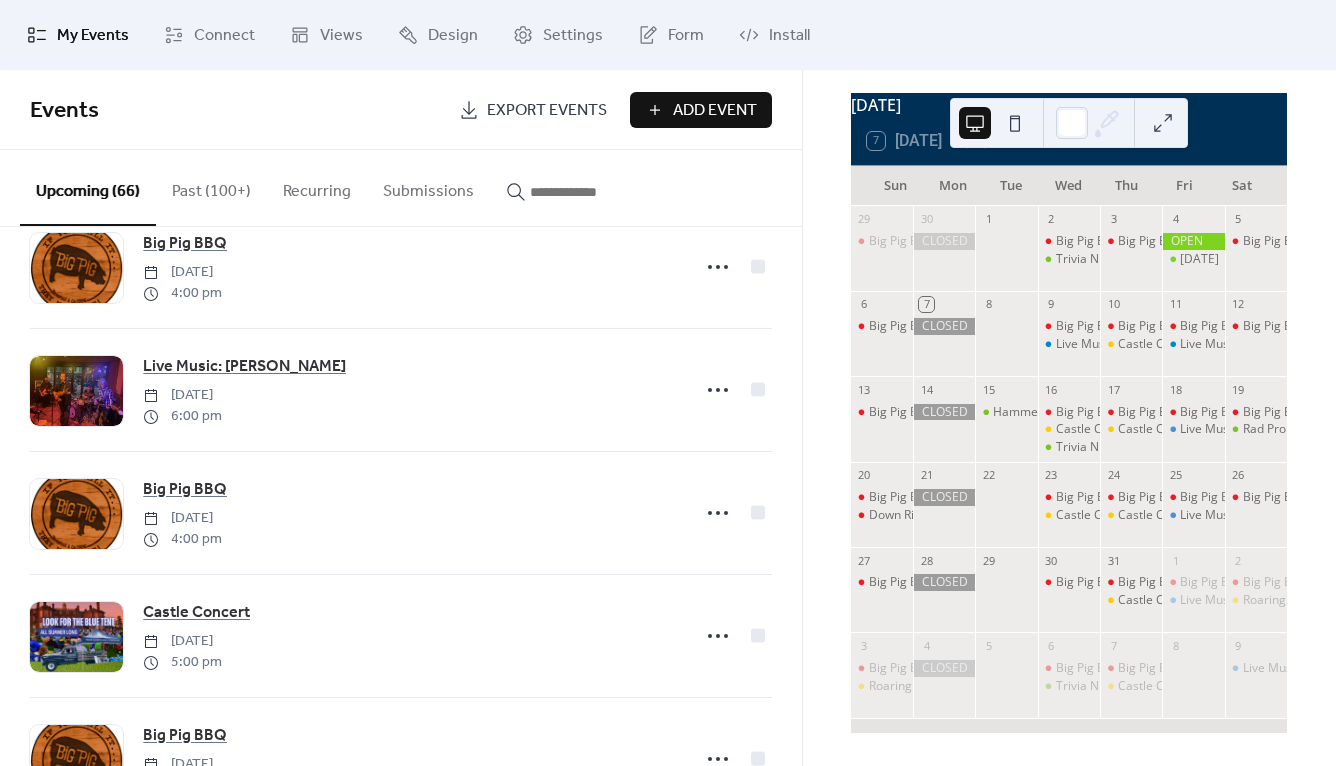 click 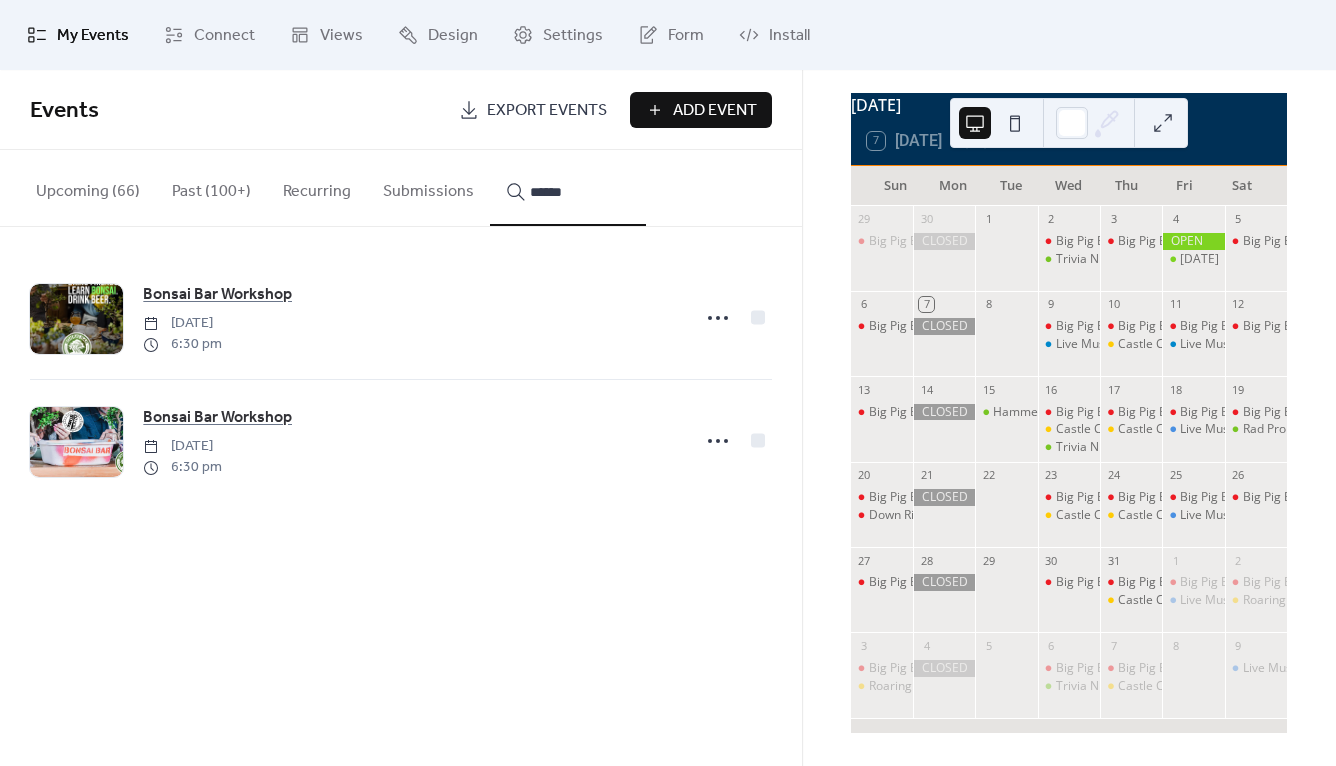 type on "******" 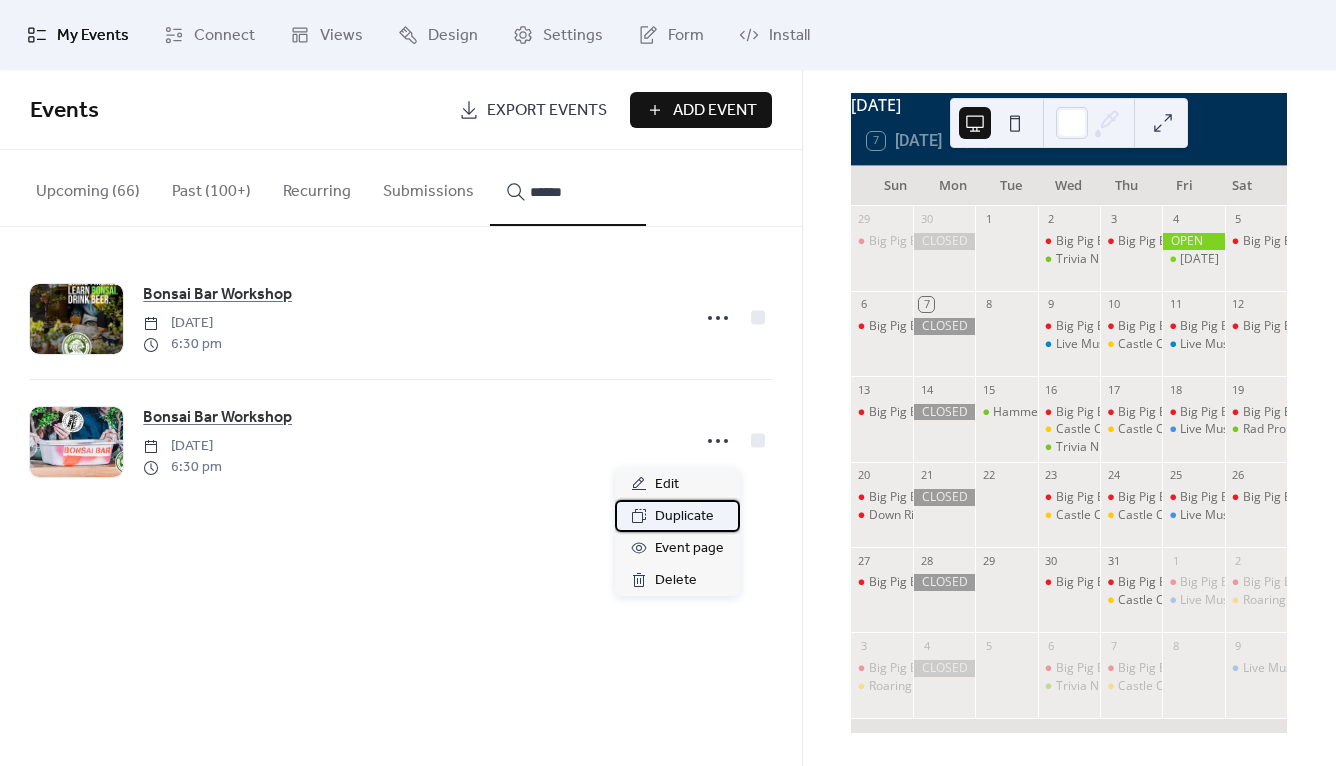 click on "Duplicate" at bounding box center [684, 517] 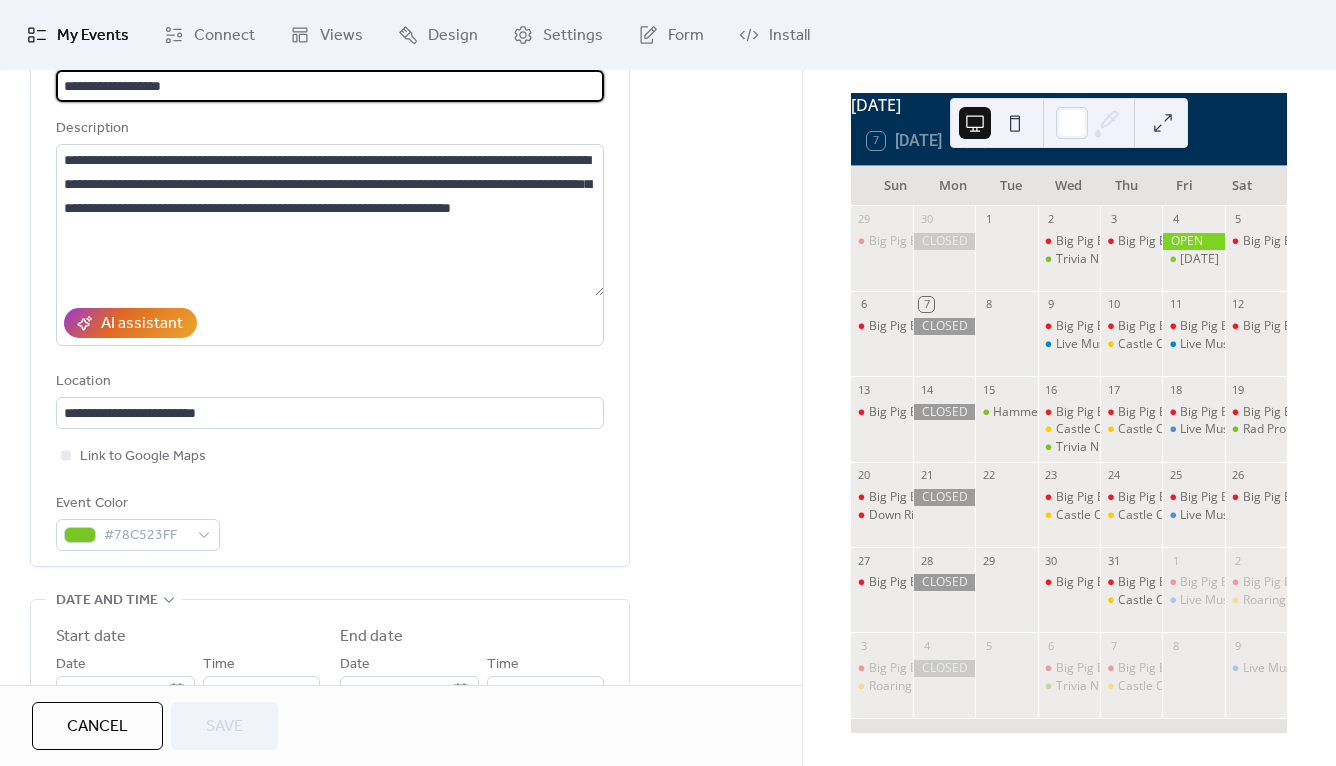 scroll, scrollTop: 311, scrollLeft: 0, axis: vertical 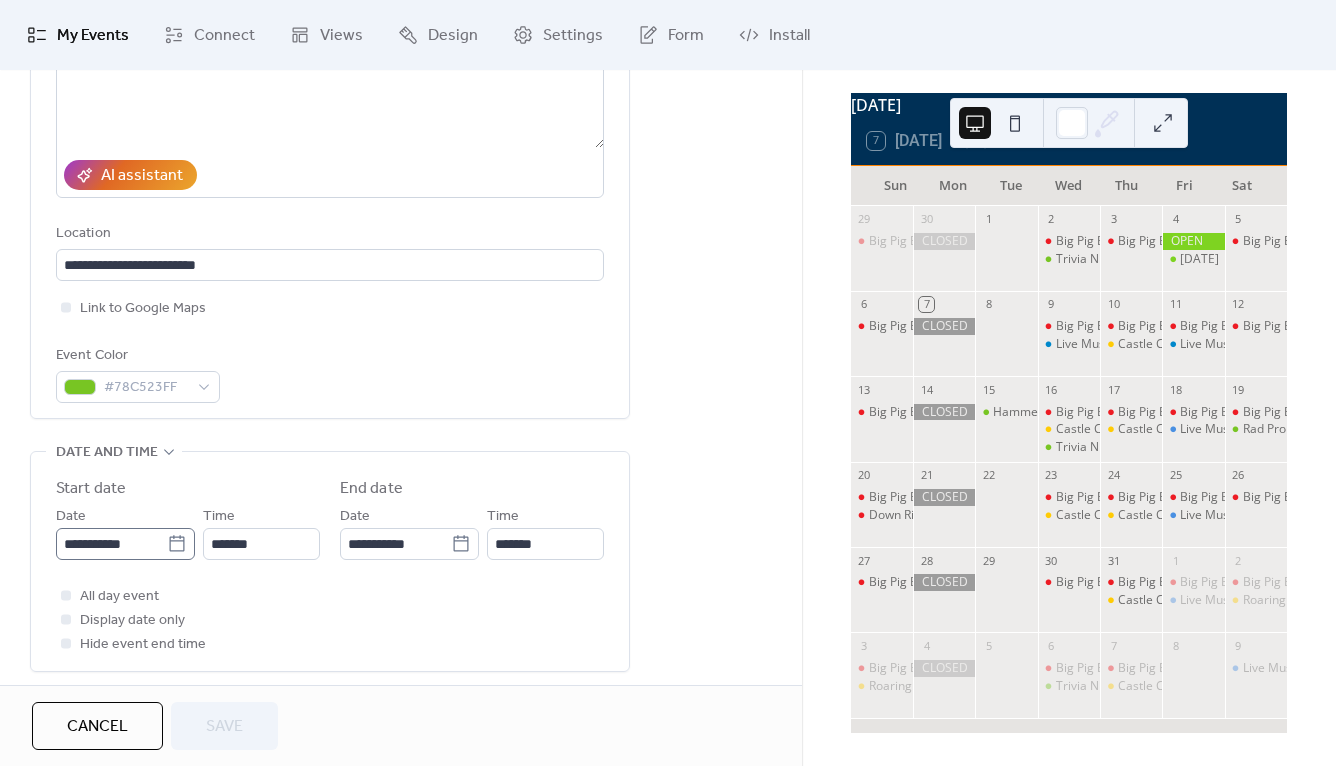 click 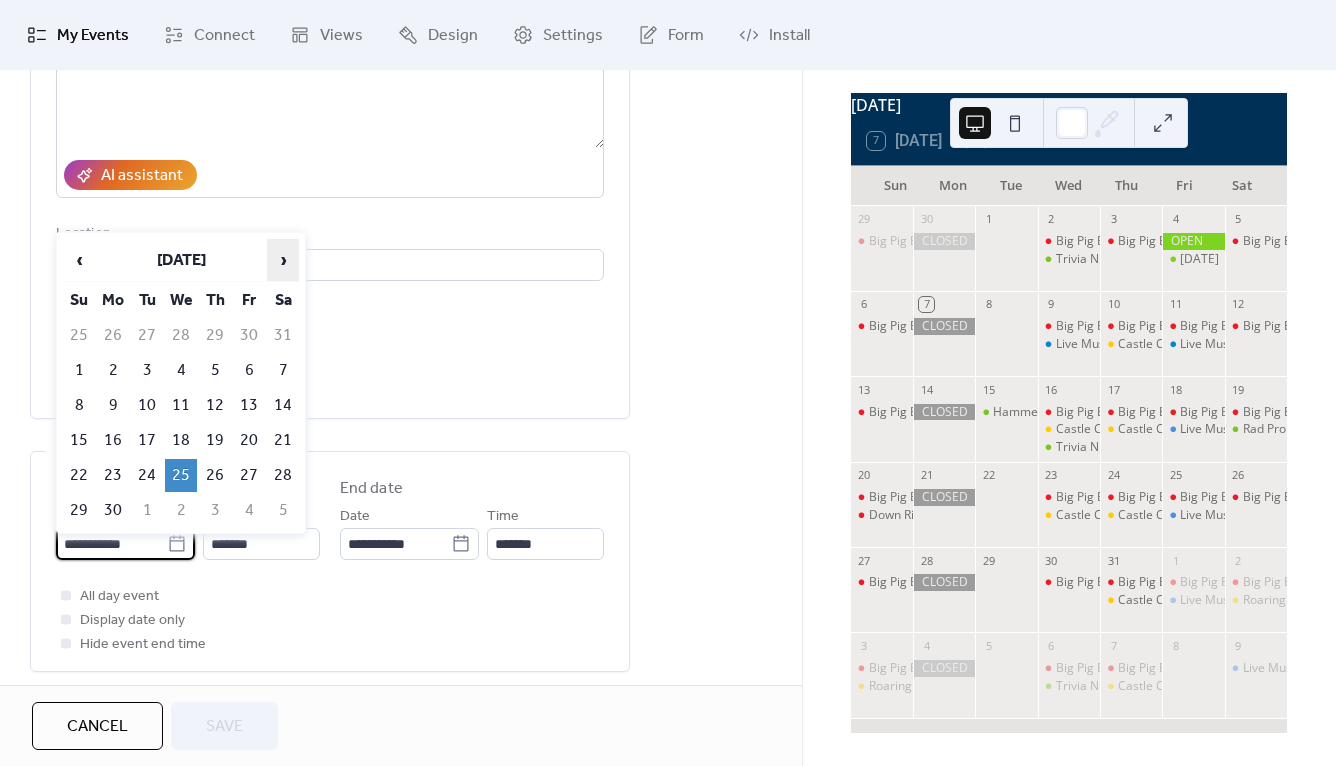 click on "›" at bounding box center (283, 260) 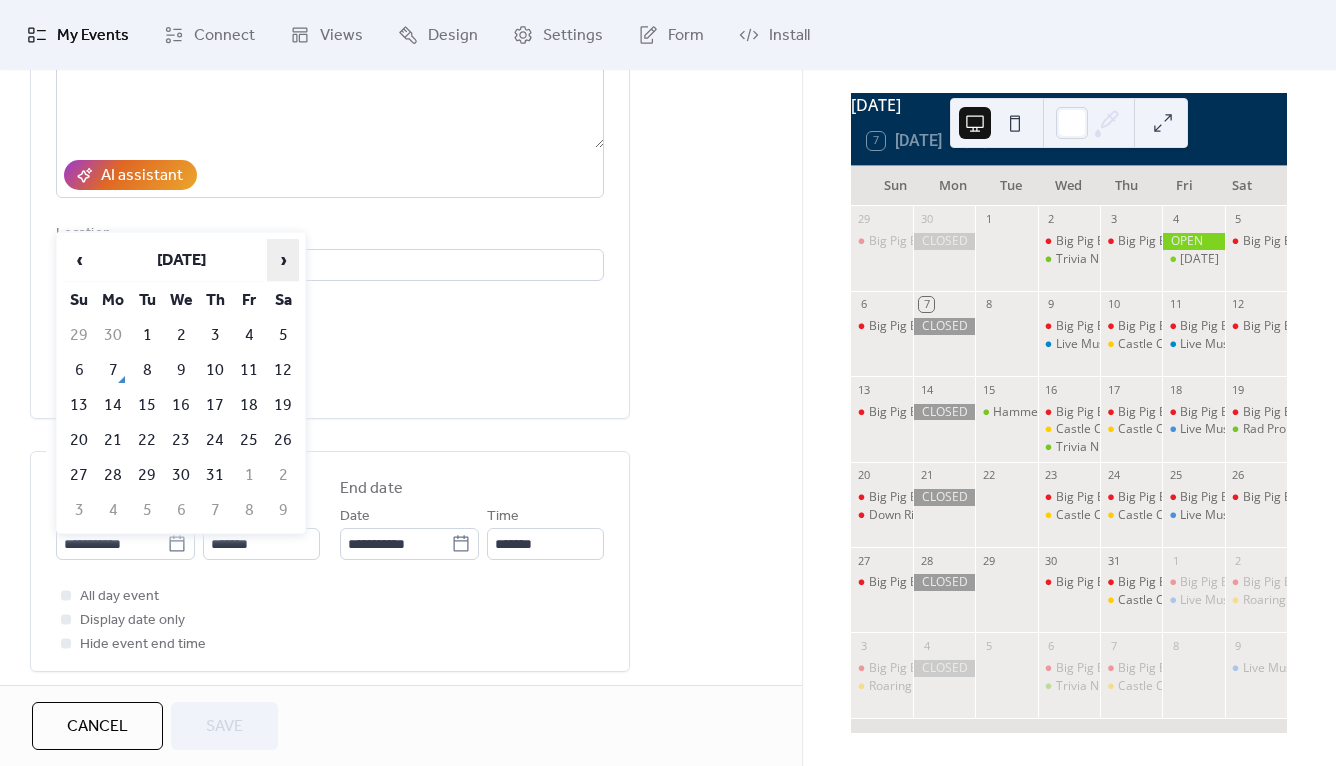 click on "›" at bounding box center (283, 260) 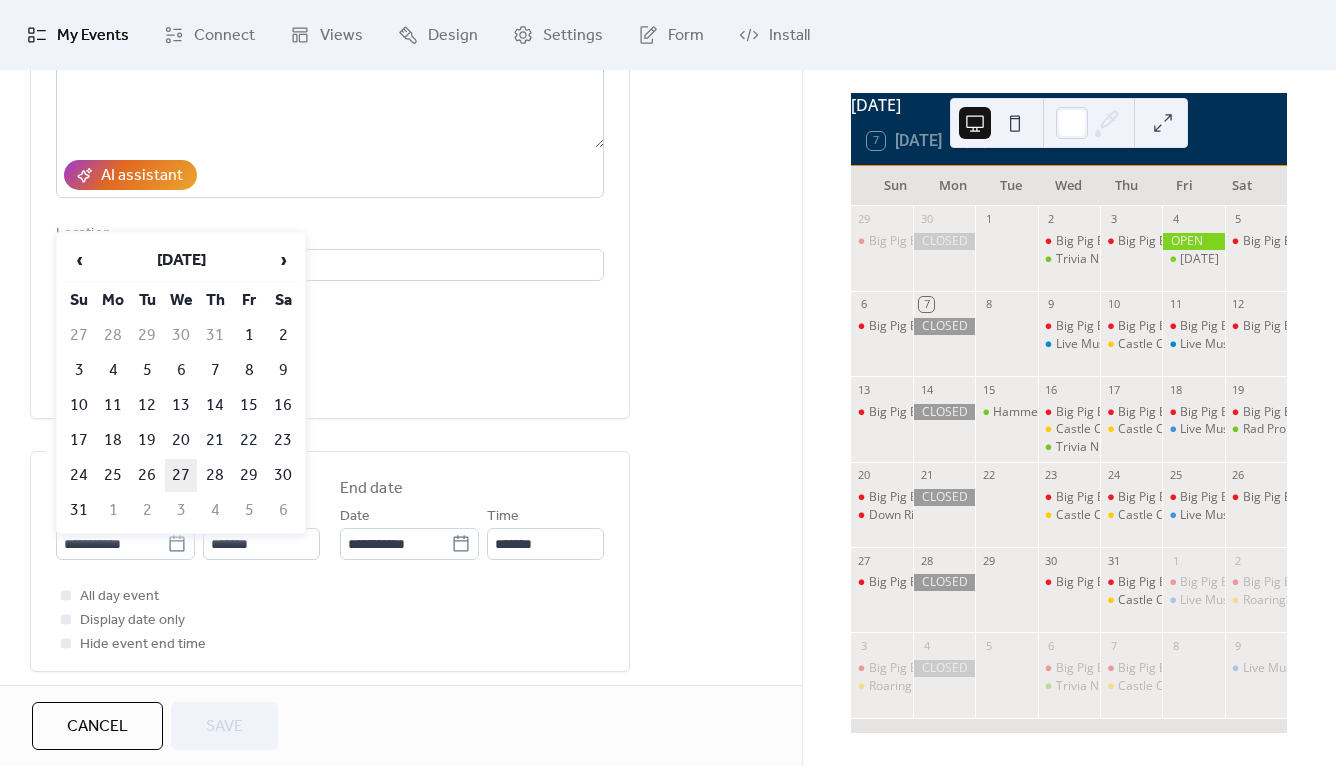 click on "27" at bounding box center [181, 475] 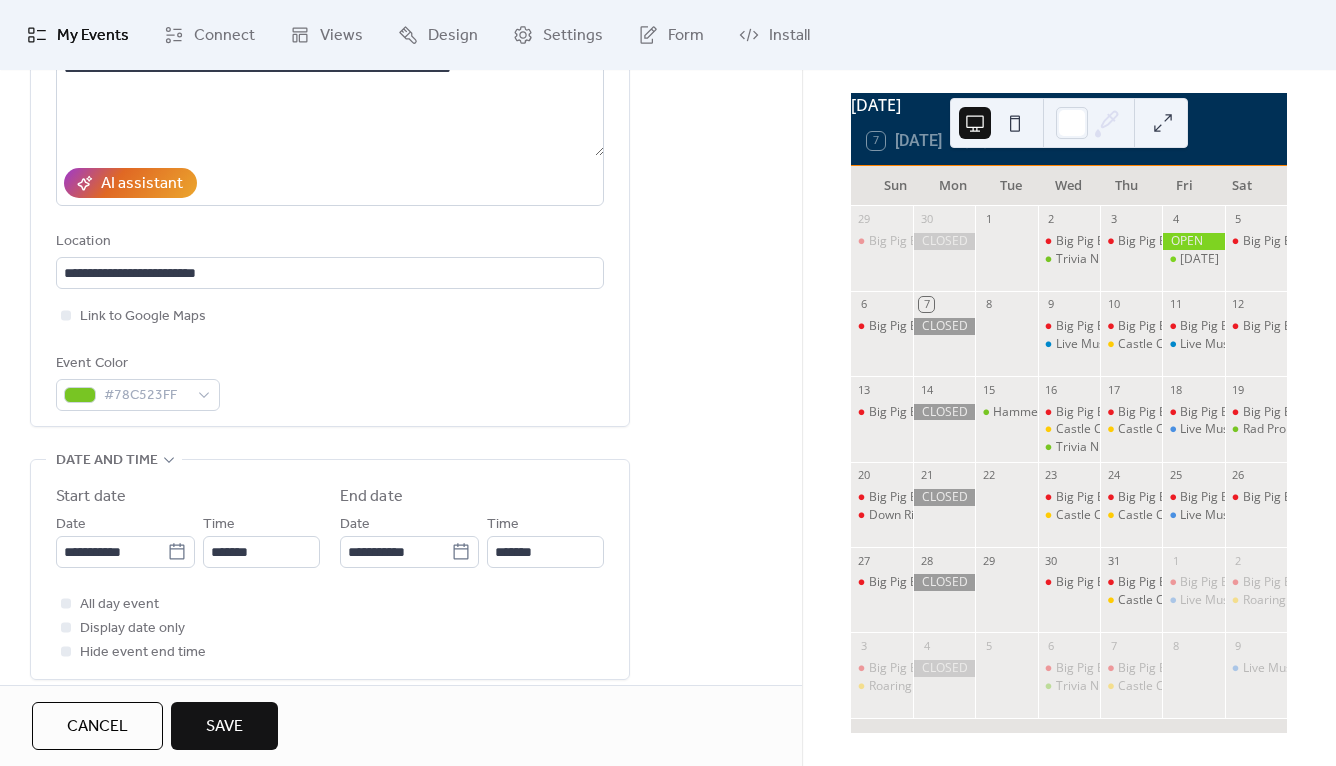 scroll, scrollTop: 478, scrollLeft: 0, axis: vertical 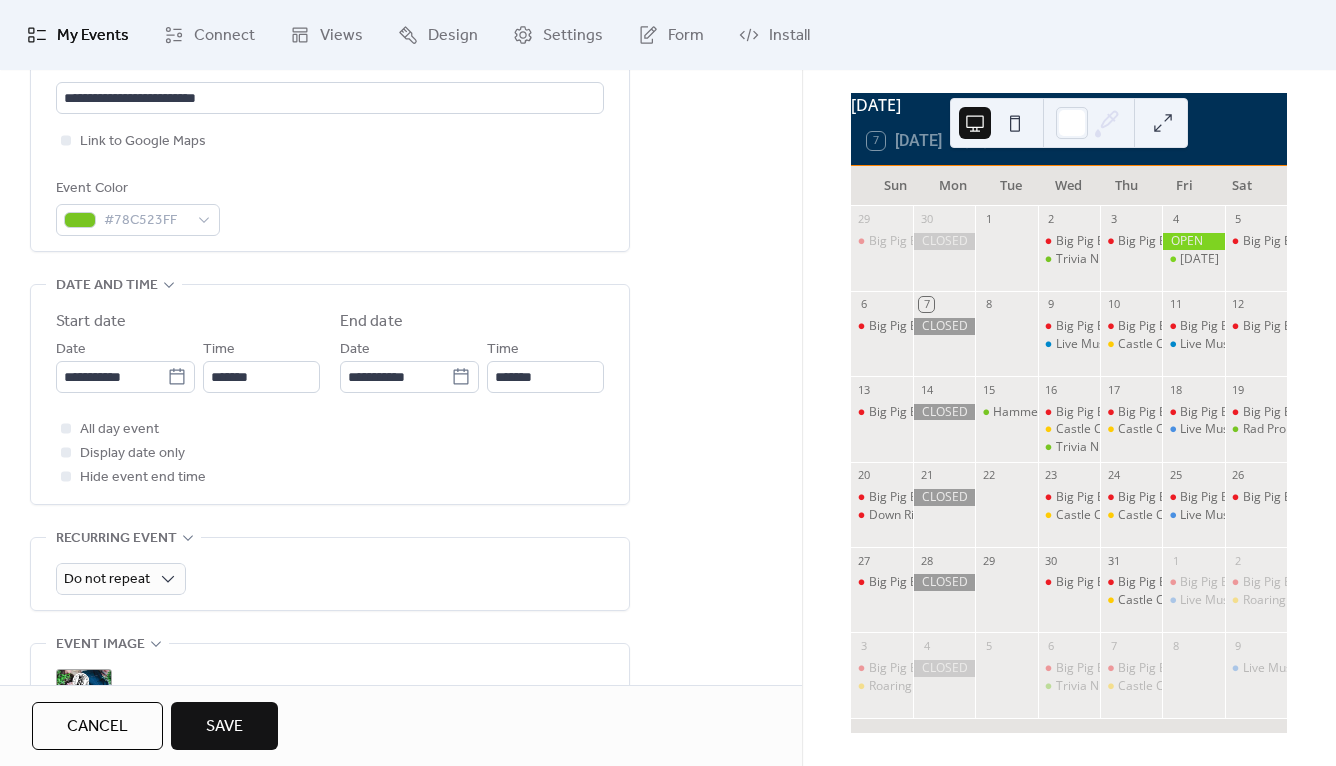 click on "**********" at bounding box center [401, 343] 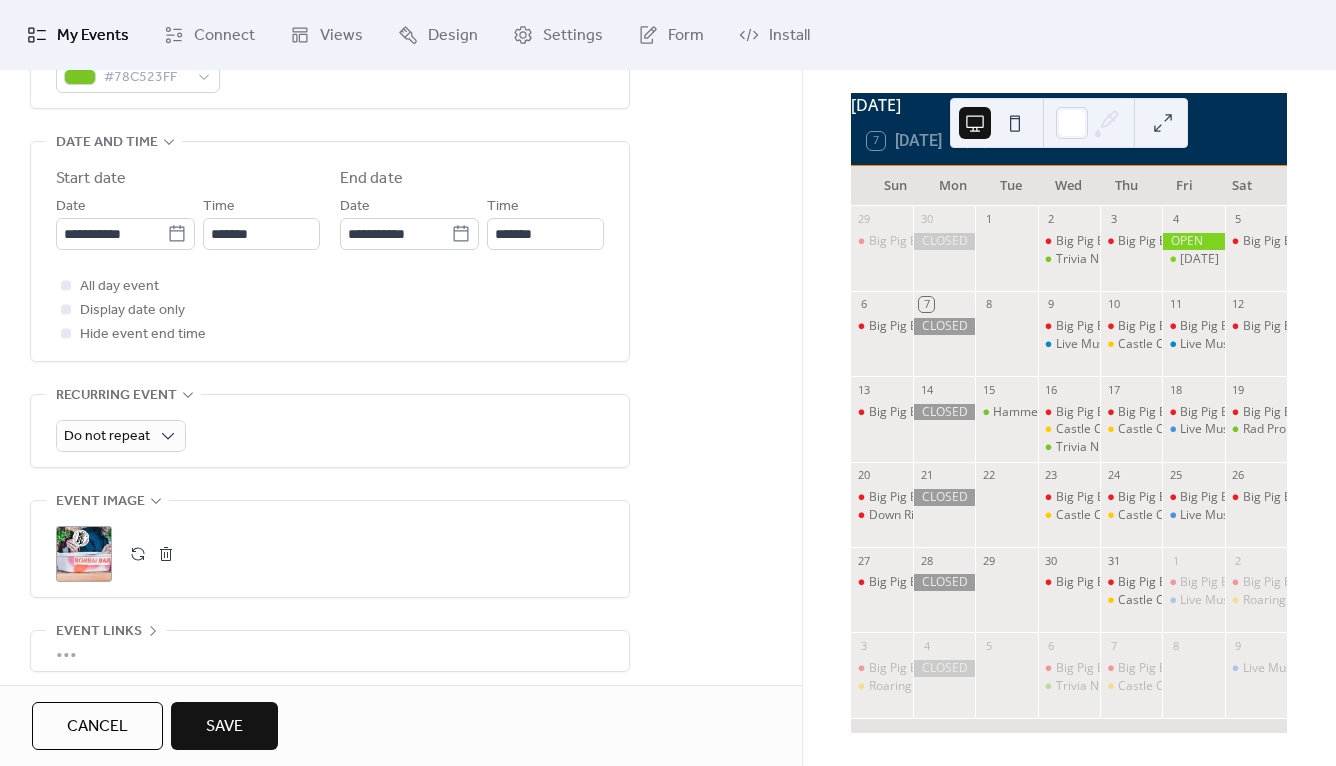scroll, scrollTop: 637, scrollLeft: 0, axis: vertical 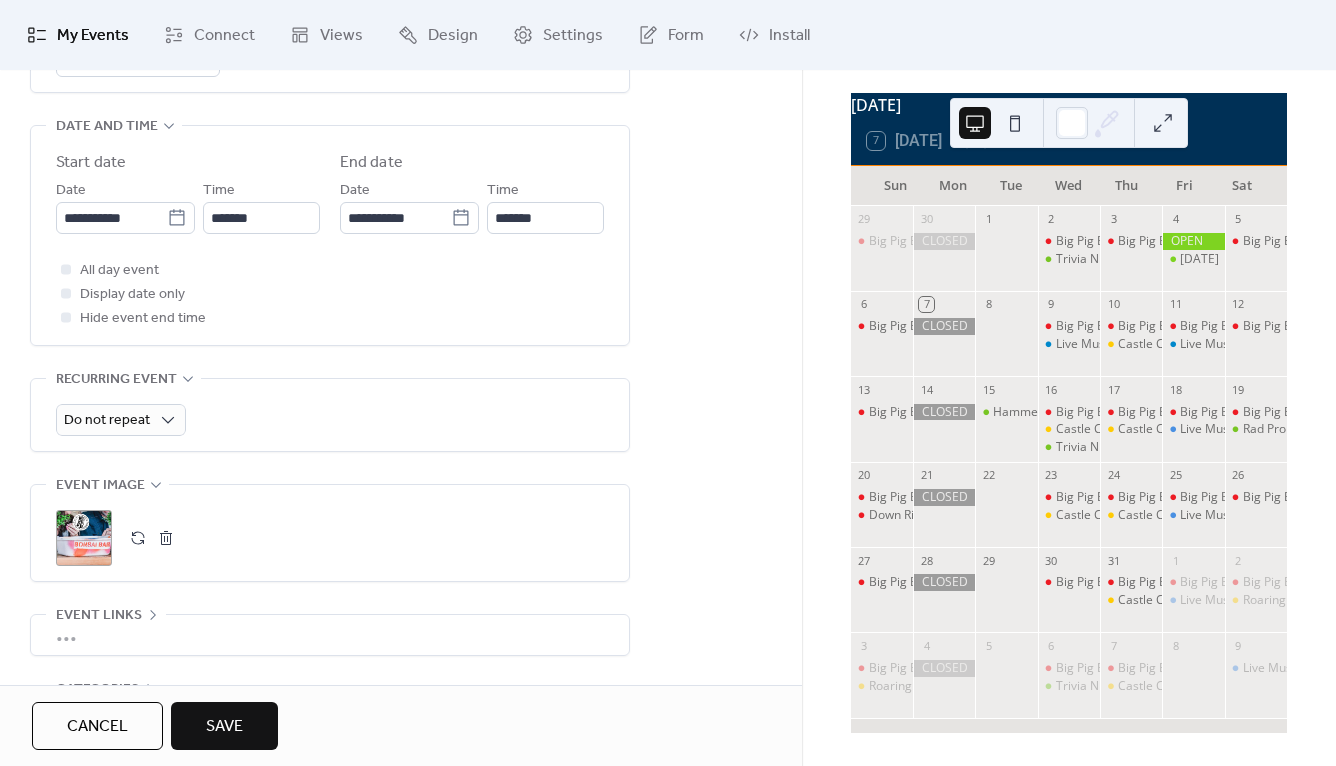 click on "**********" at bounding box center [401, 184] 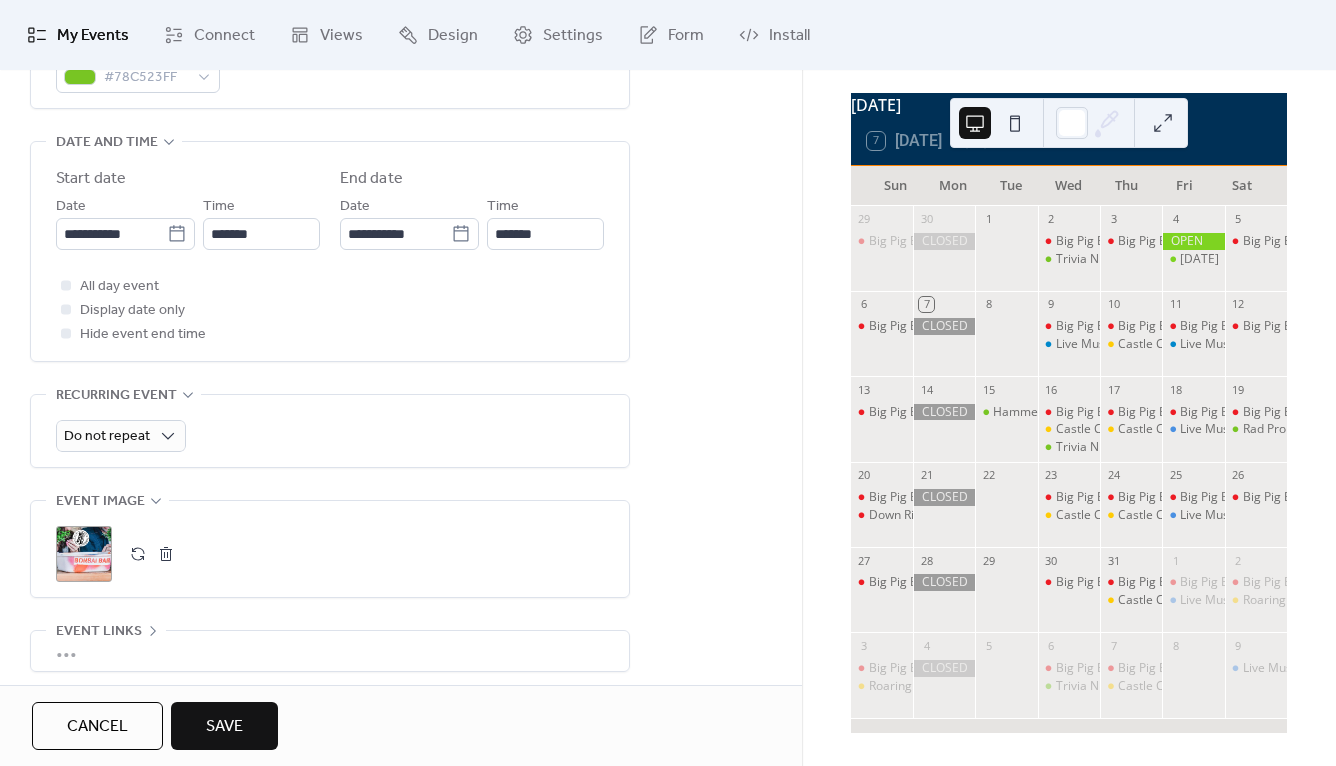scroll, scrollTop: 446, scrollLeft: 0, axis: vertical 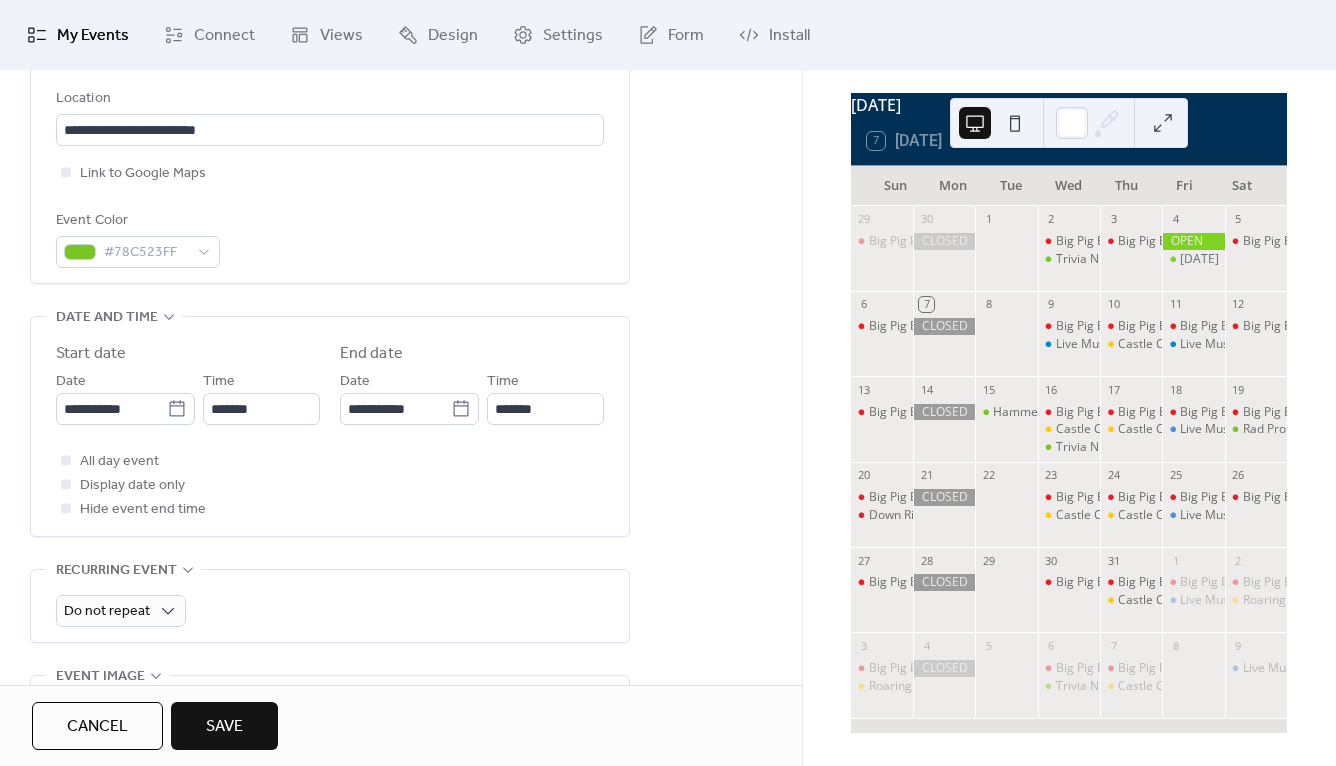 click on "Save" at bounding box center (224, 727) 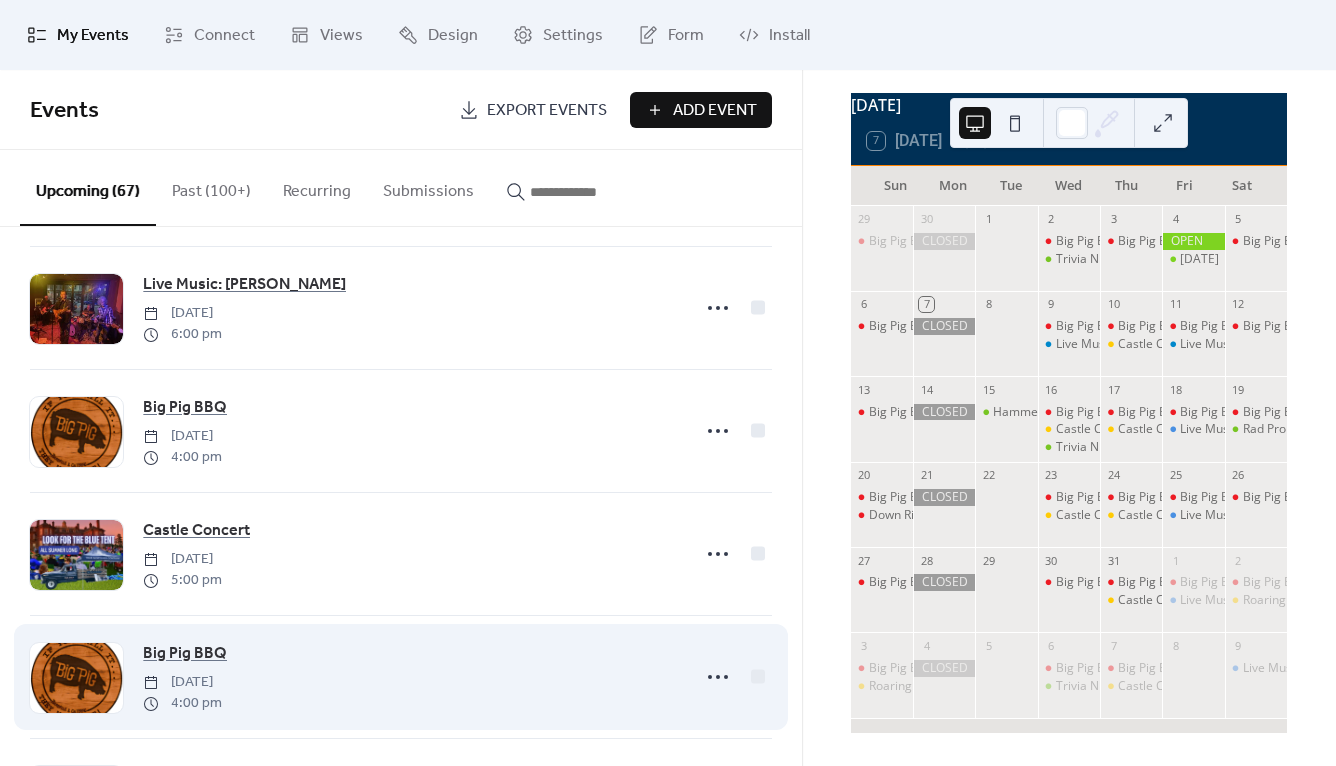 scroll, scrollTop: 646, scrollLeft: 0, axis: vertical 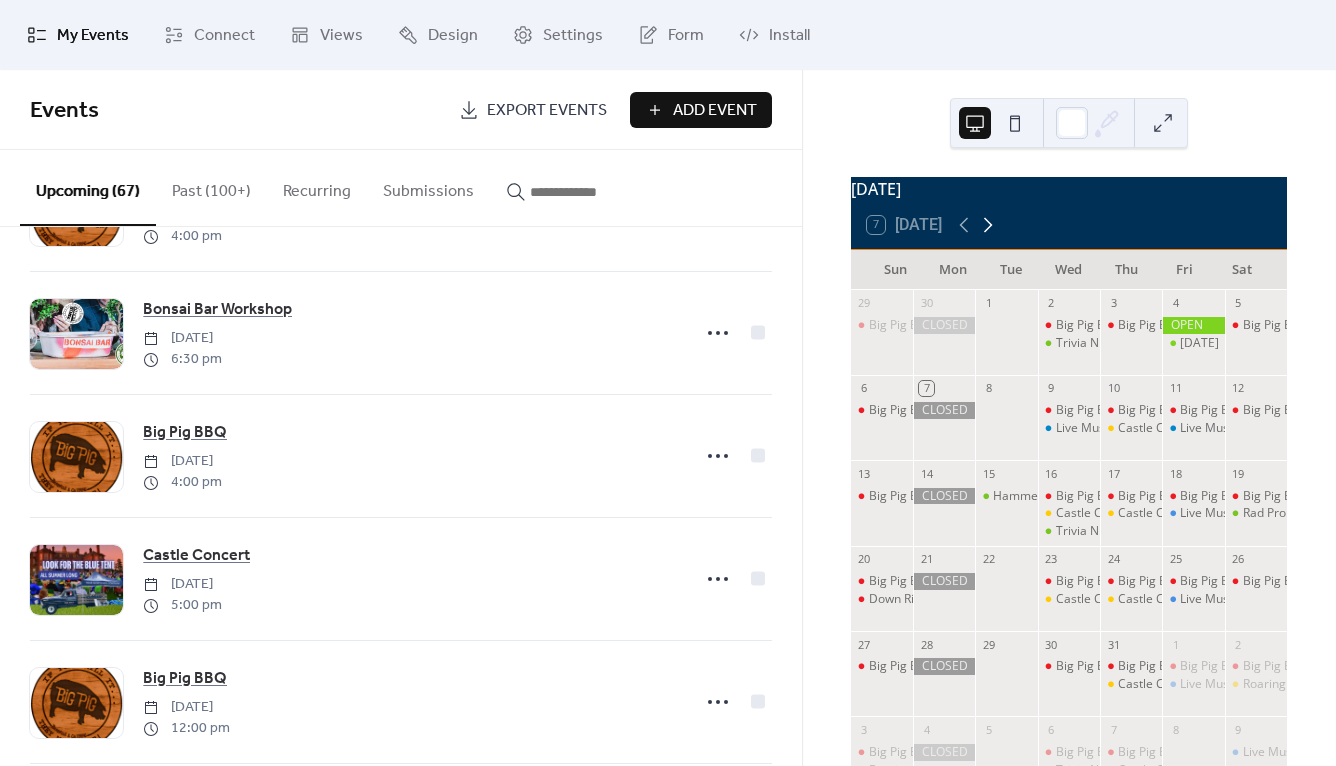 click 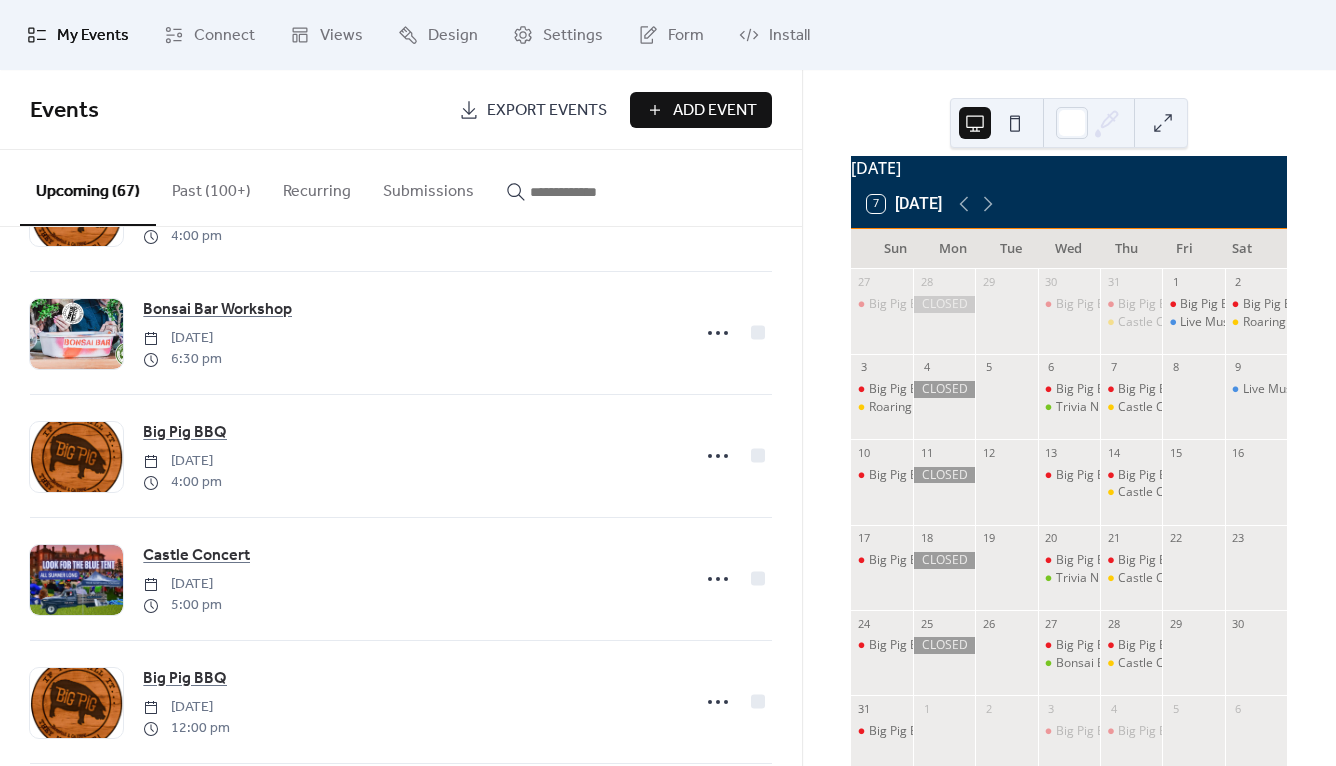 scroll, scrollTop: 42, scrollLeft: 0, axis: vertical 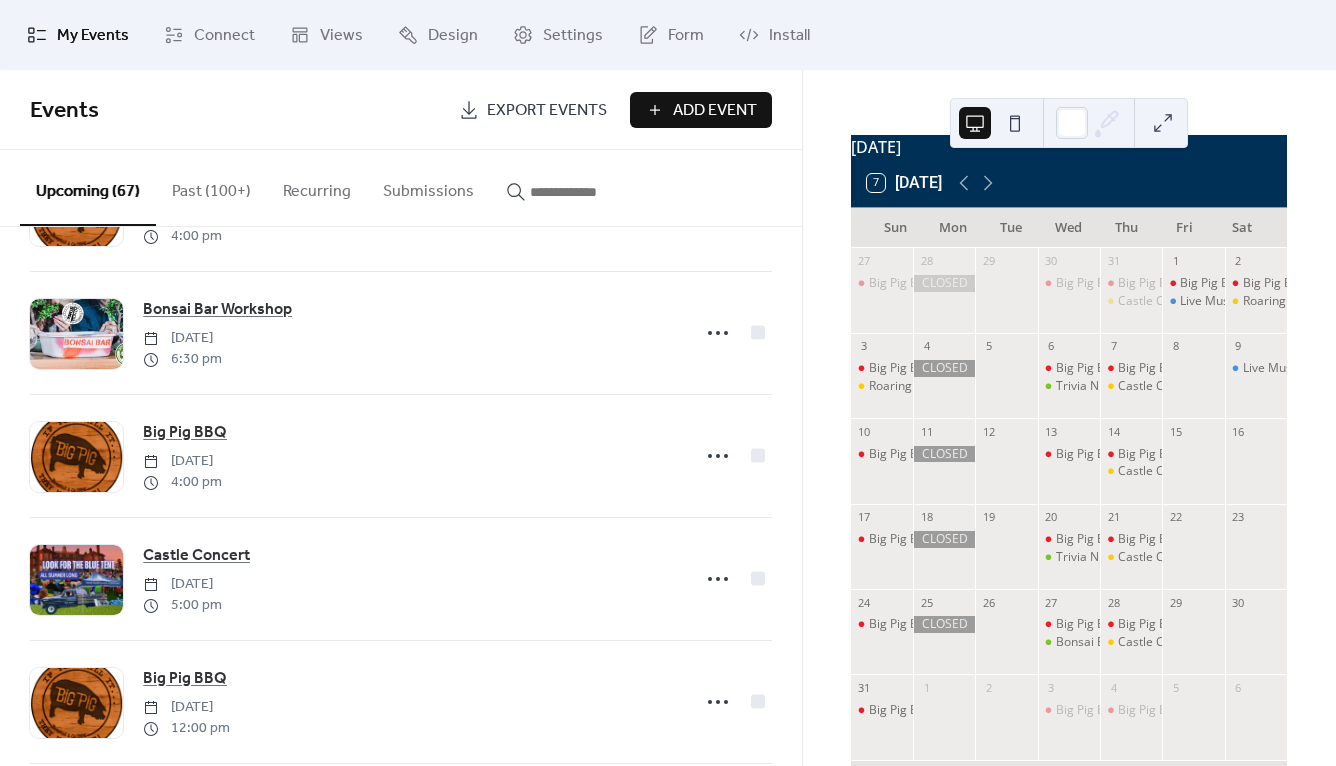 click at bounding box center (580, 192) 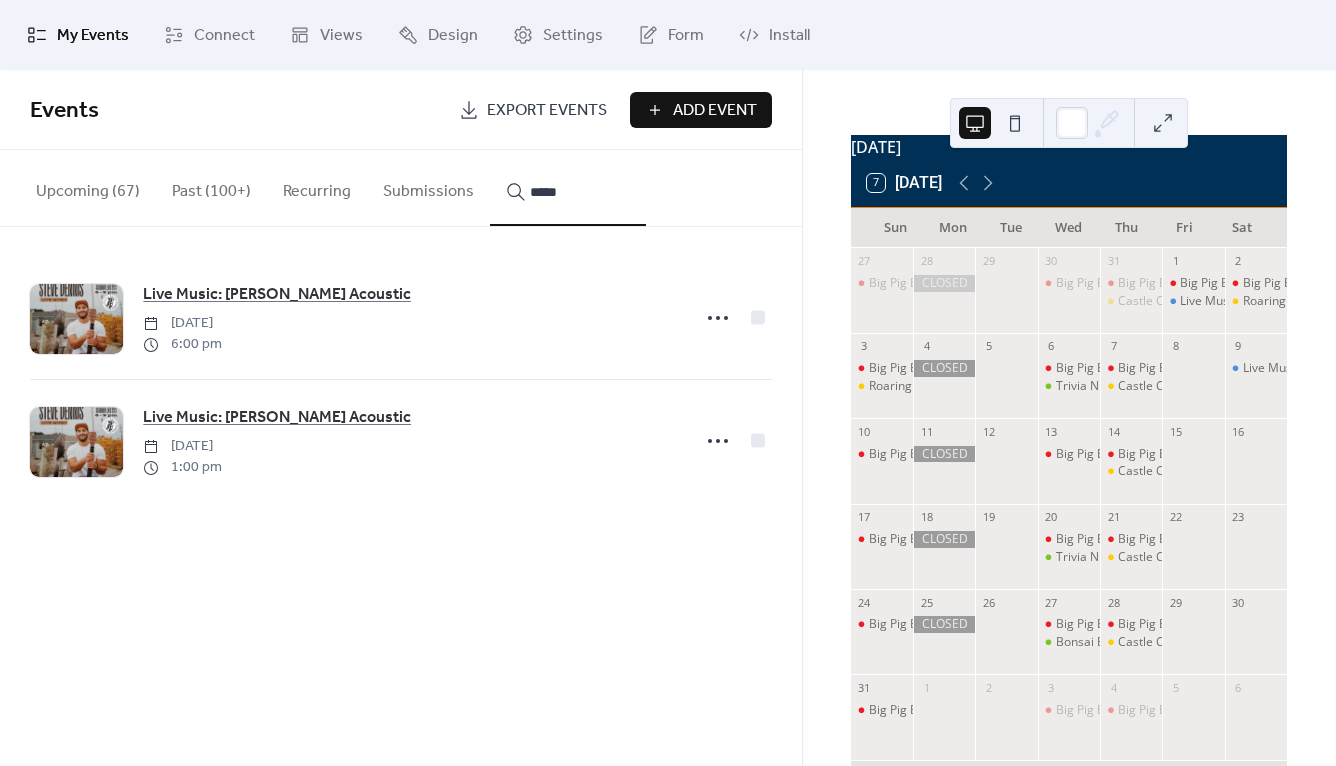 type on "*****" 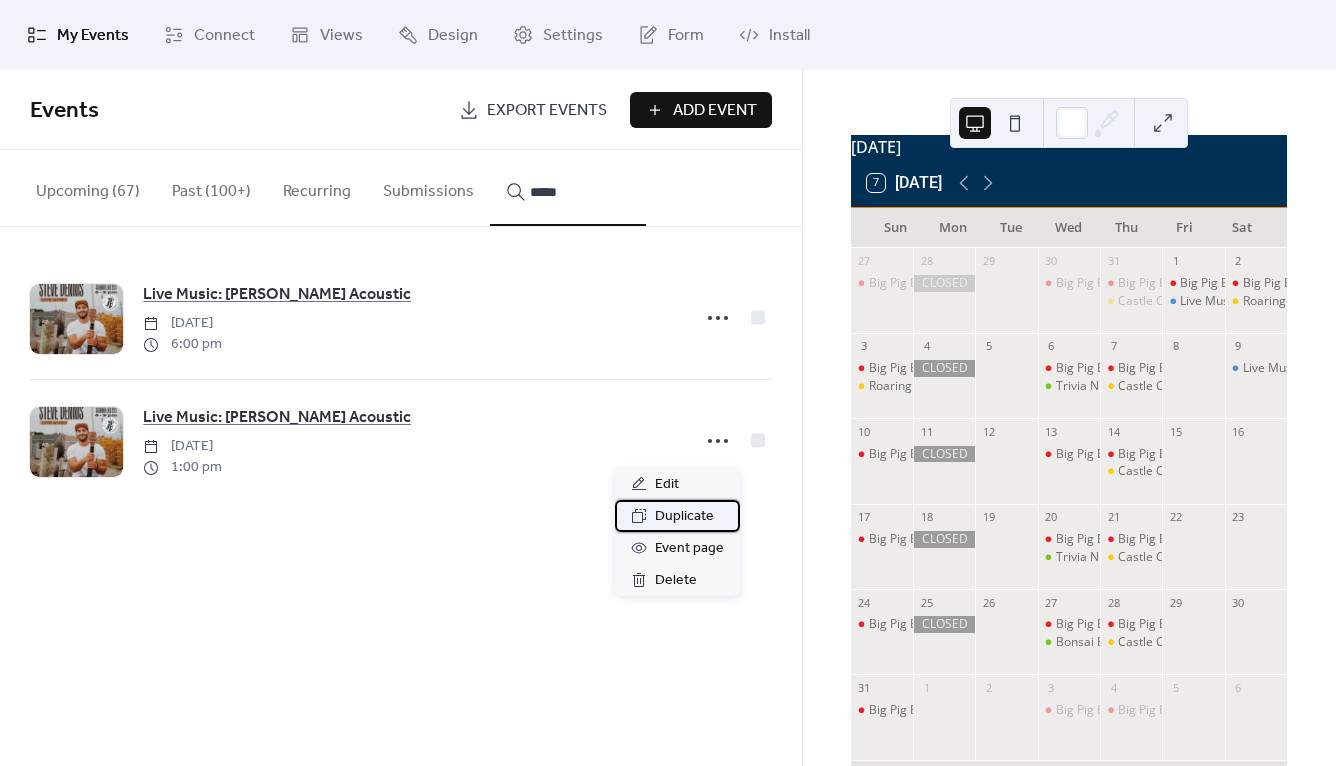 click on "Duplicate" at bounding box center [684, 517] 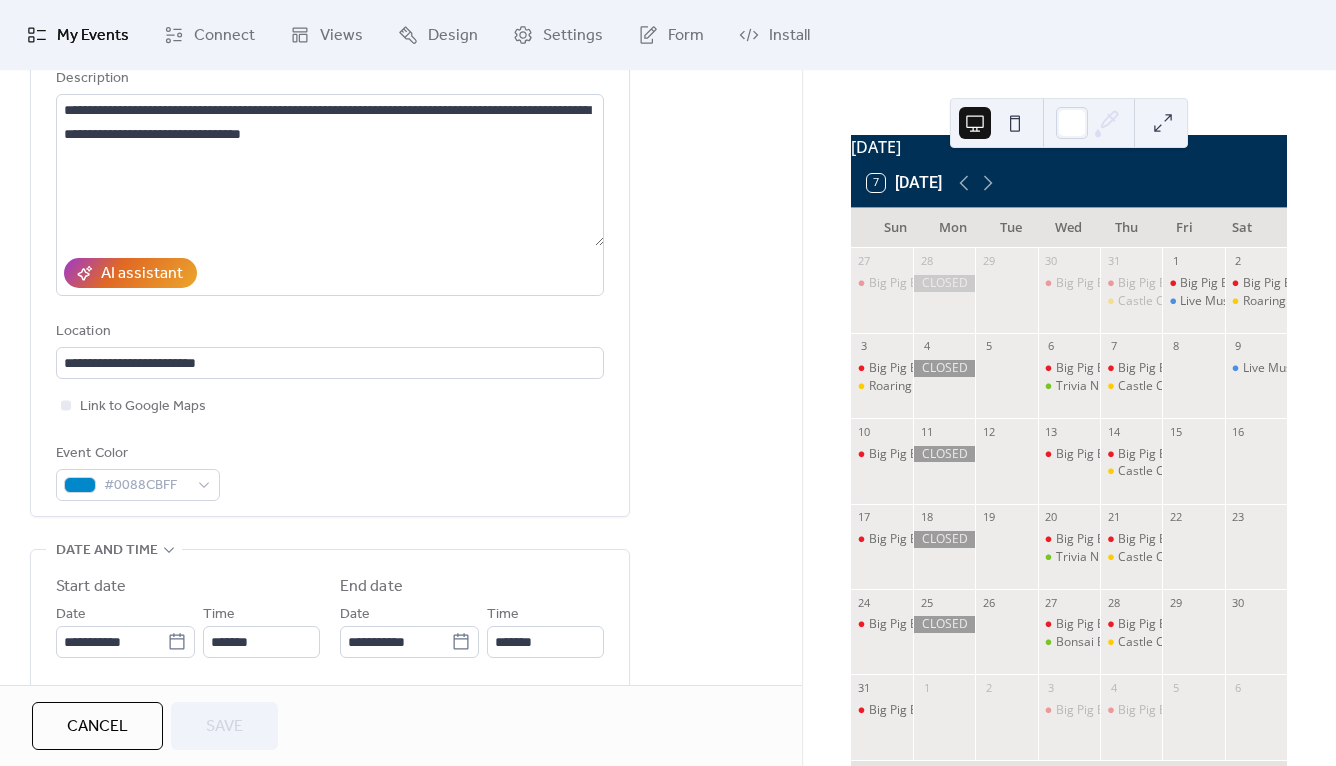 scroll, scrollTop: 267, scrollLeft: 0, axis: vertical 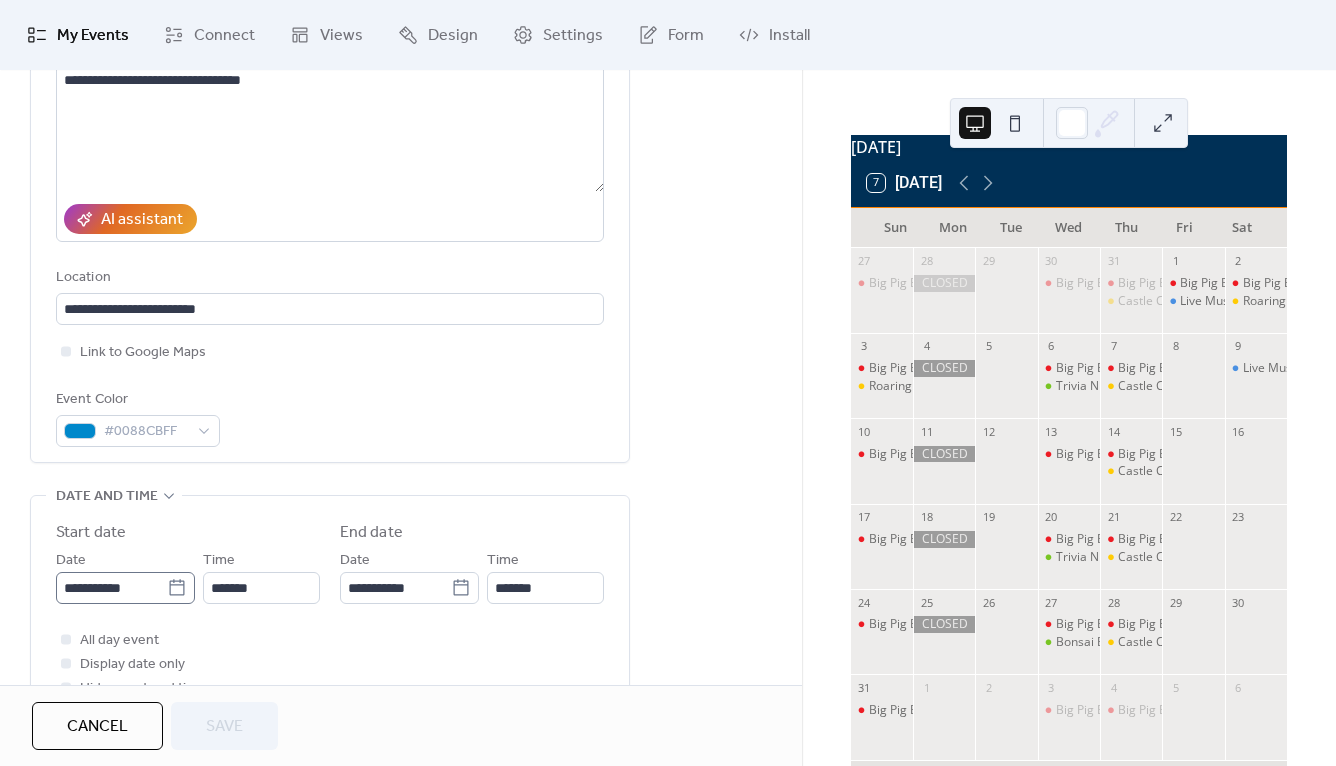 click 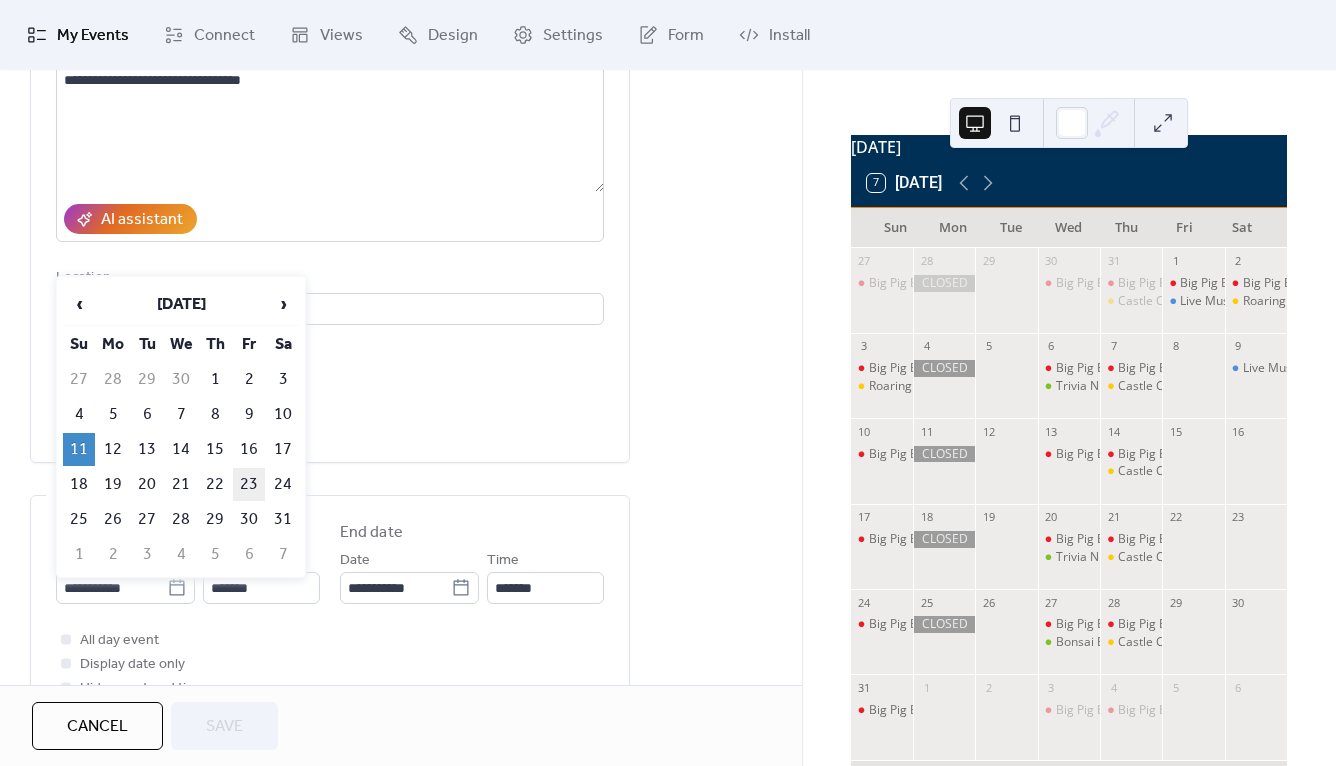 click on "23" at bounding box center [249, 484] 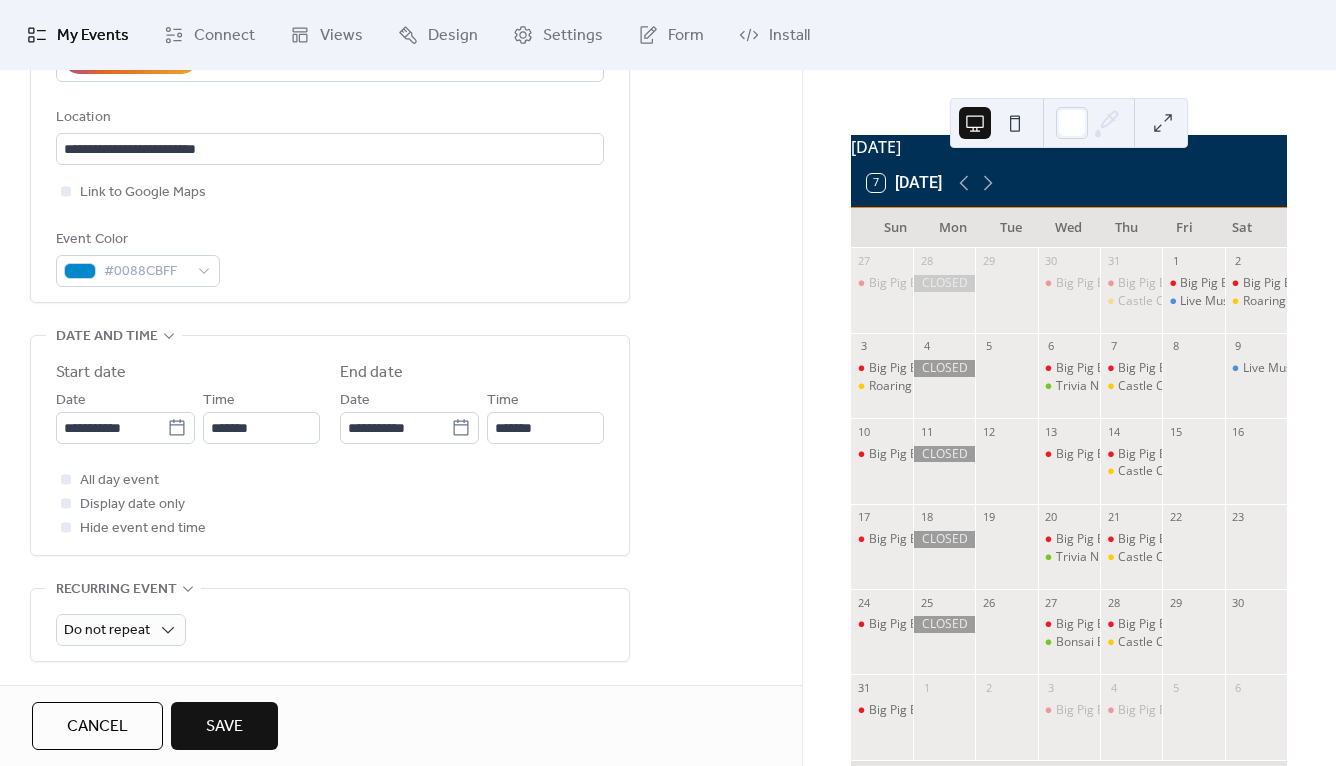 scroll, scrollTop: 561, scrollLeft: 0, axis: vertical 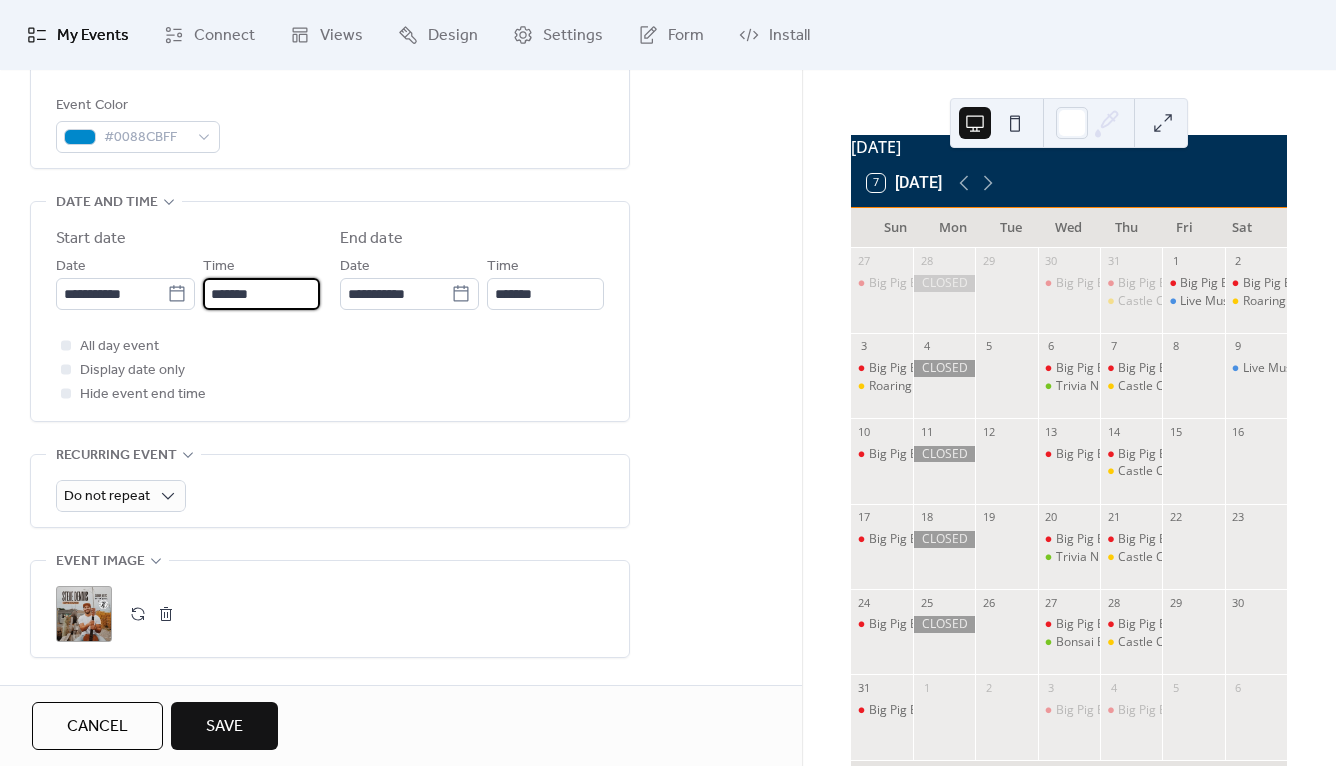 click on "*******" at bounding box center (261, 294) 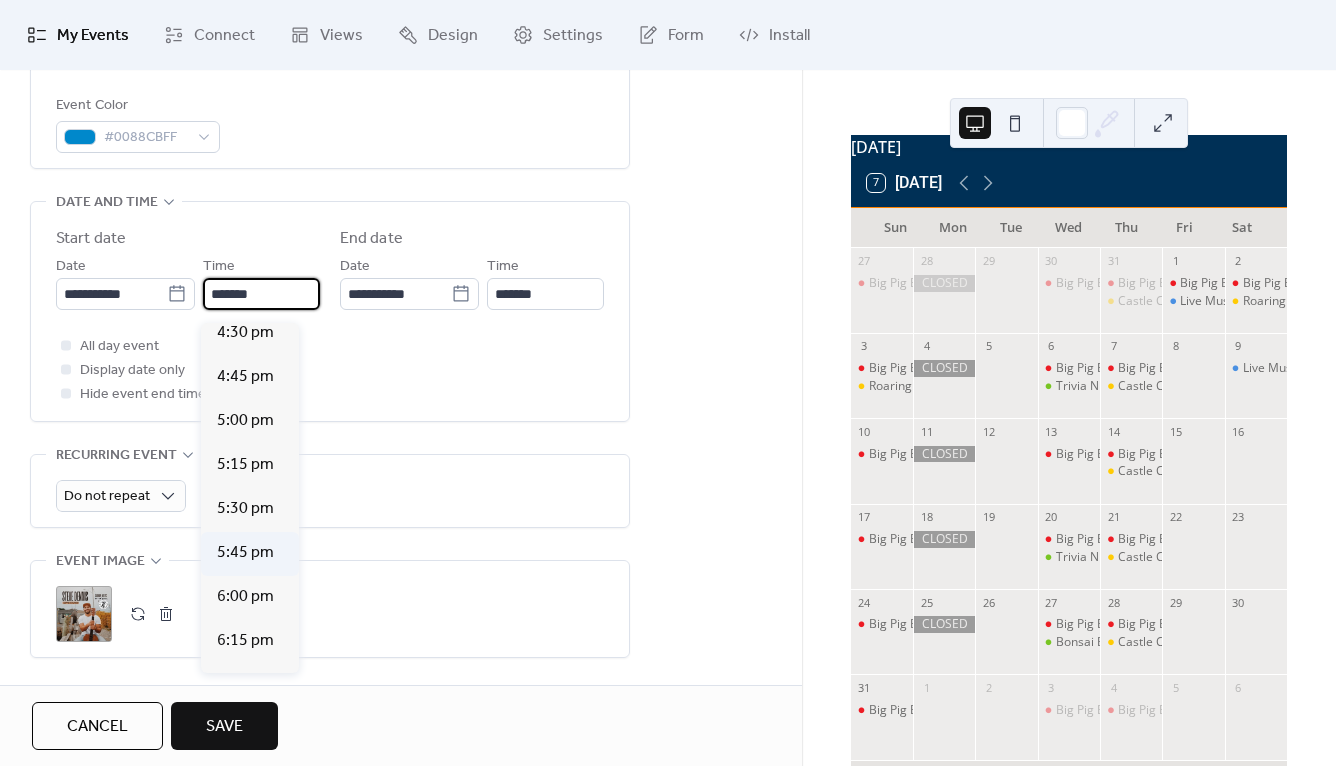scroll, scrollTop: 3024, scrollLeft: 0, axis: vertical 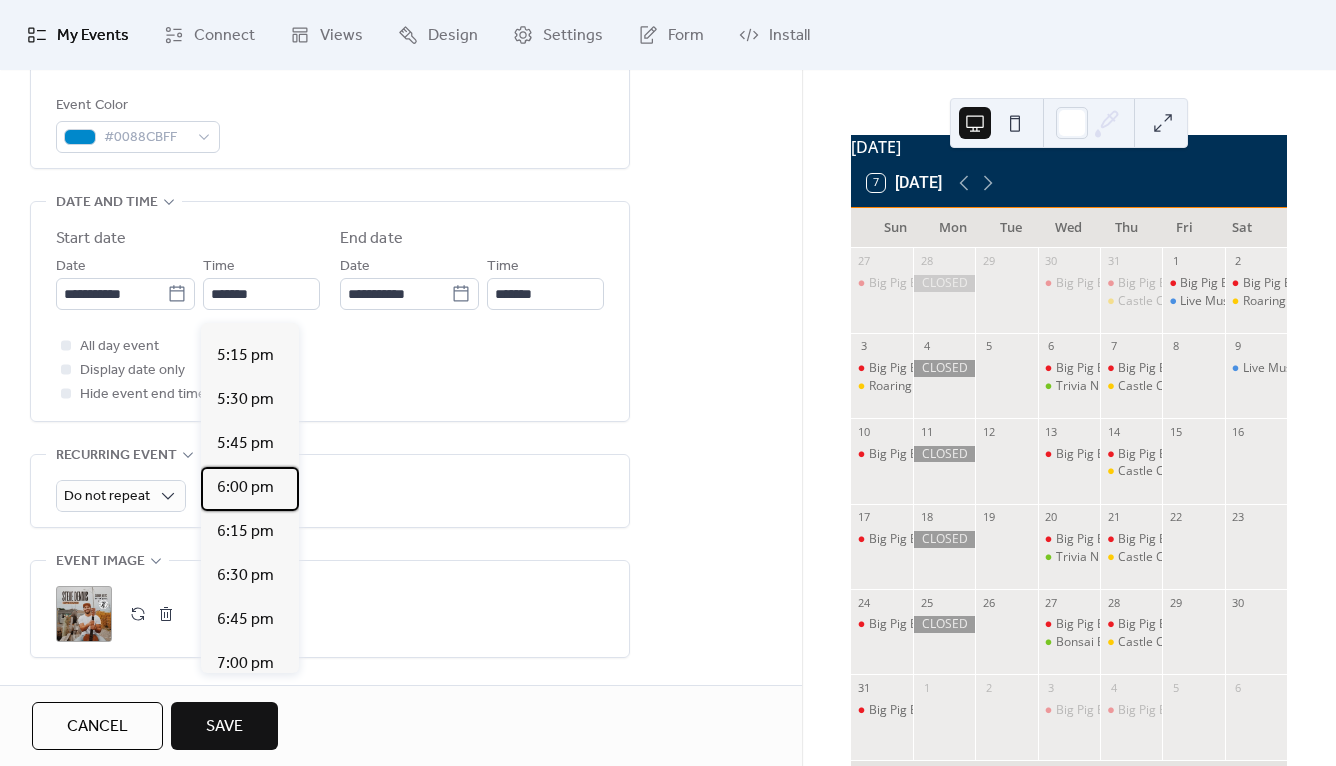 drag, startPoint x: 261, startPoint y: 493, endPoint x: 285, endPoint y: 461, distance: 40 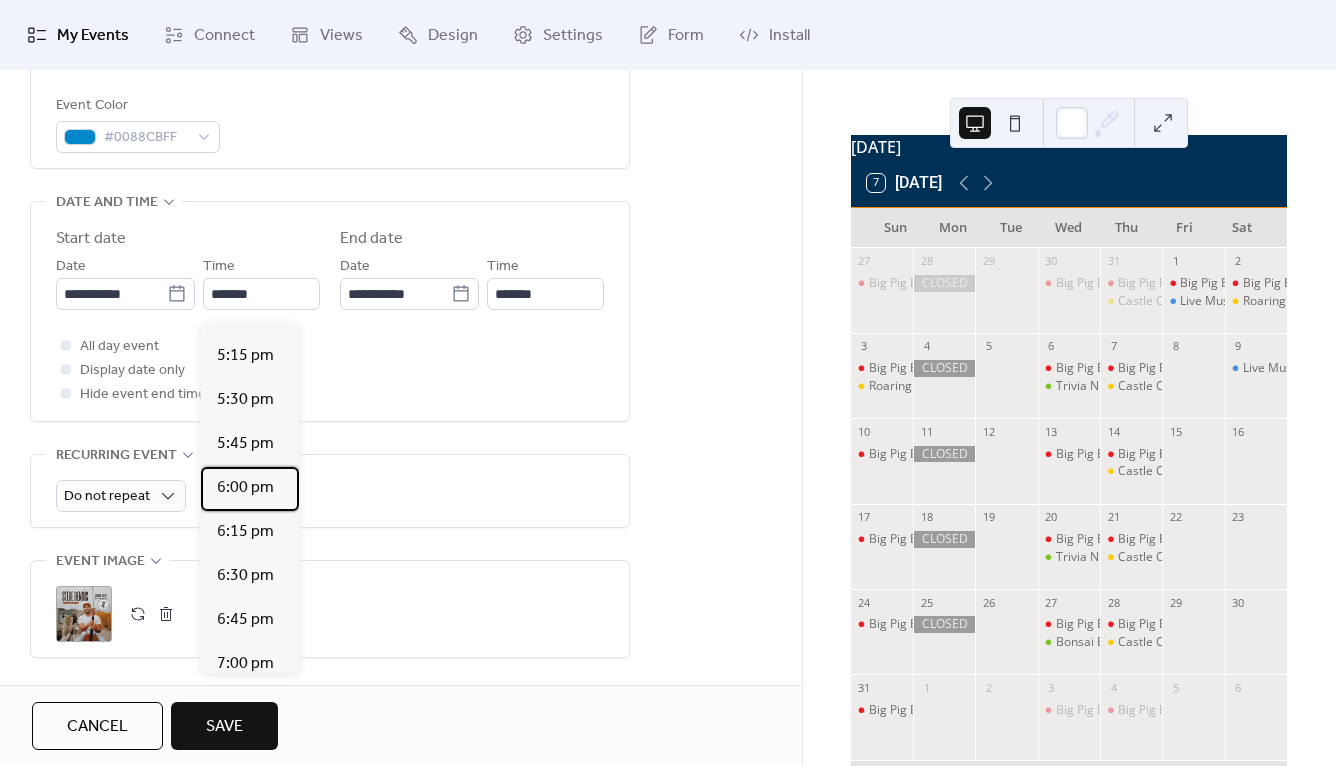 click on "6:00 pm" at bounding box center (245, 488) 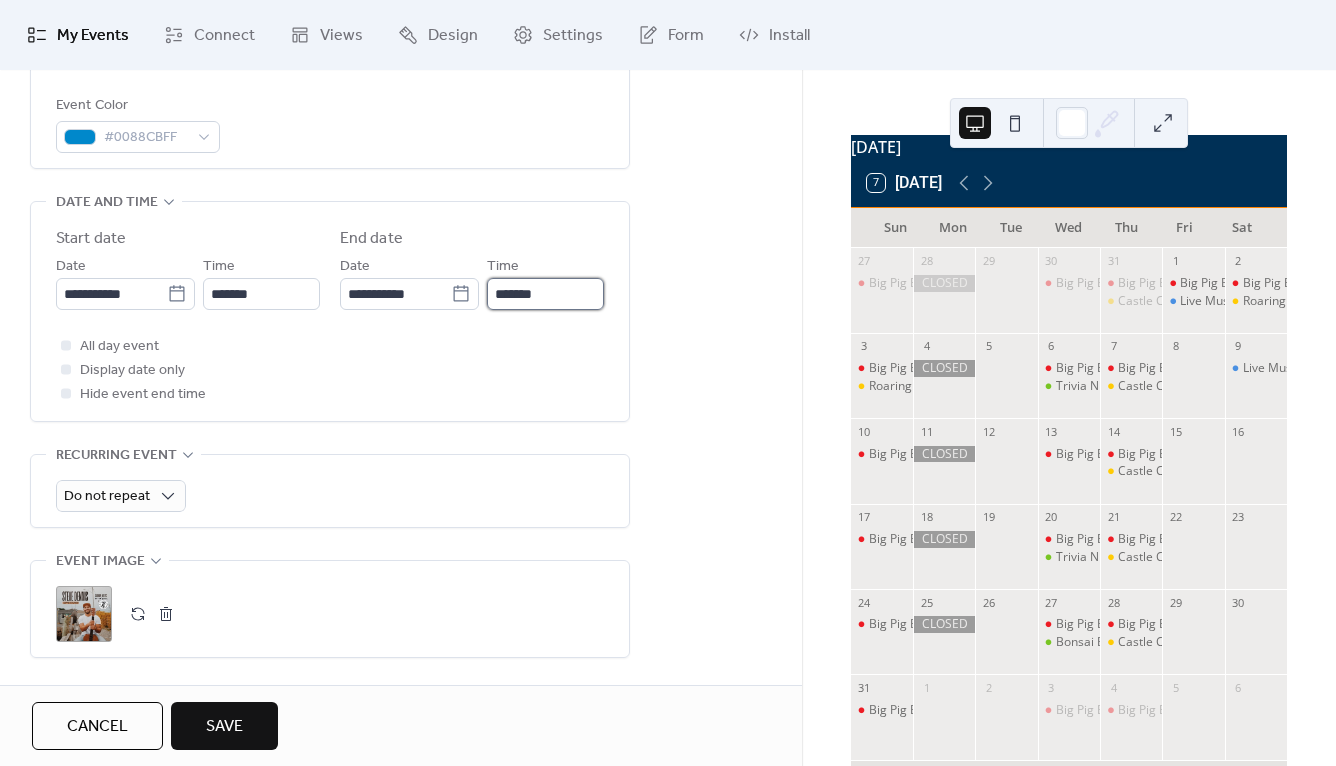 click on "*******" at bounding box center [545, 294] 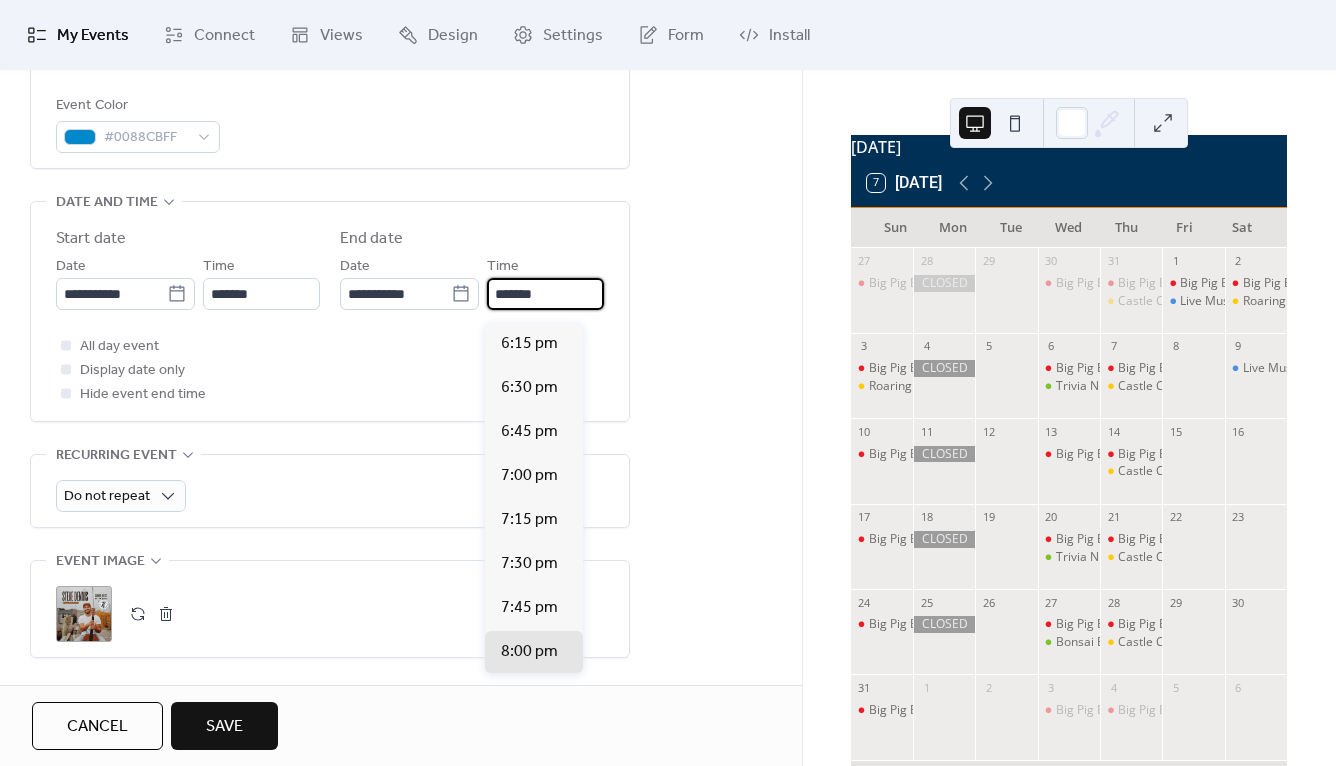 scroll, scrollTop: 308, scrollLeft: 0, axis: vertical 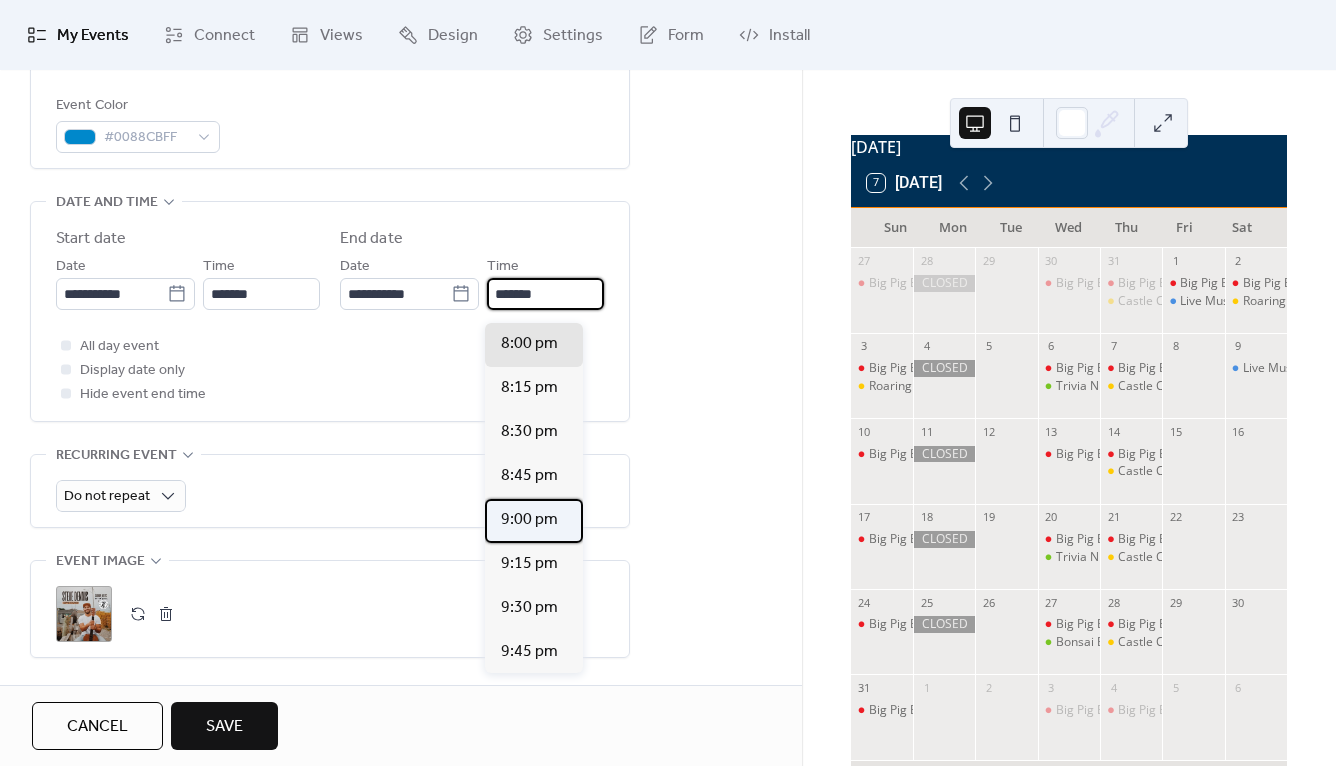 click on "9:00 pm" at bounding box center (529, 520) 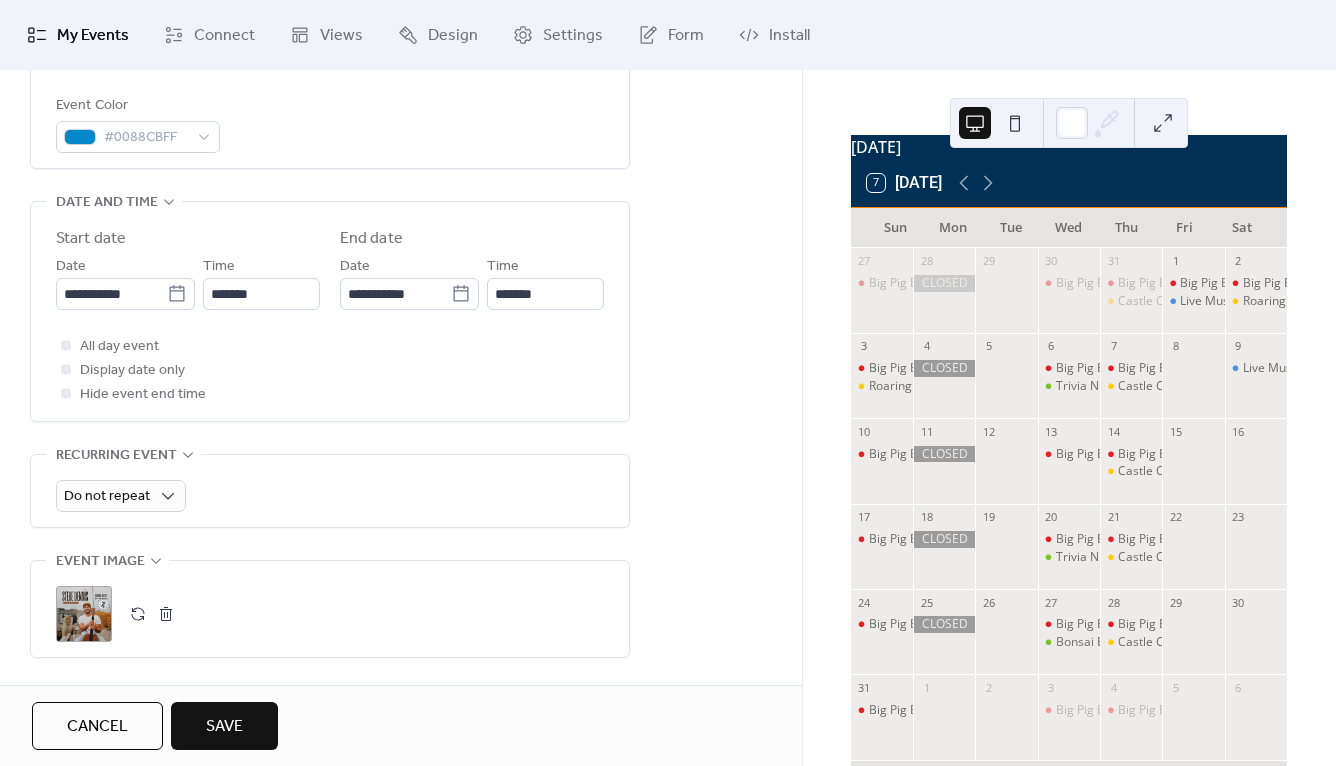 click on "Save" at bounding box center [224, 727] 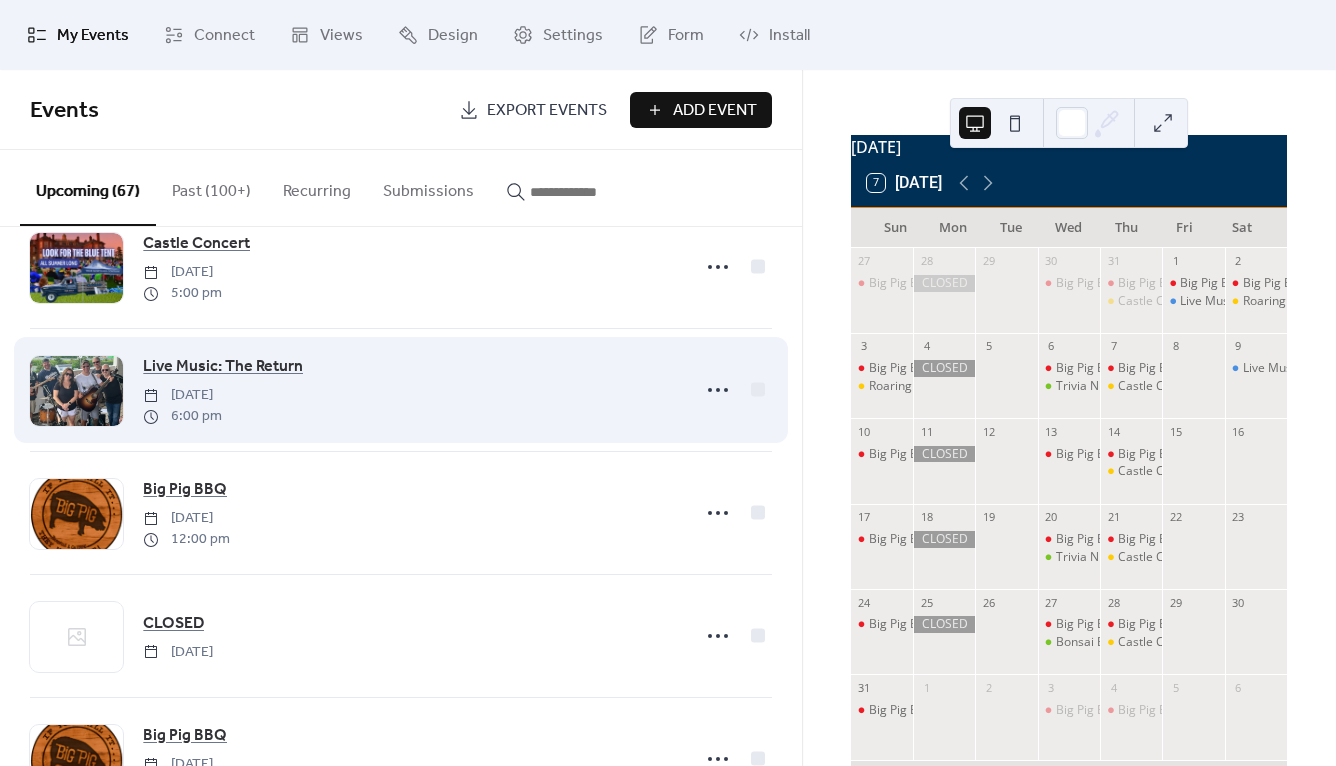 scroll, scrollTop: 5590, scrollLeft: 0, axis: vertical 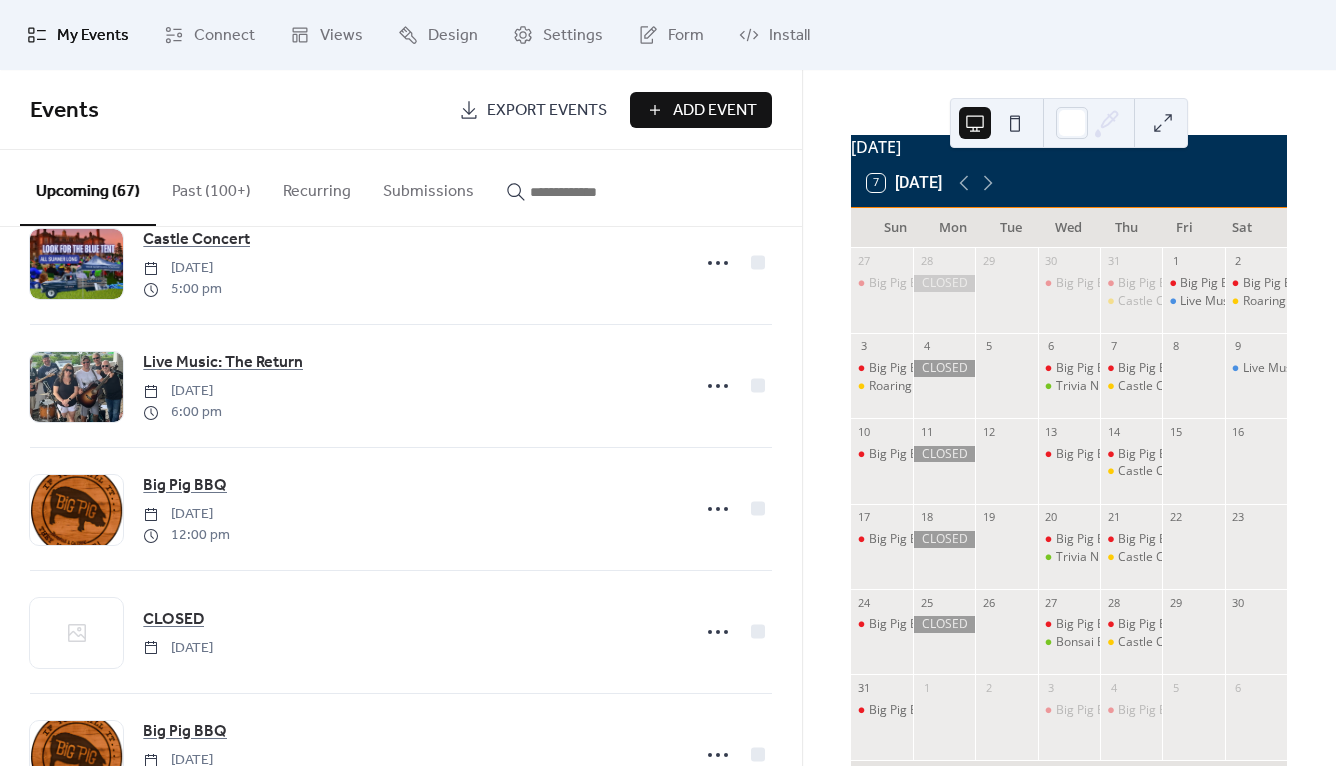 click at bounding box center (580, 192) 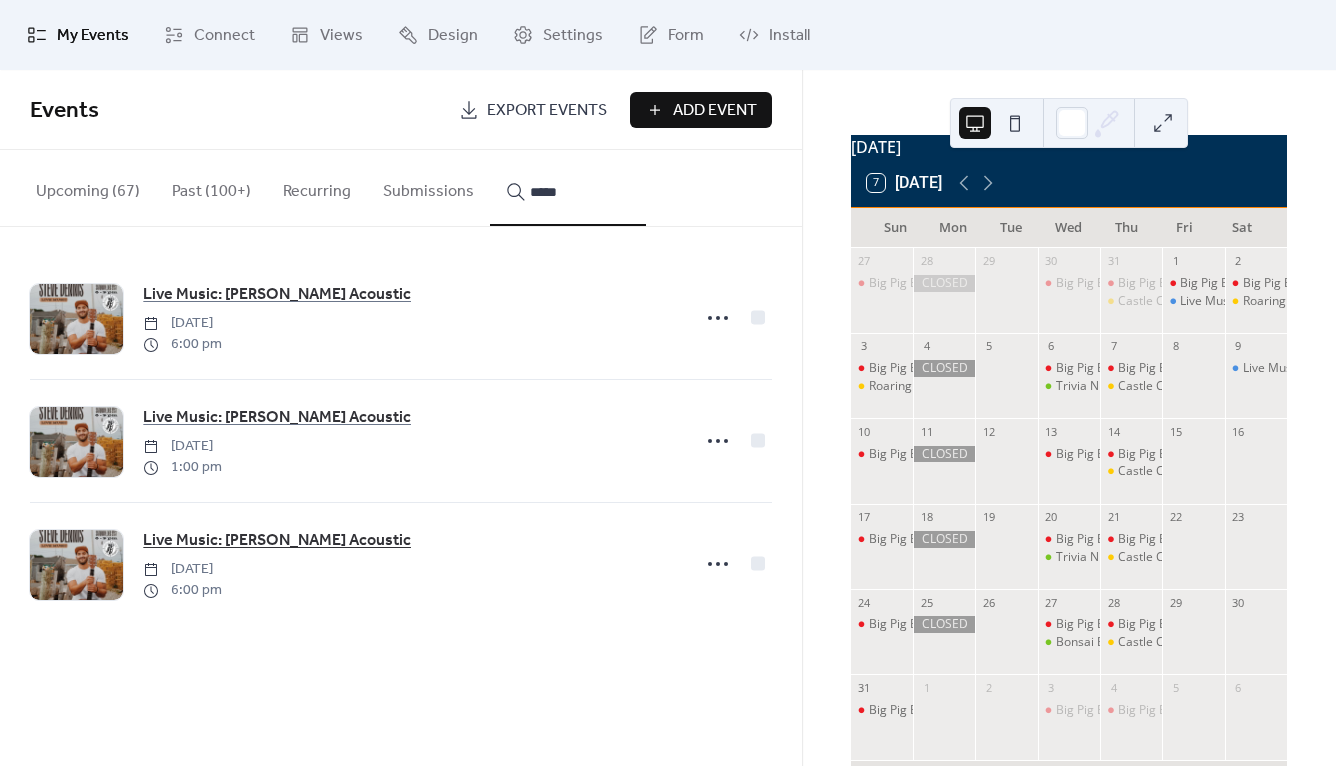 type on "*****" 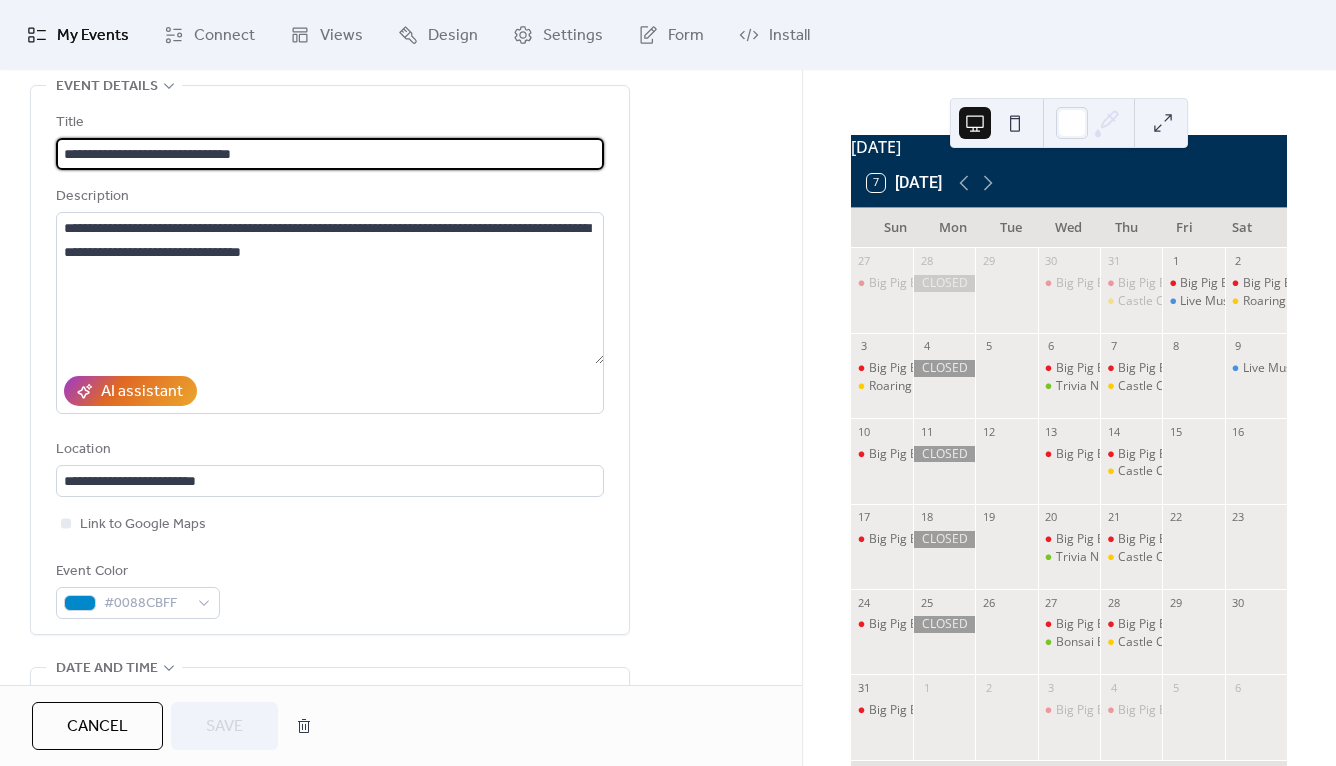 scroll, scrollTop: 623, scrollLeft: 0, axis: vertical 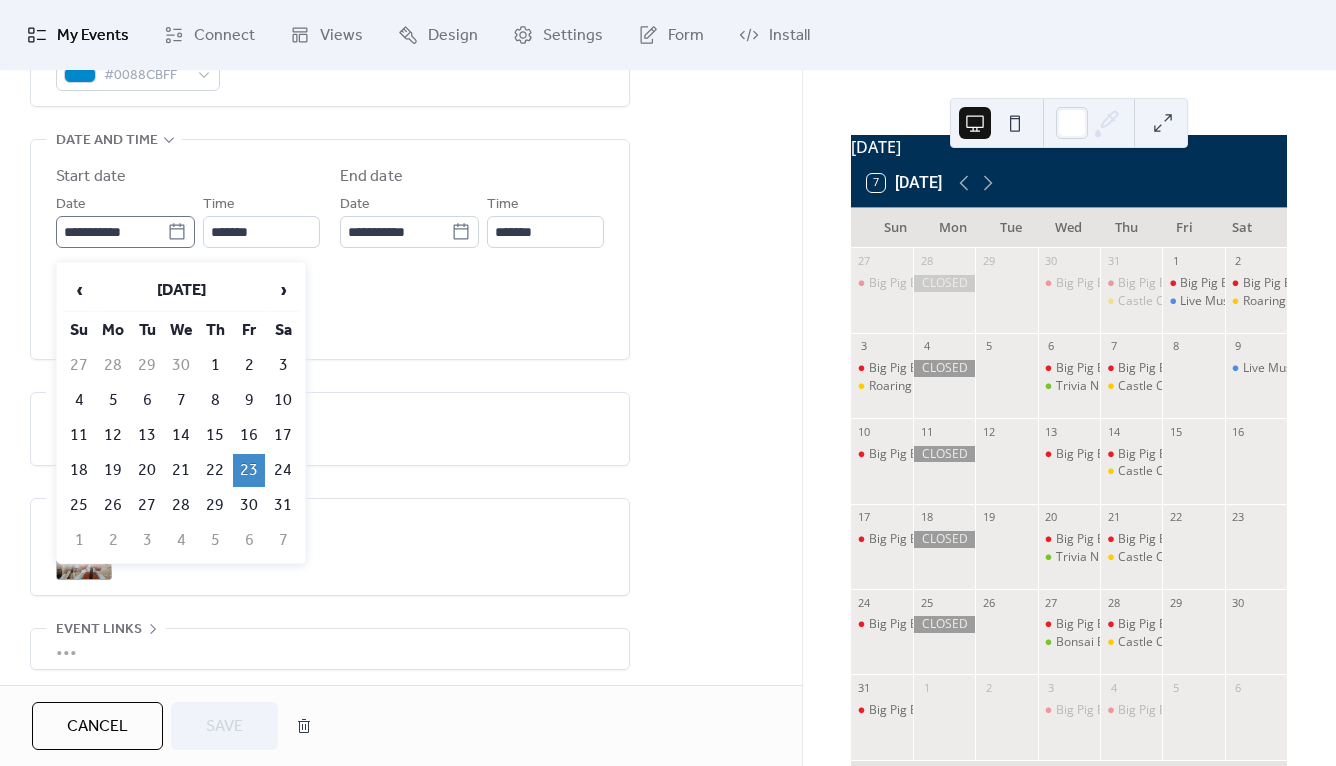click 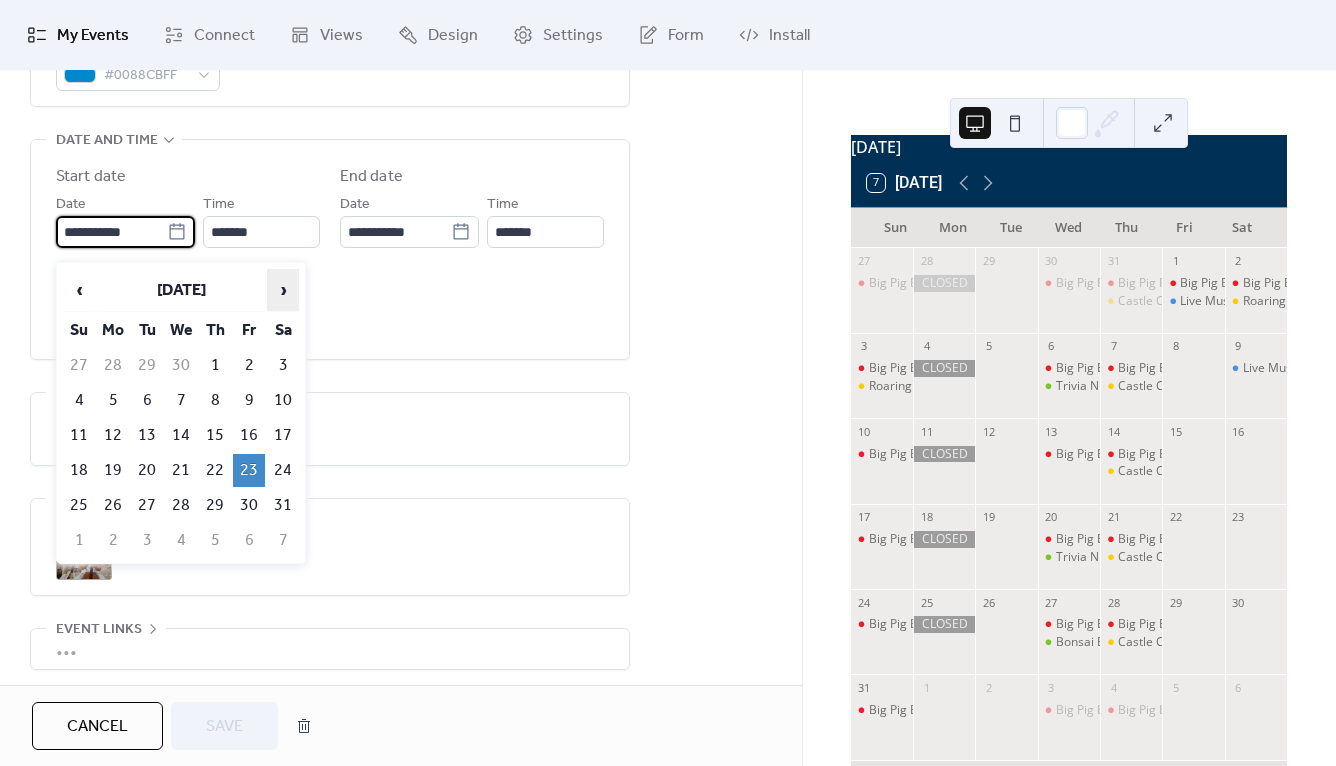 click on "›" at bounding box center (283, 290) 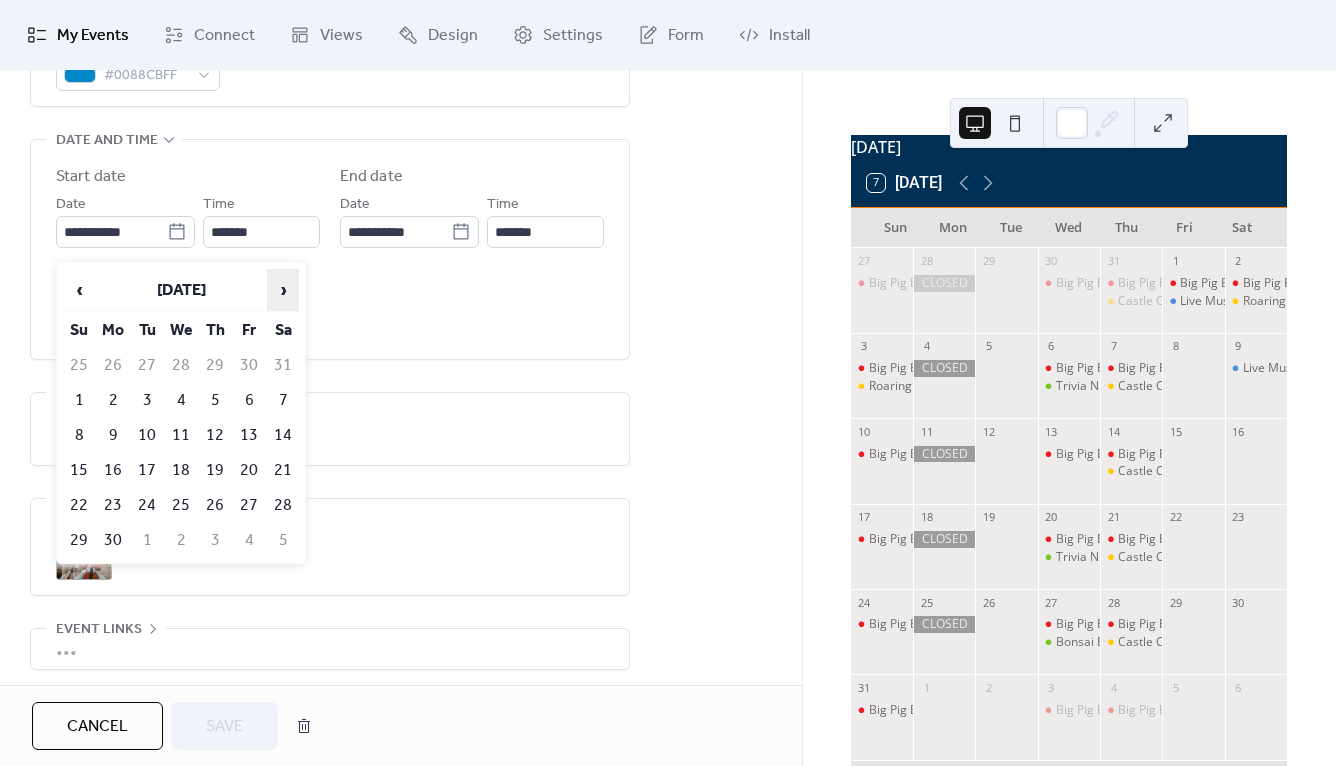 click on "›" at bounding box center [283, 290] 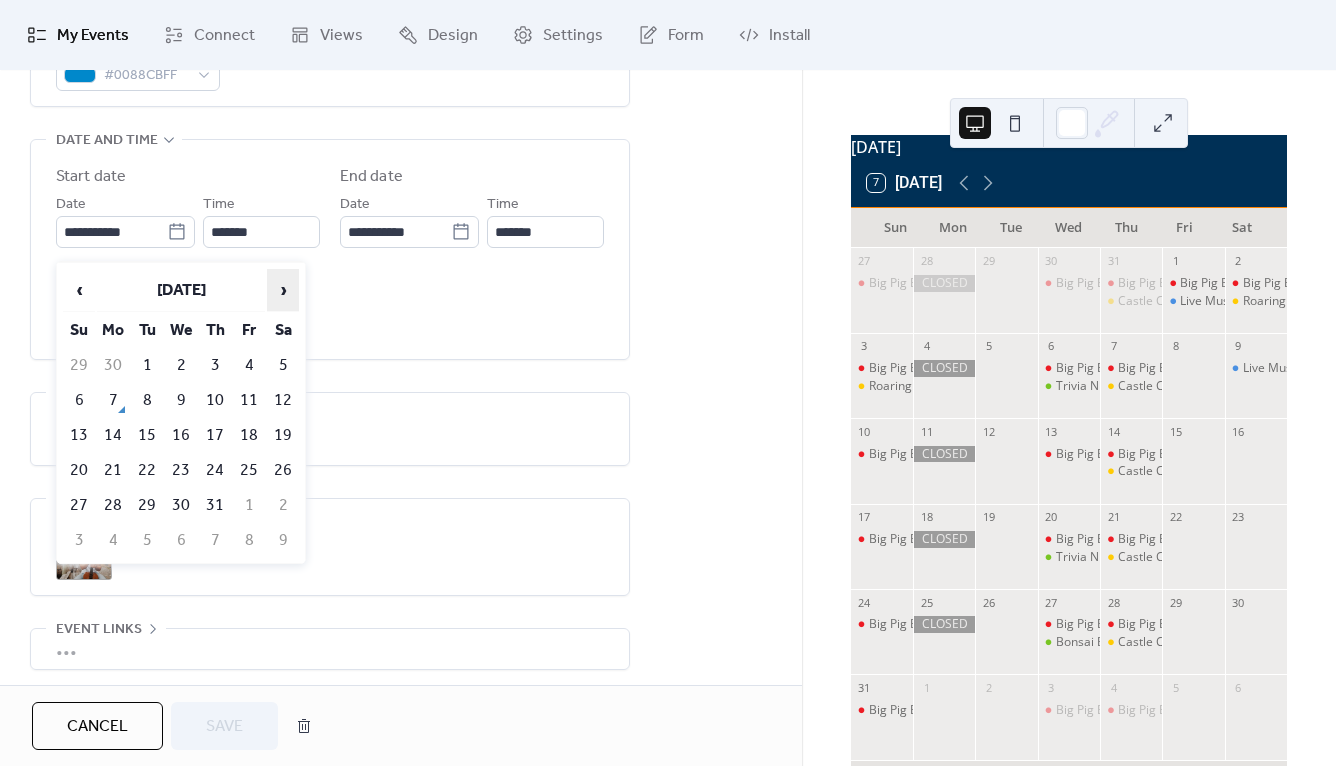 click on "›" at bounding box center (283, 290) 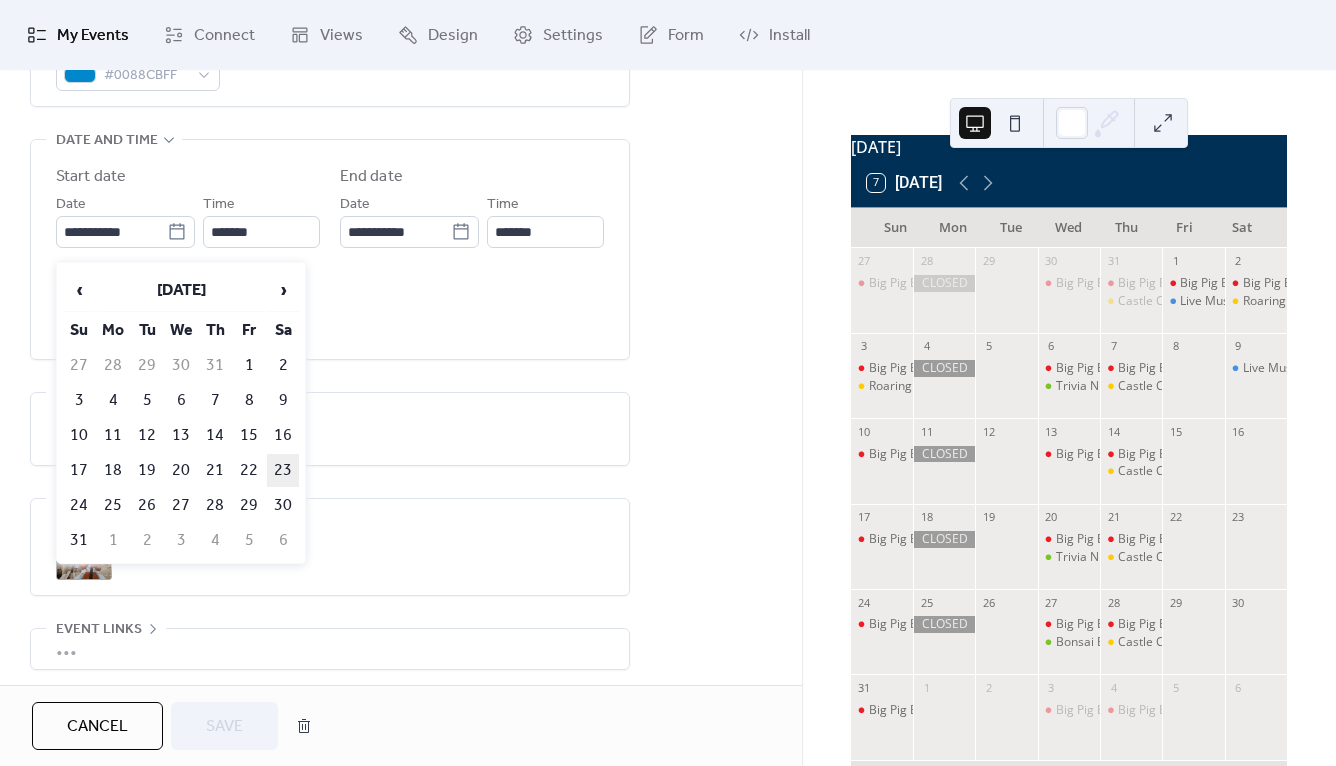 click on "23" at bounding box center [283, 470] 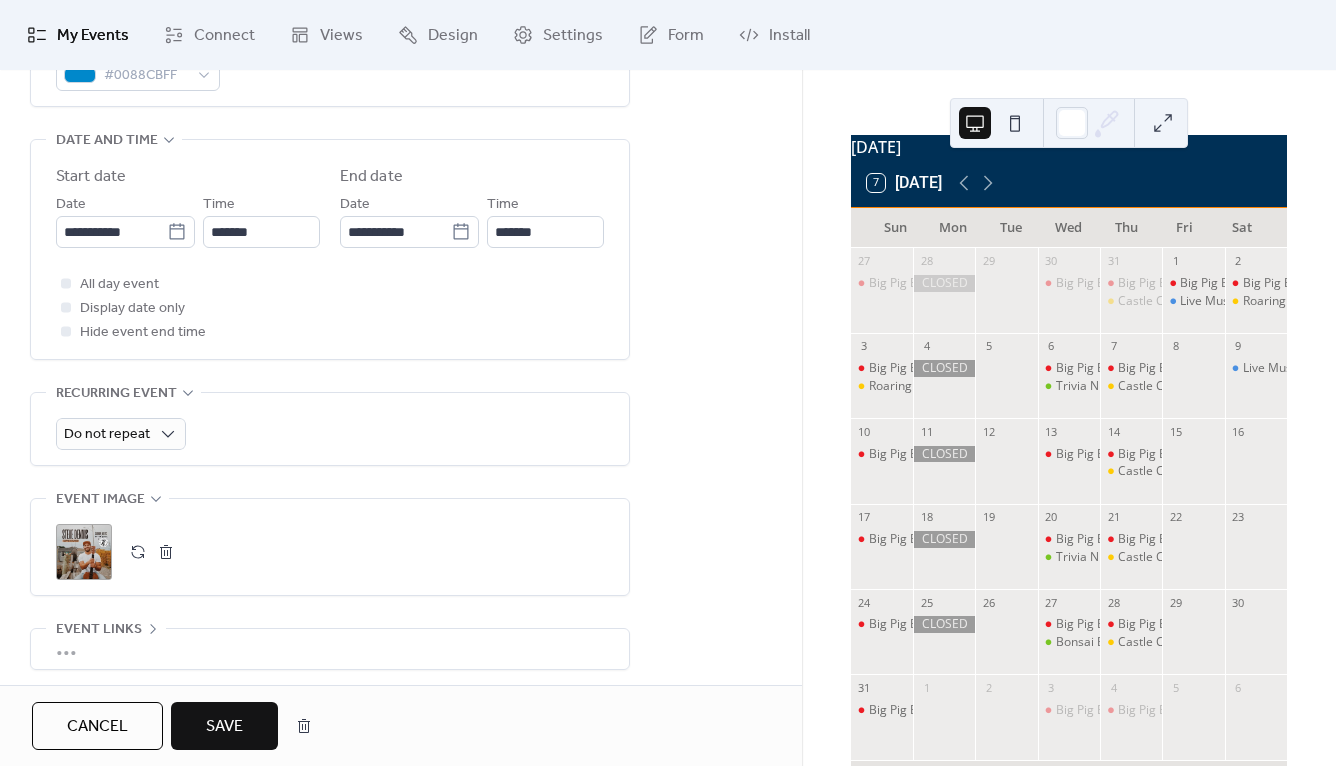 click on "Save" at bounding box center (224, 727) 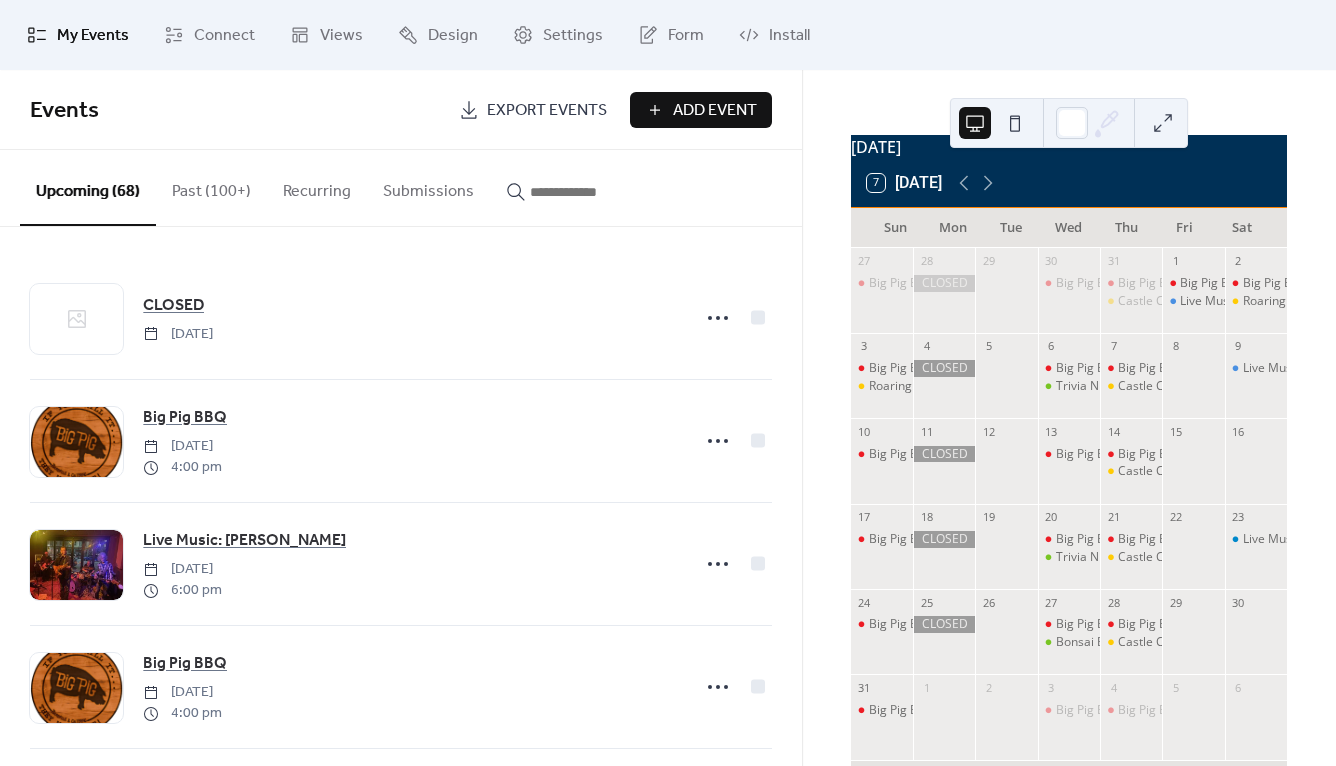 click at bounding box center (580, 192) 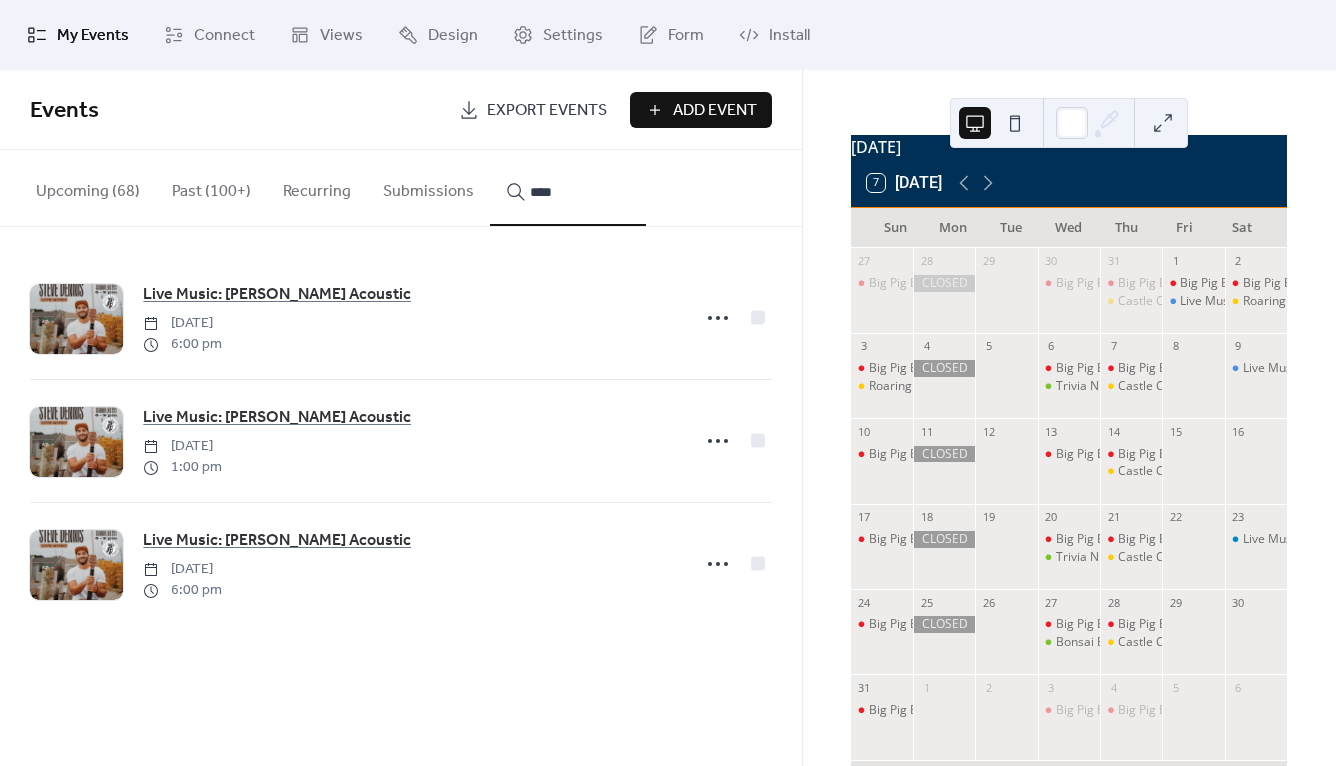 type on "****" 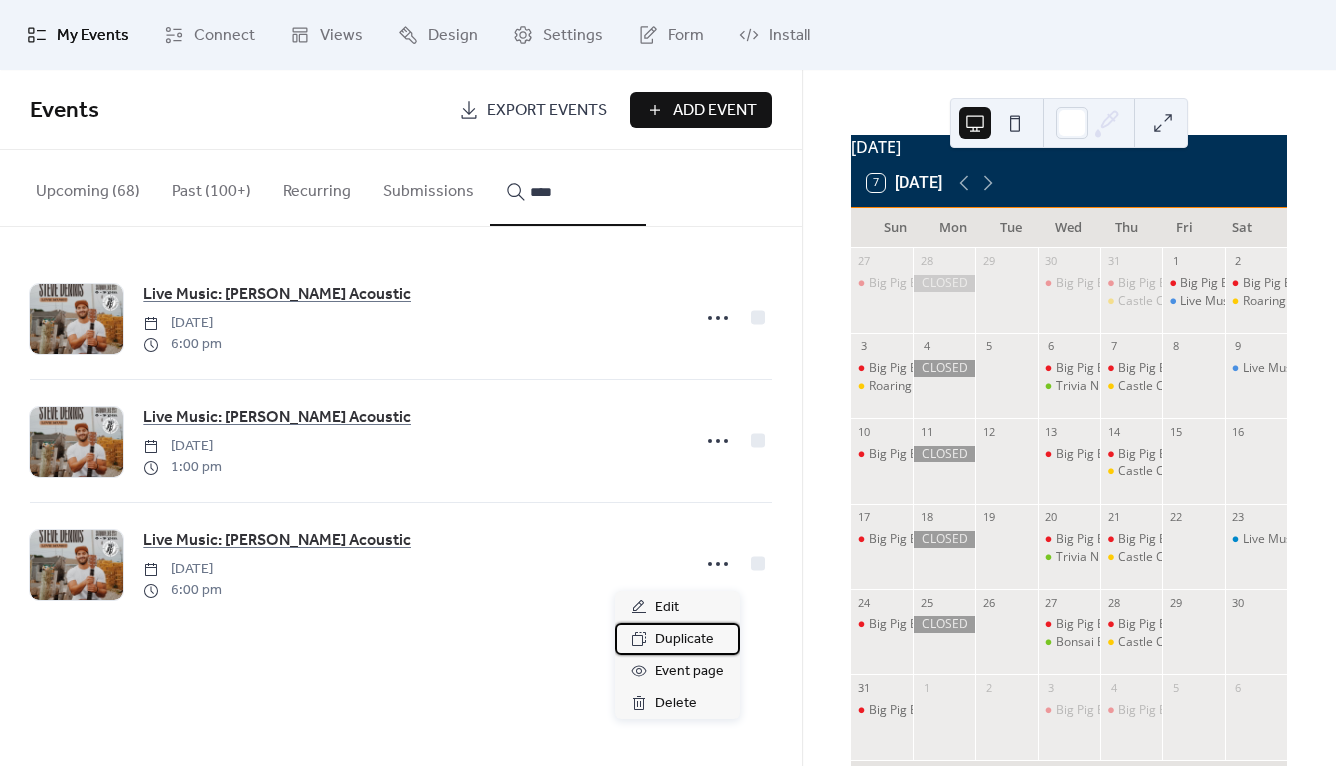 click on "Duplicate" at bounding box center (684, 640) 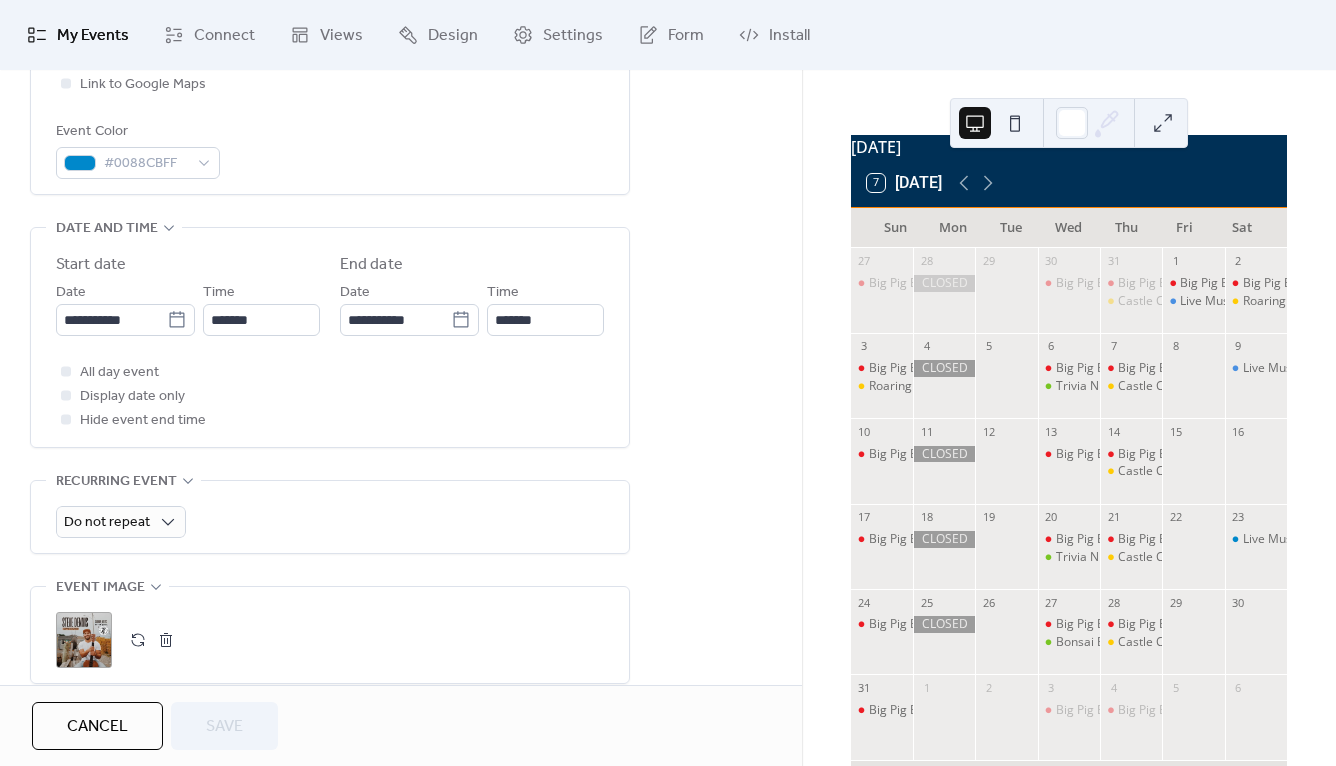 scroll, scrollTop: 542, scrollLeft: 0, axis: vertical 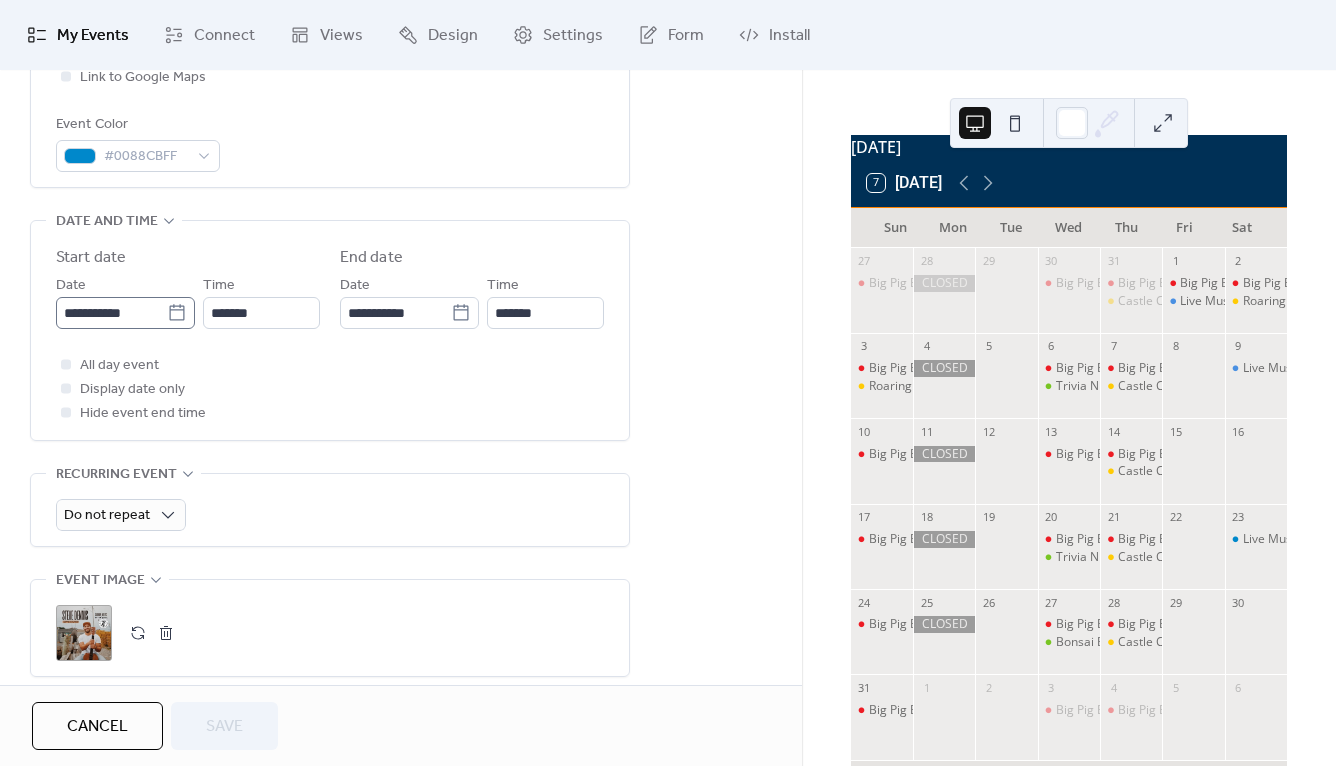 click 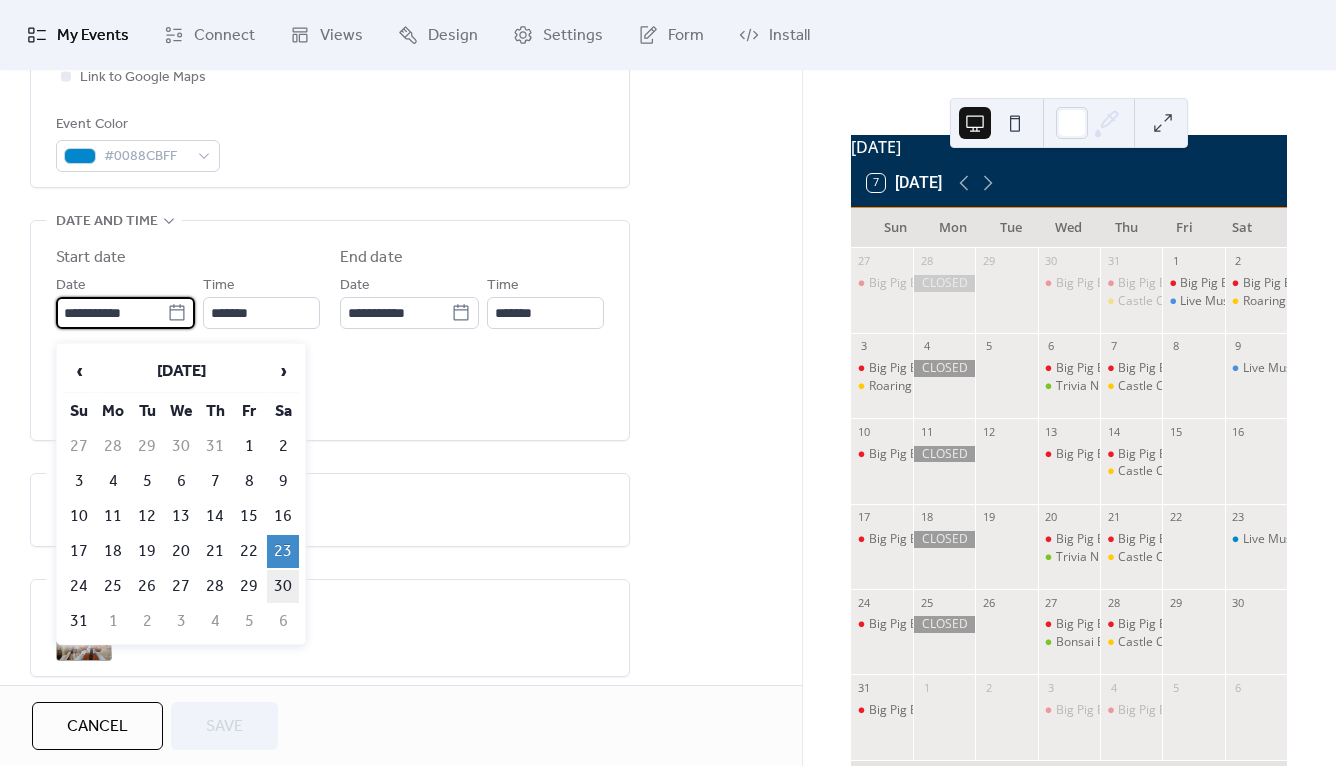 click on "30" at bounding box center (283, 586) 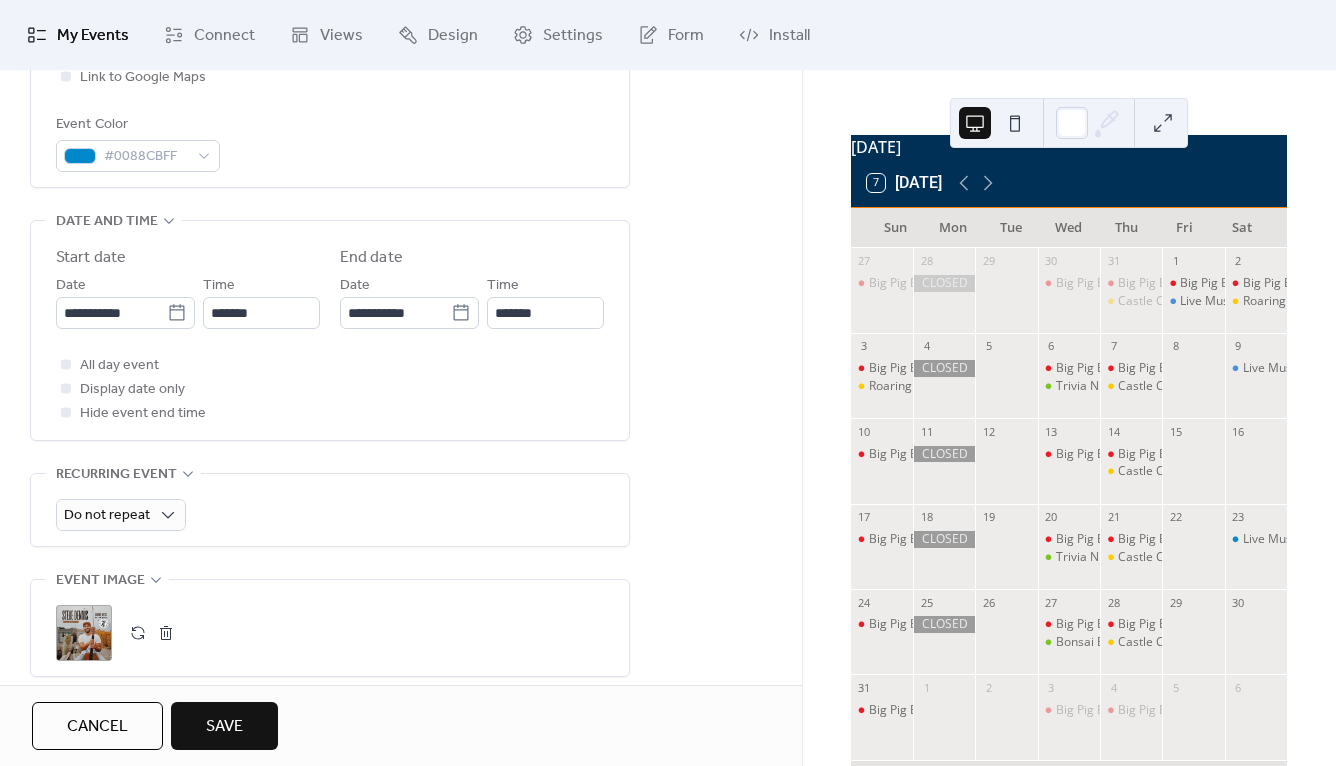 drag, startPoint x: 236, startPoint y: 725, endPoint x: 434, endPoint y: 663, distance: 207.48012 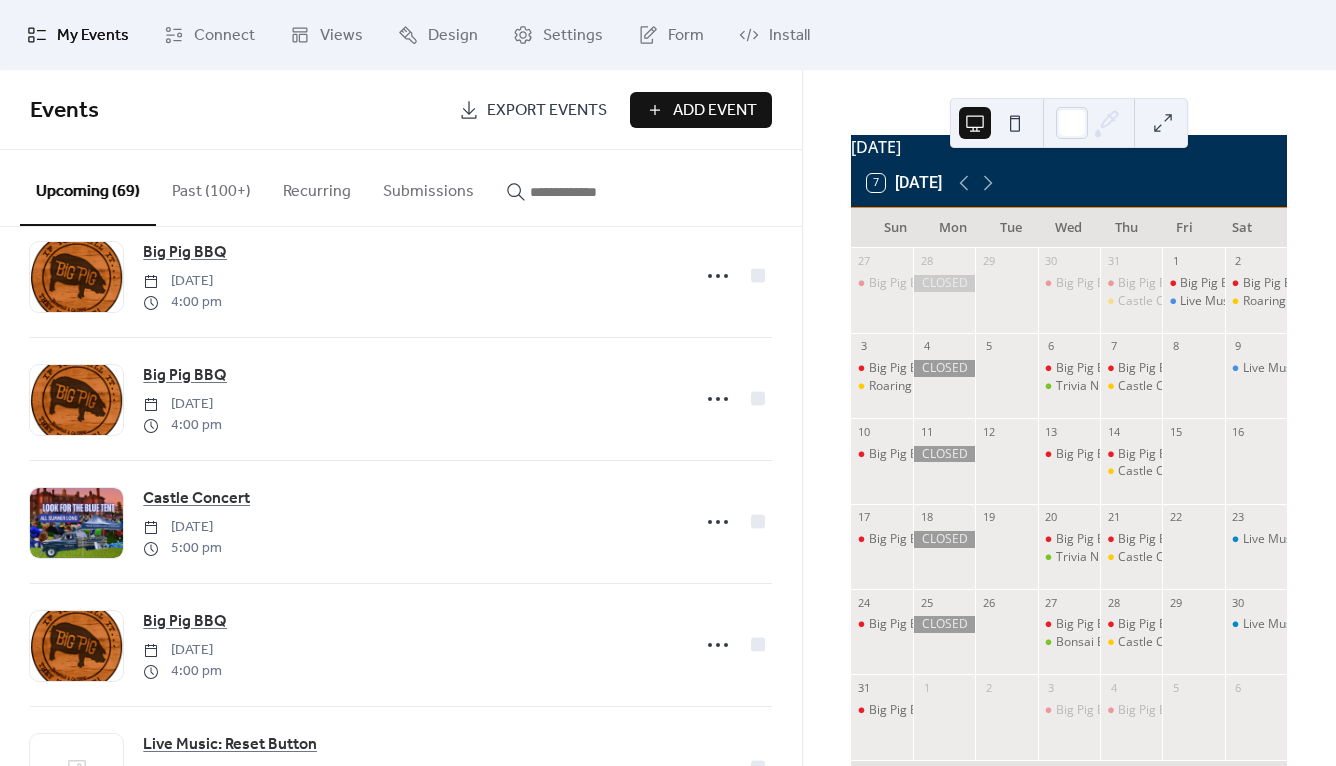 scroll, scrollTop: 4265, scrollLeft: 0, axis: vertical 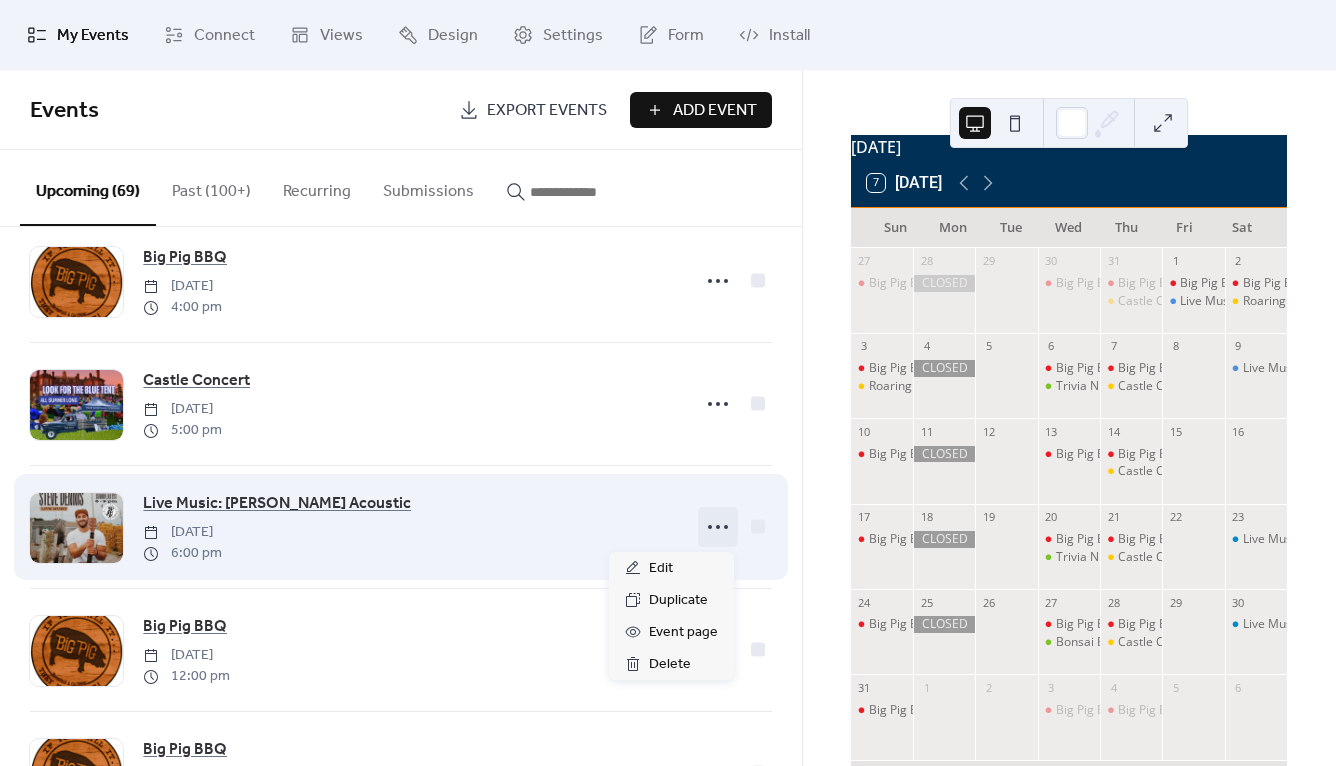 click 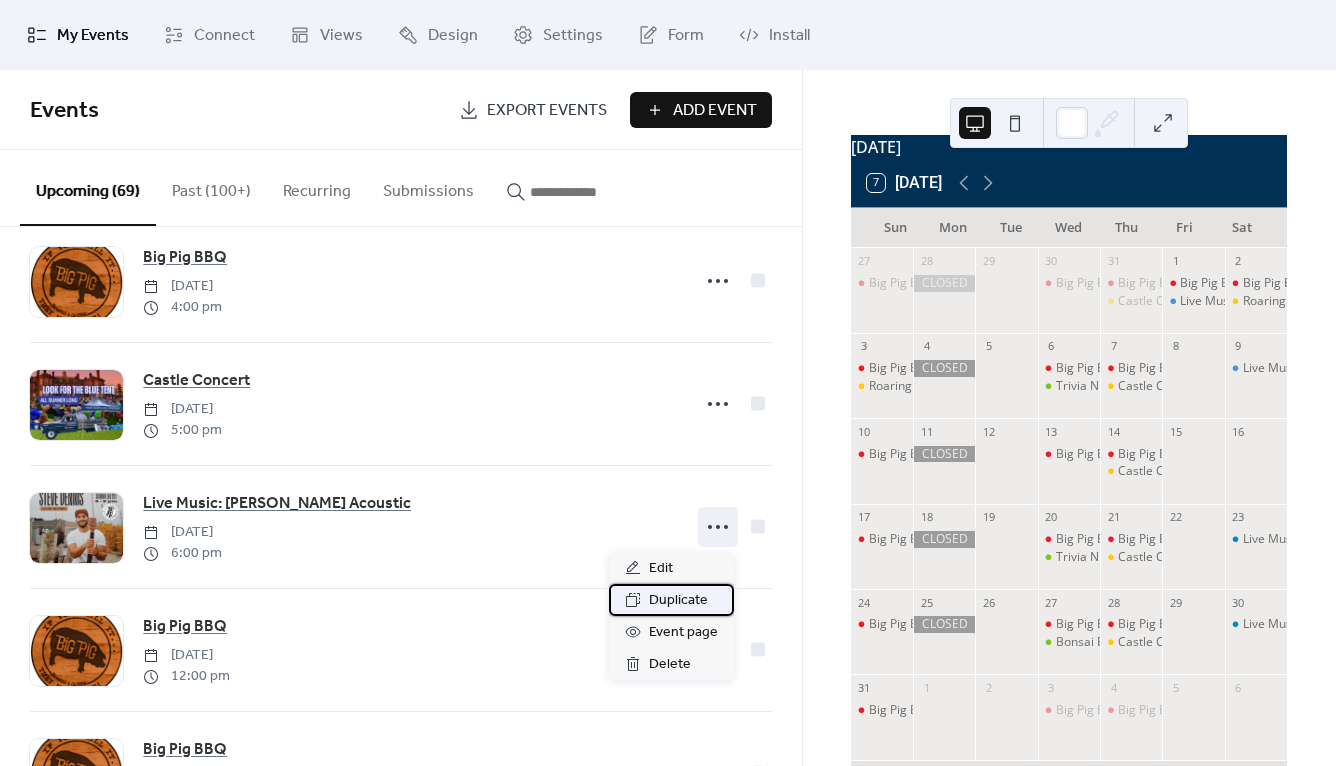 click on "Duplicate" at bounding box center [678, 601] 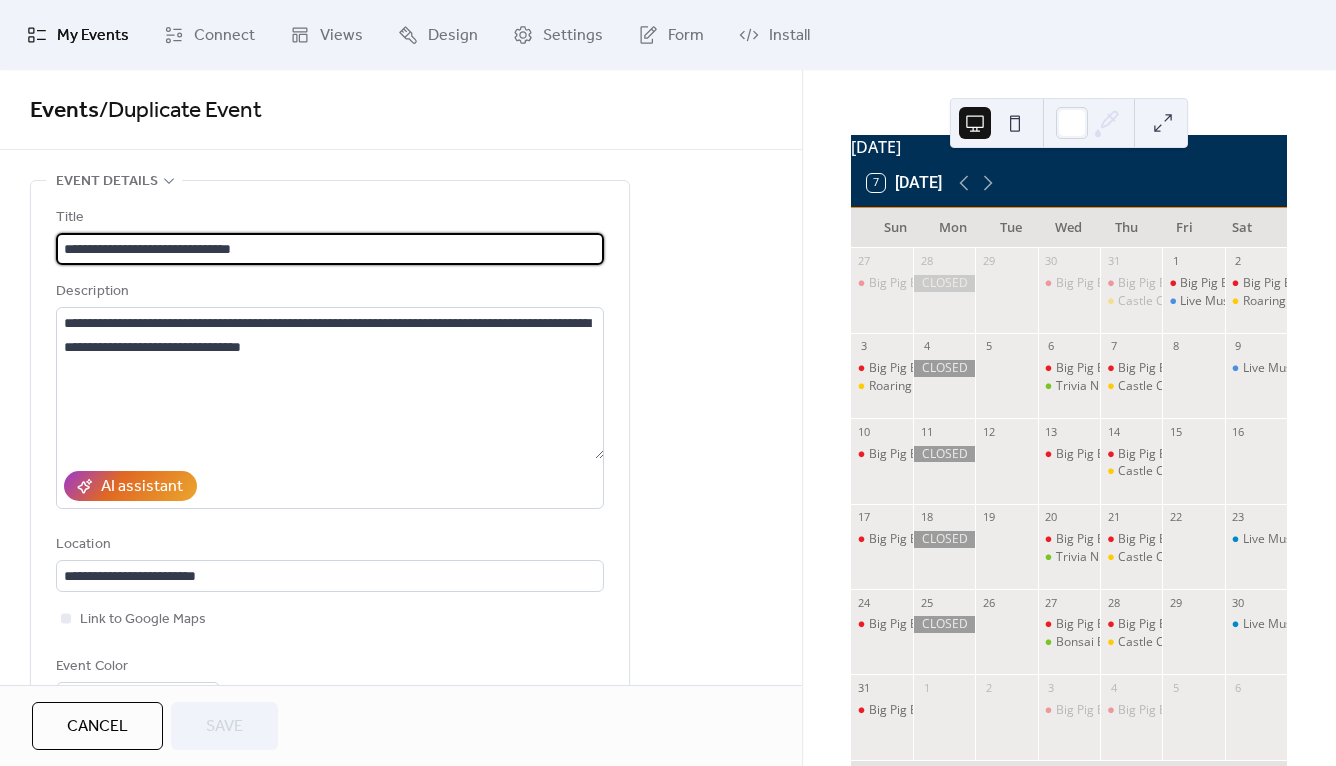 drag, startPoint x: 280, startPoint y: 243, endPoint x: 135, endPoint y: 243, distance: 145 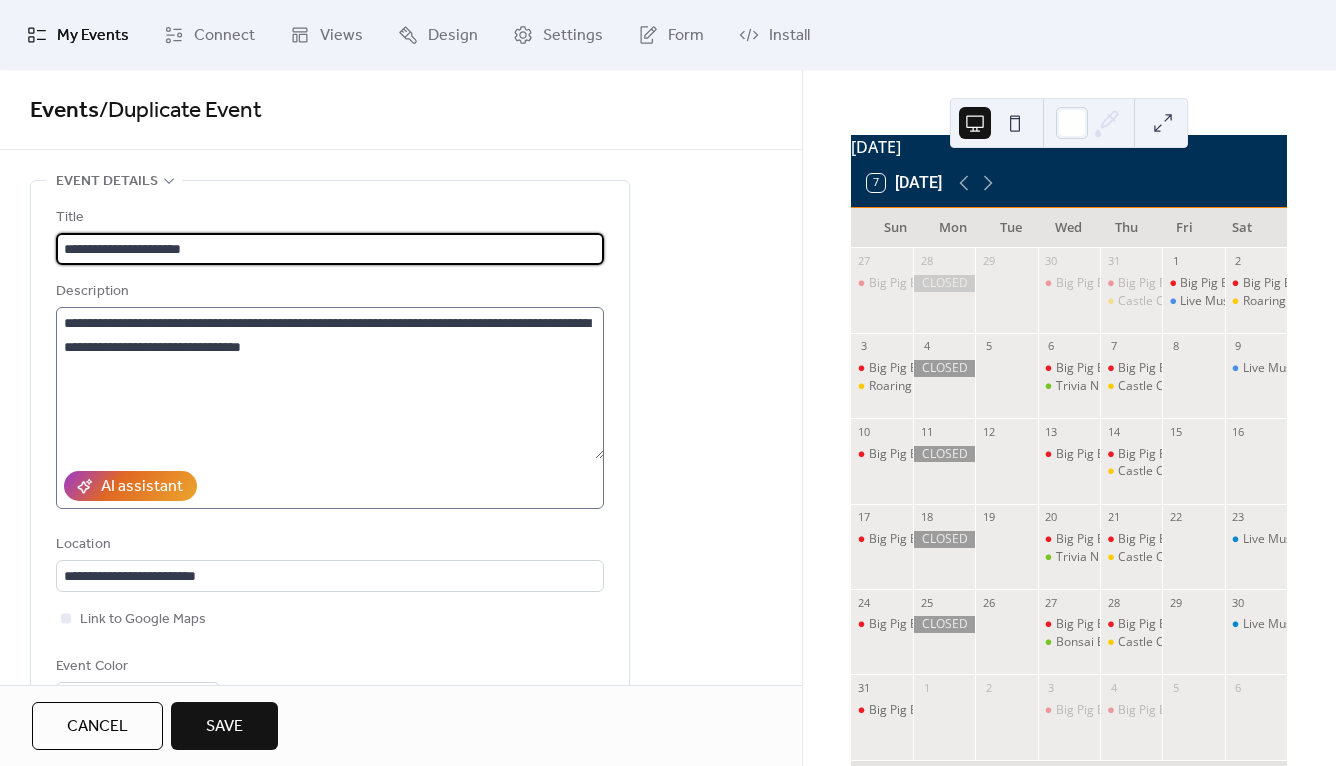 type on "**********" 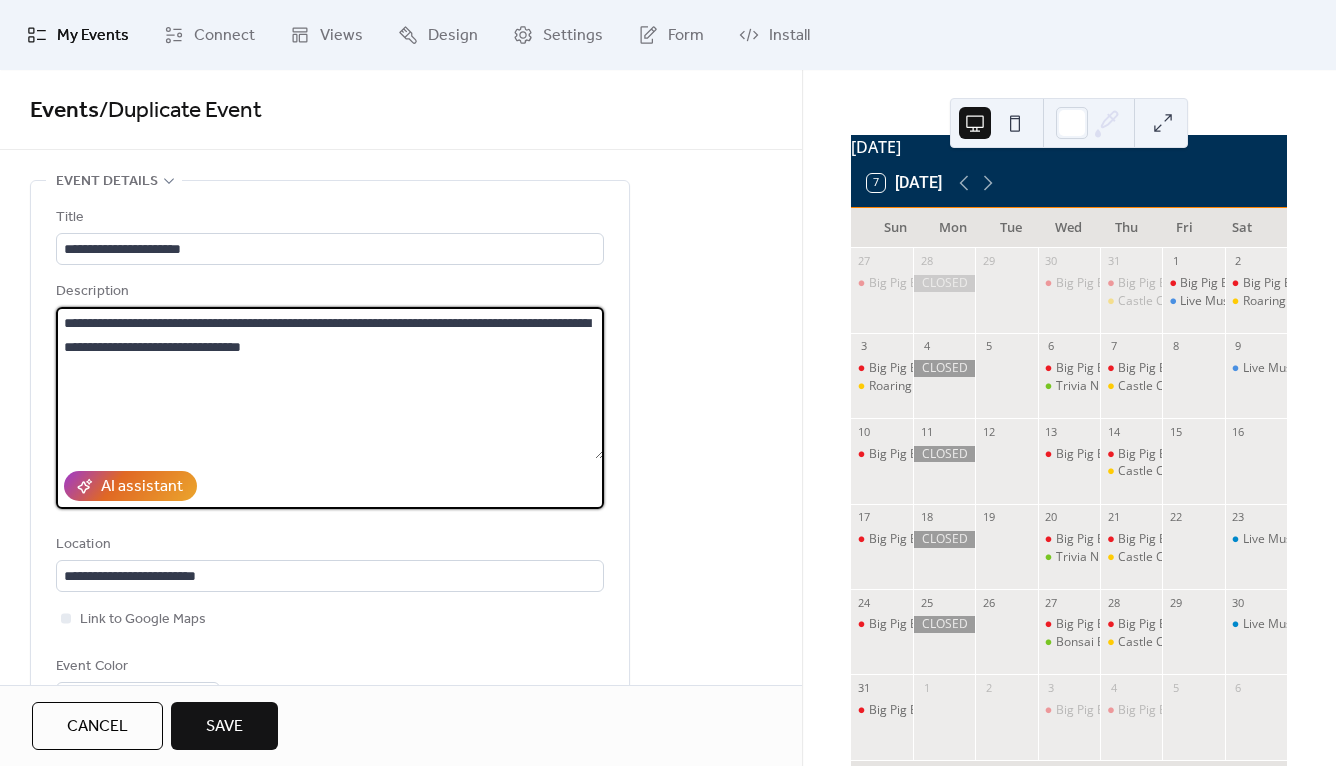 drag, startPoint x: 455, startPoint y: 353, endPoint x: 49, endPoint y: 327, distance: 406.83167 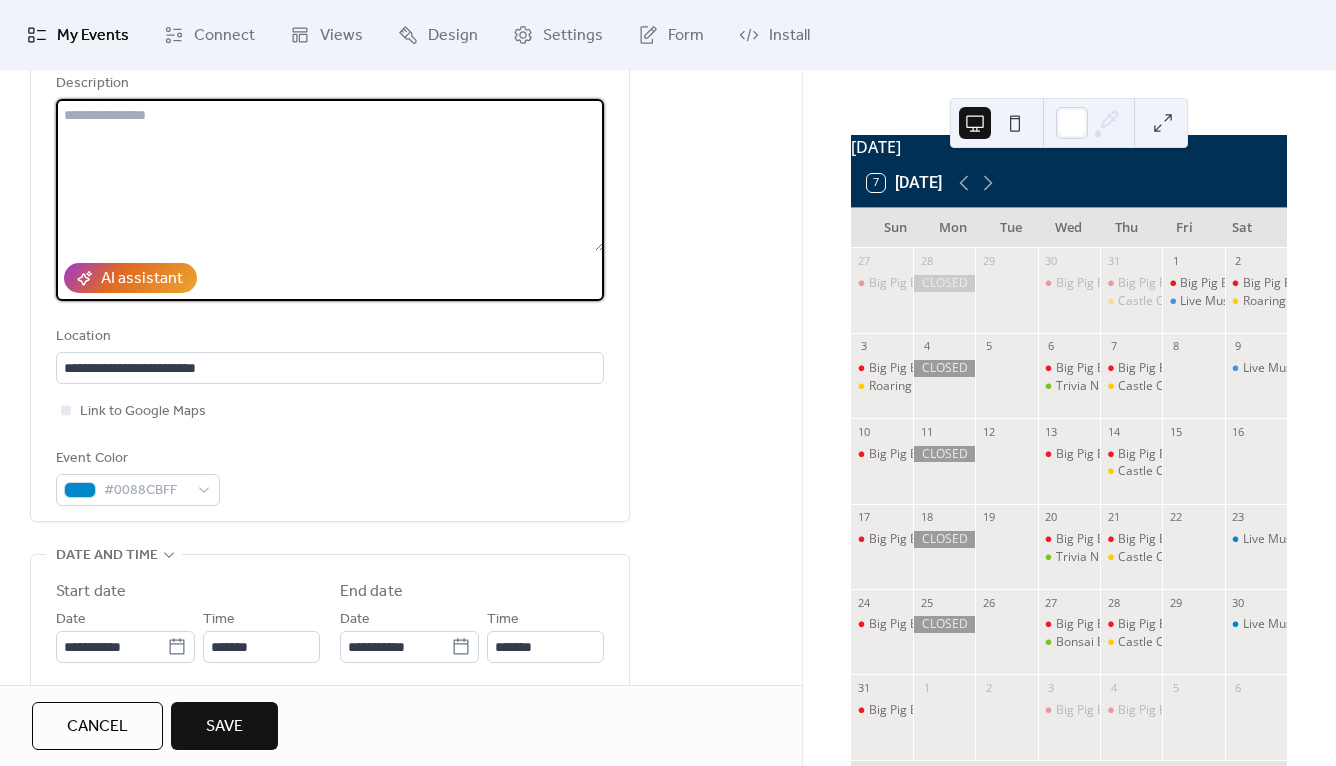 scroll, scrollTop: 295, scrollLeft: 0, axis: vertical 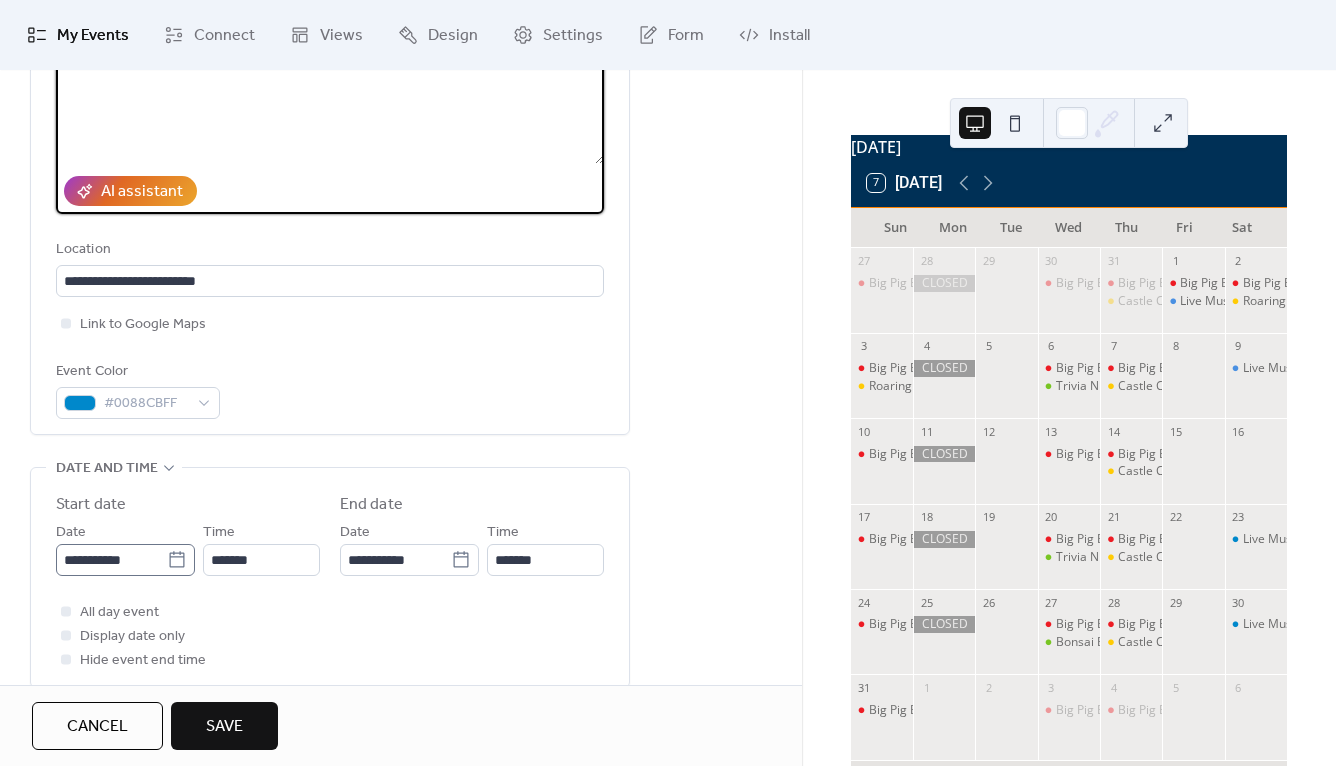 type 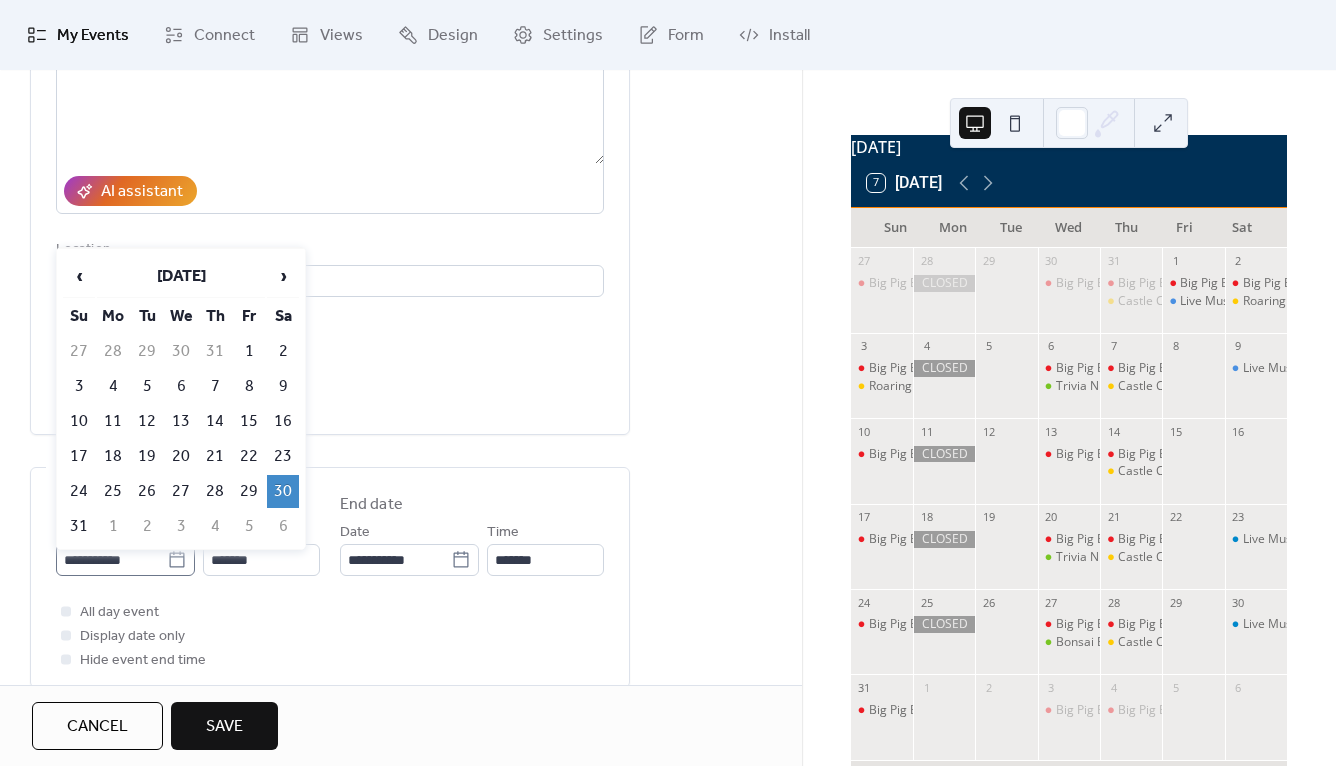 click 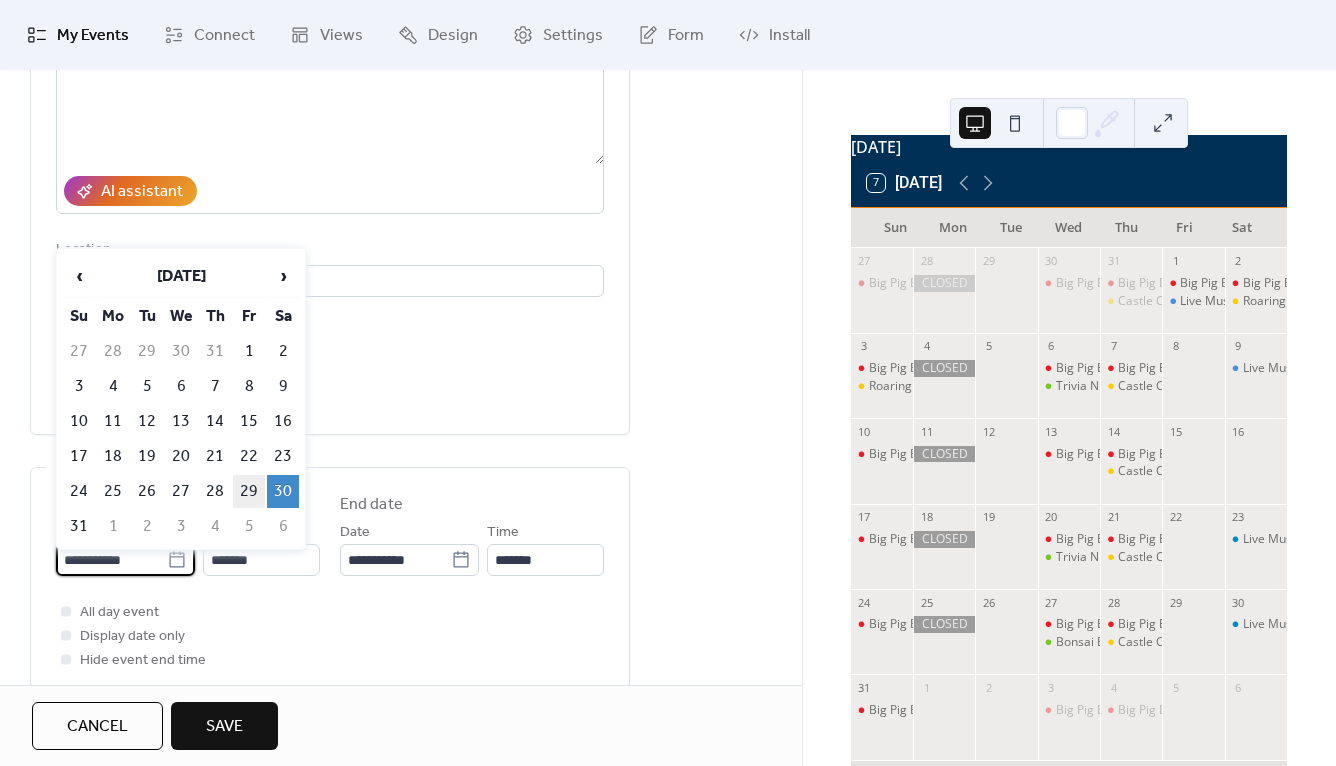click on "29" at bounding box center (249, 491) 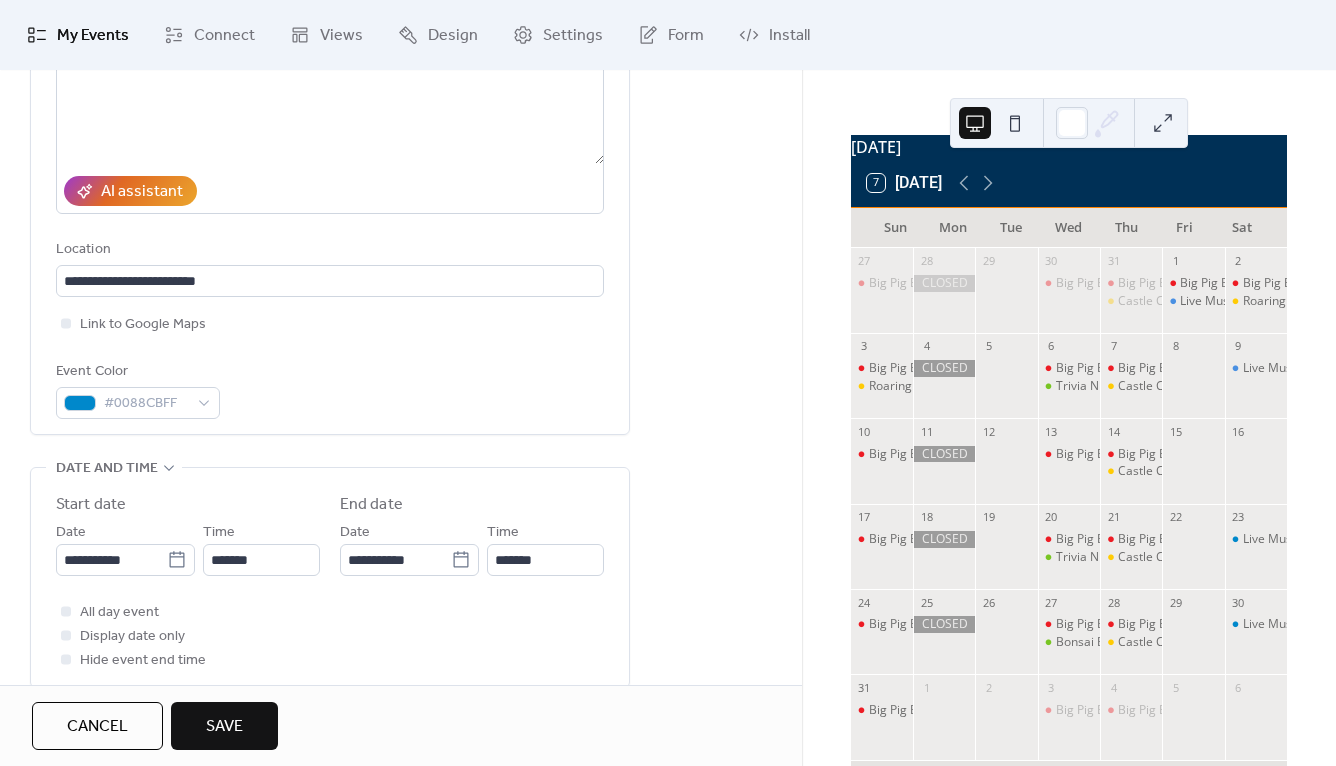 type on "**********" 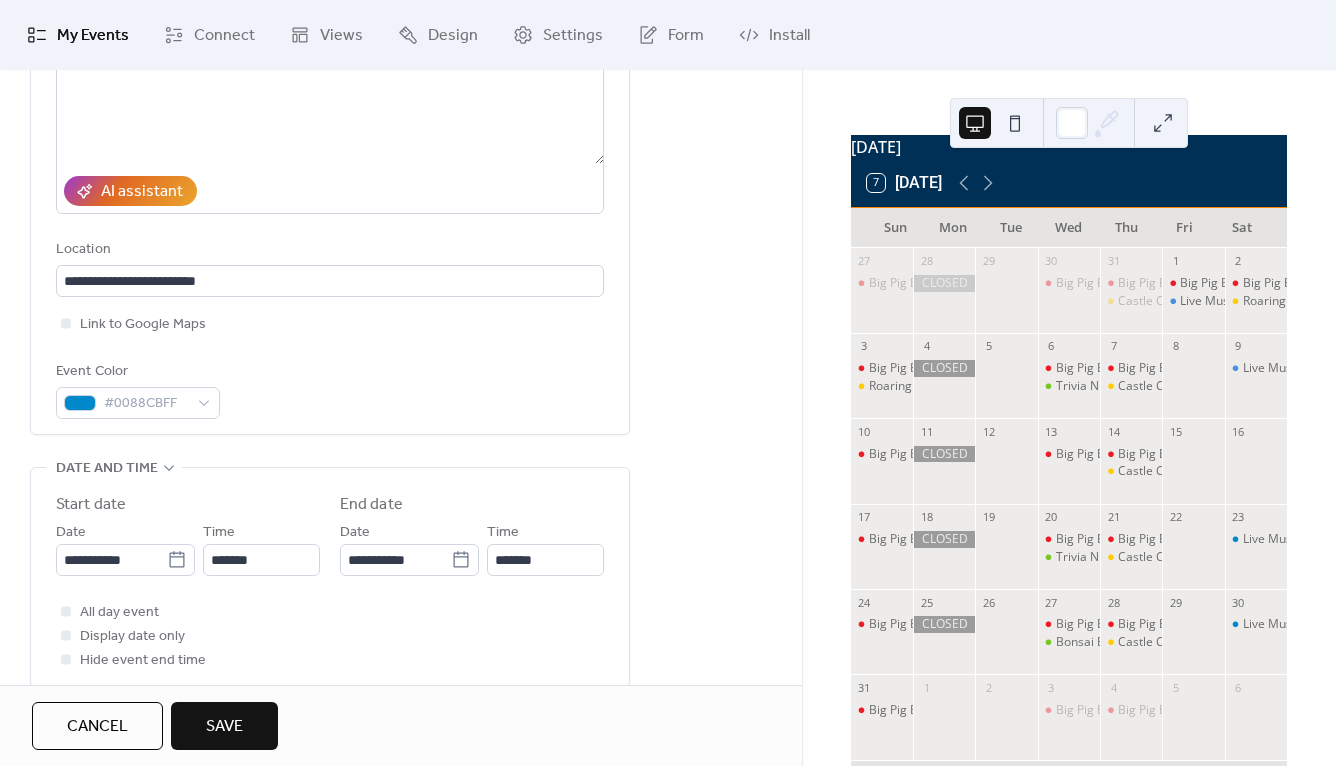 type on "**********" 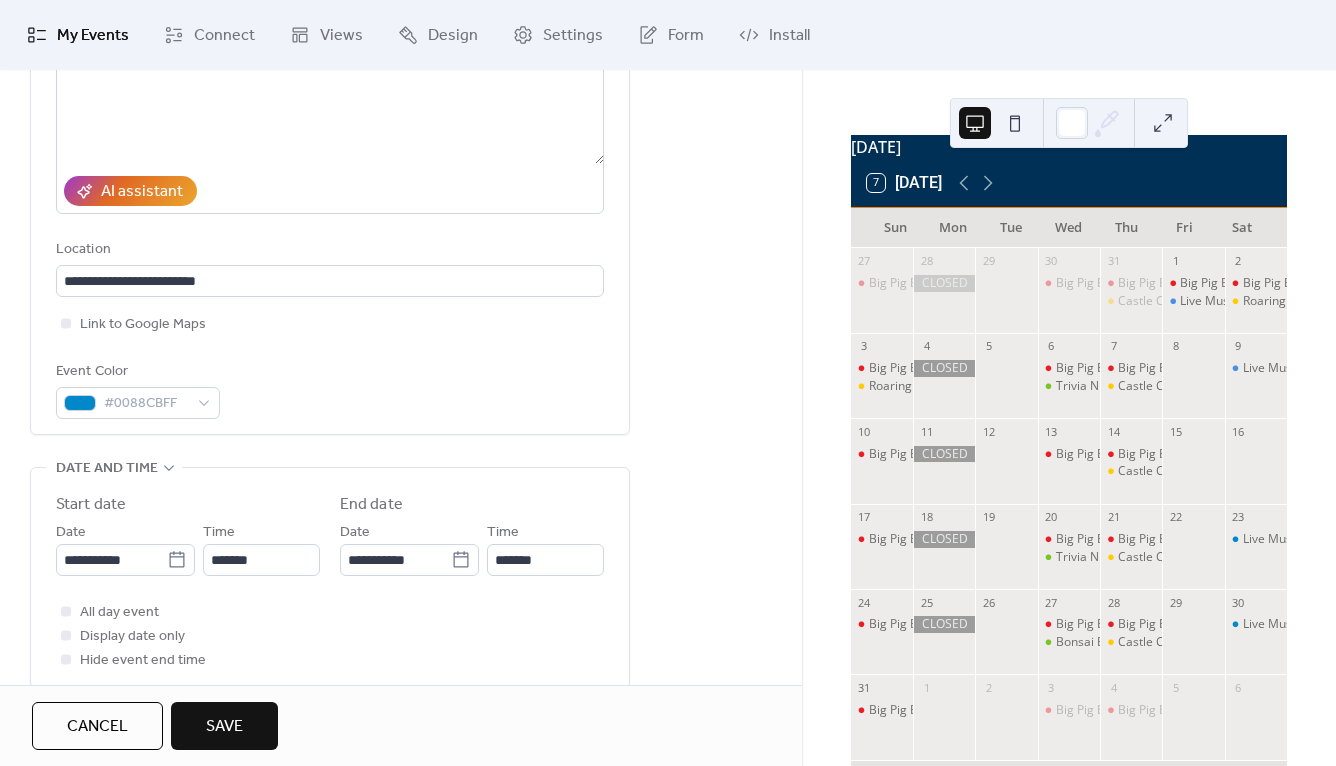 click on "Save" at bounding box center (224, 727) 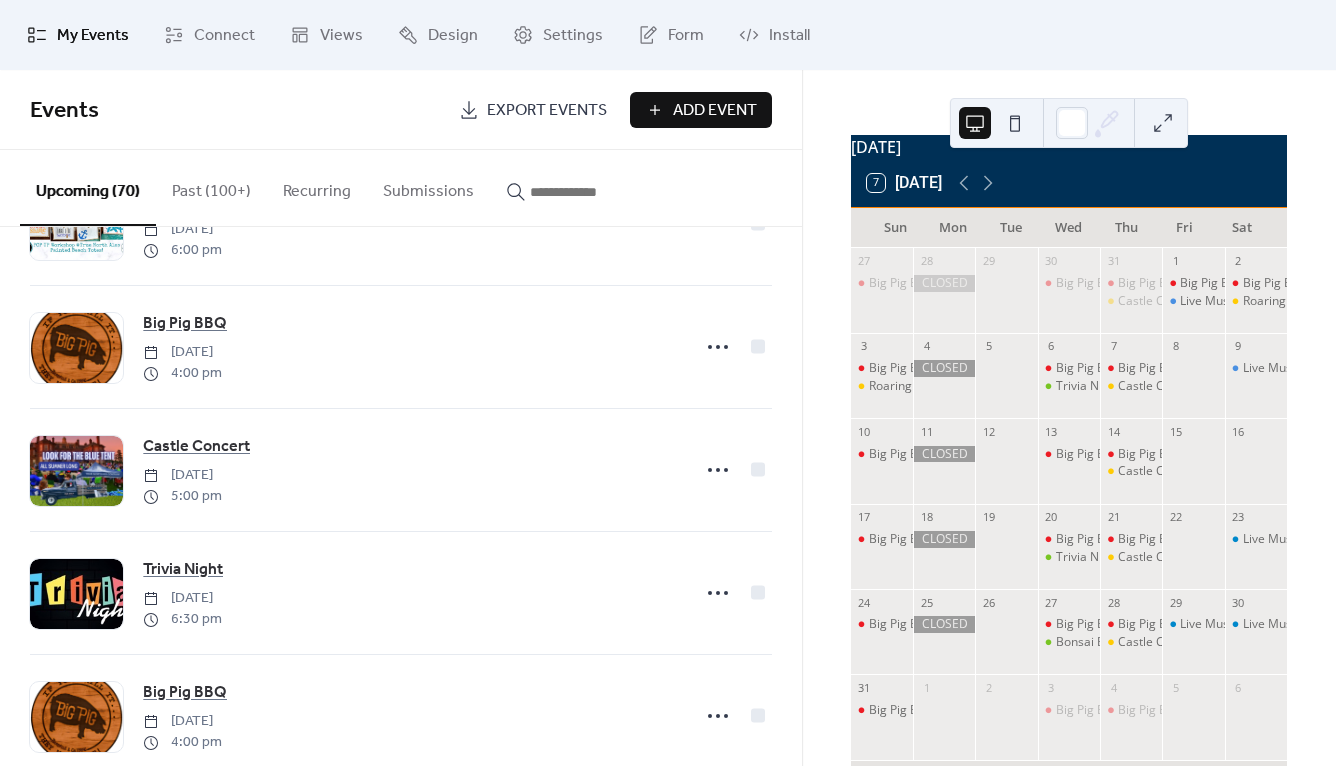 scroll, scrollTop: 1320, scrollLeft: 0, axis: vertical 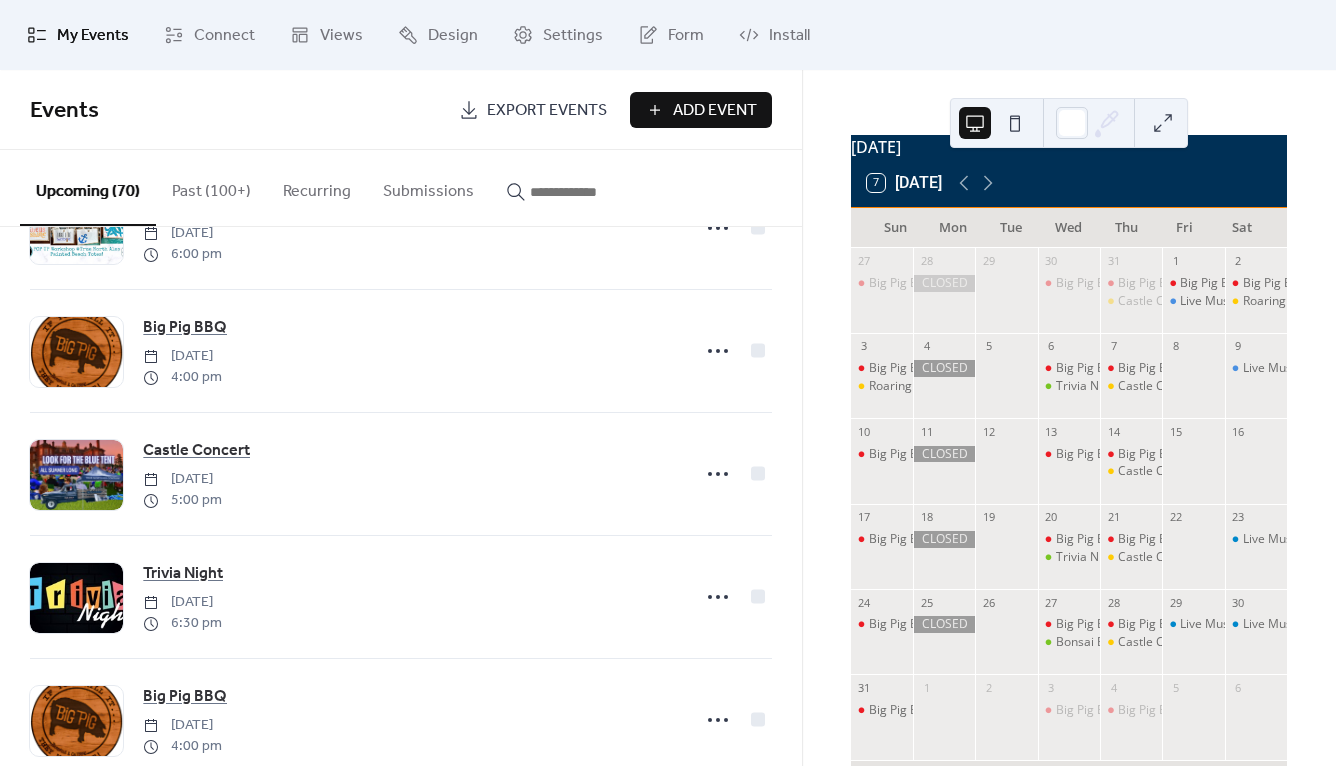 click on "My Events Connect Views Design Settings Form Install" at bounding box center (668, 35) 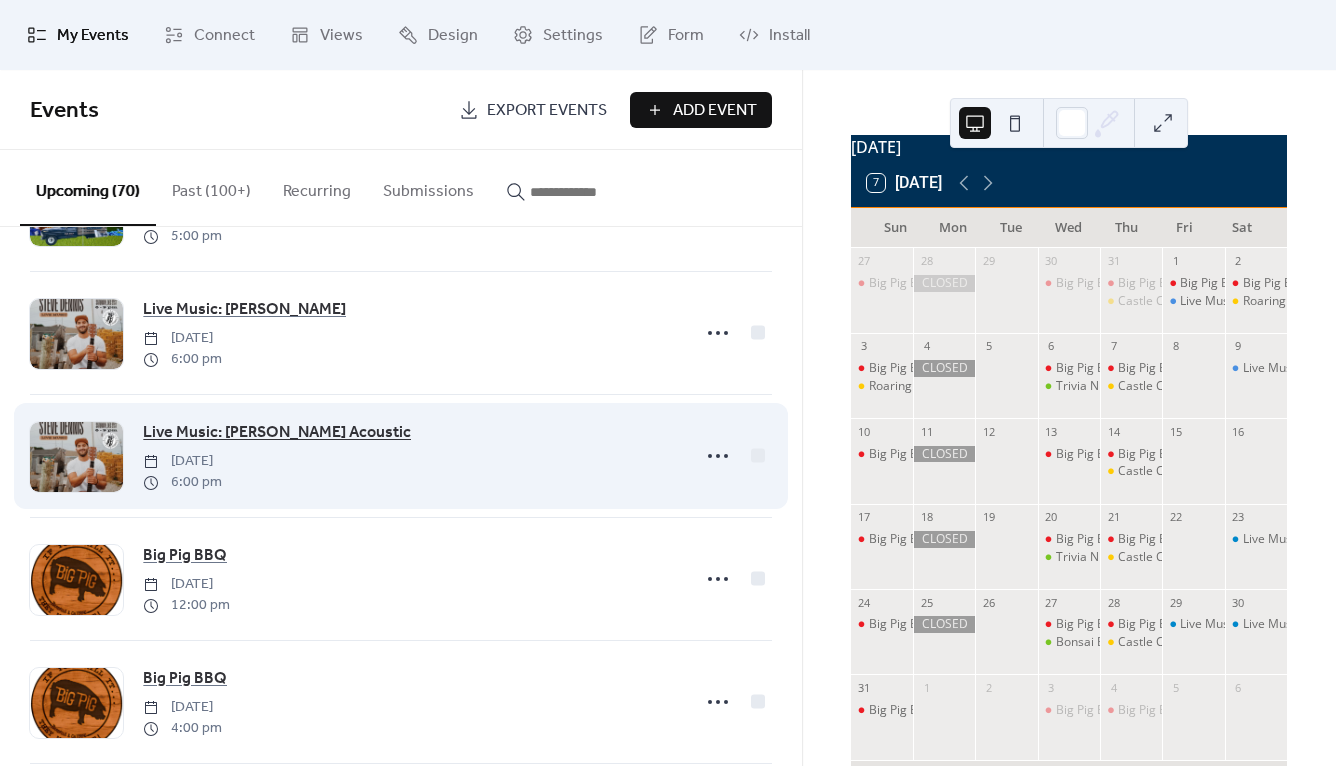 scroll, scrollTop: 7832, scrollLeft: 0, axis: vertical 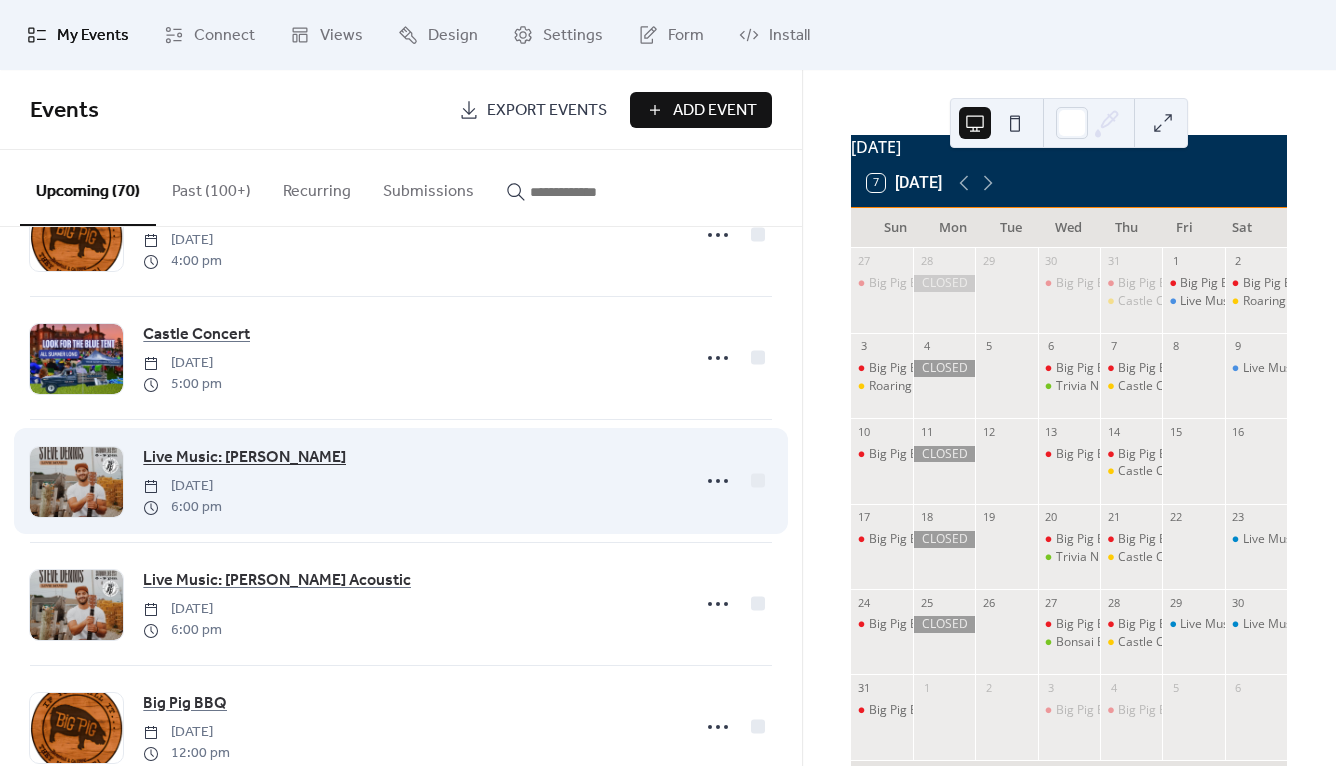 click on "Live Music: [PERSON_NAME]" at bounding box center (244, 458) 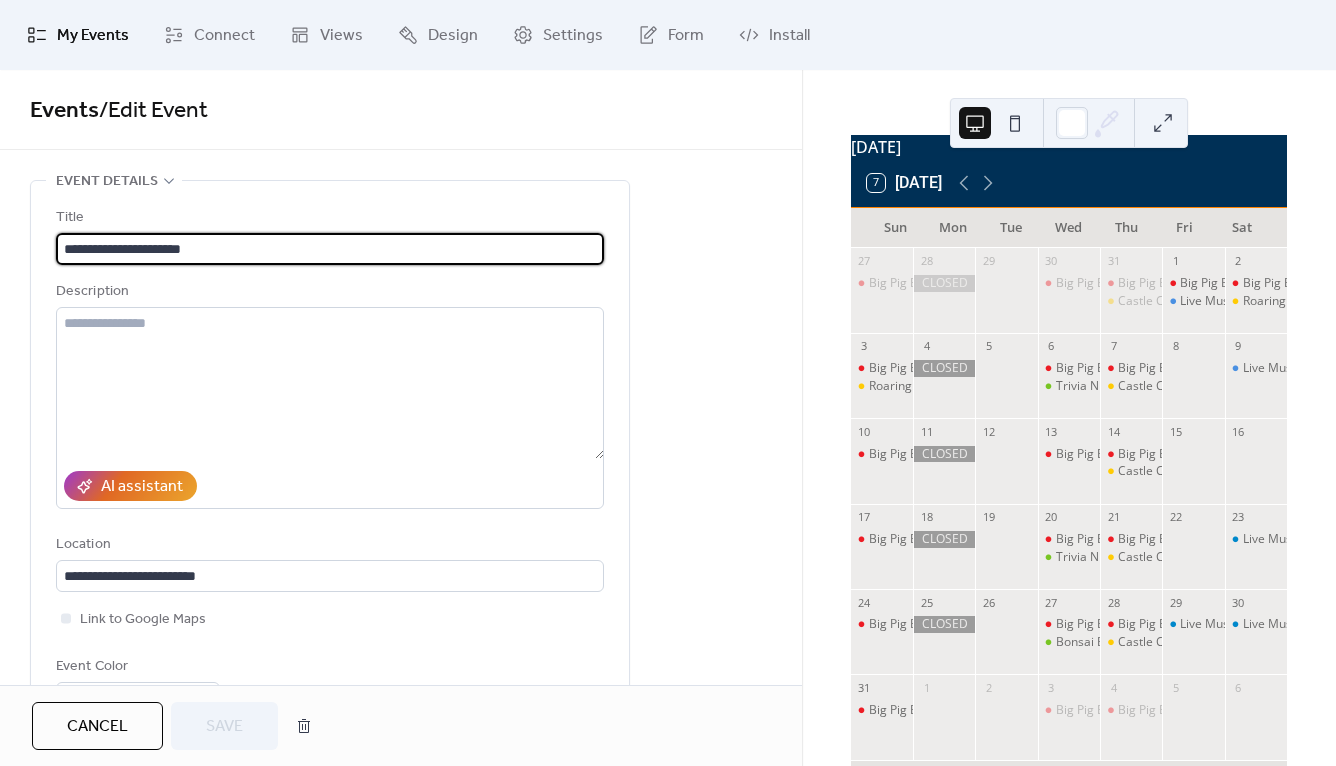 click on "**********" at bounding box center [330, 249] 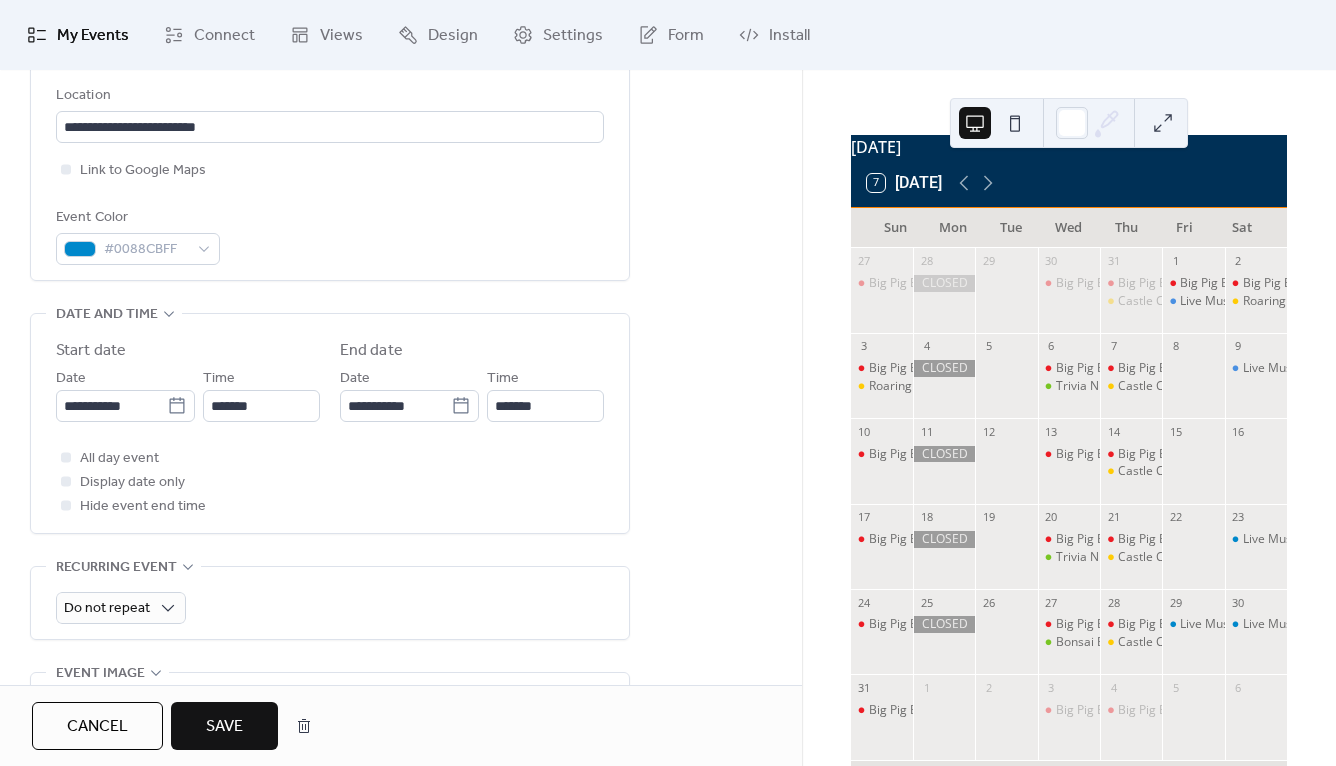 scroll, scrollTop: 627, scrollLeft: 0, axis: vertical 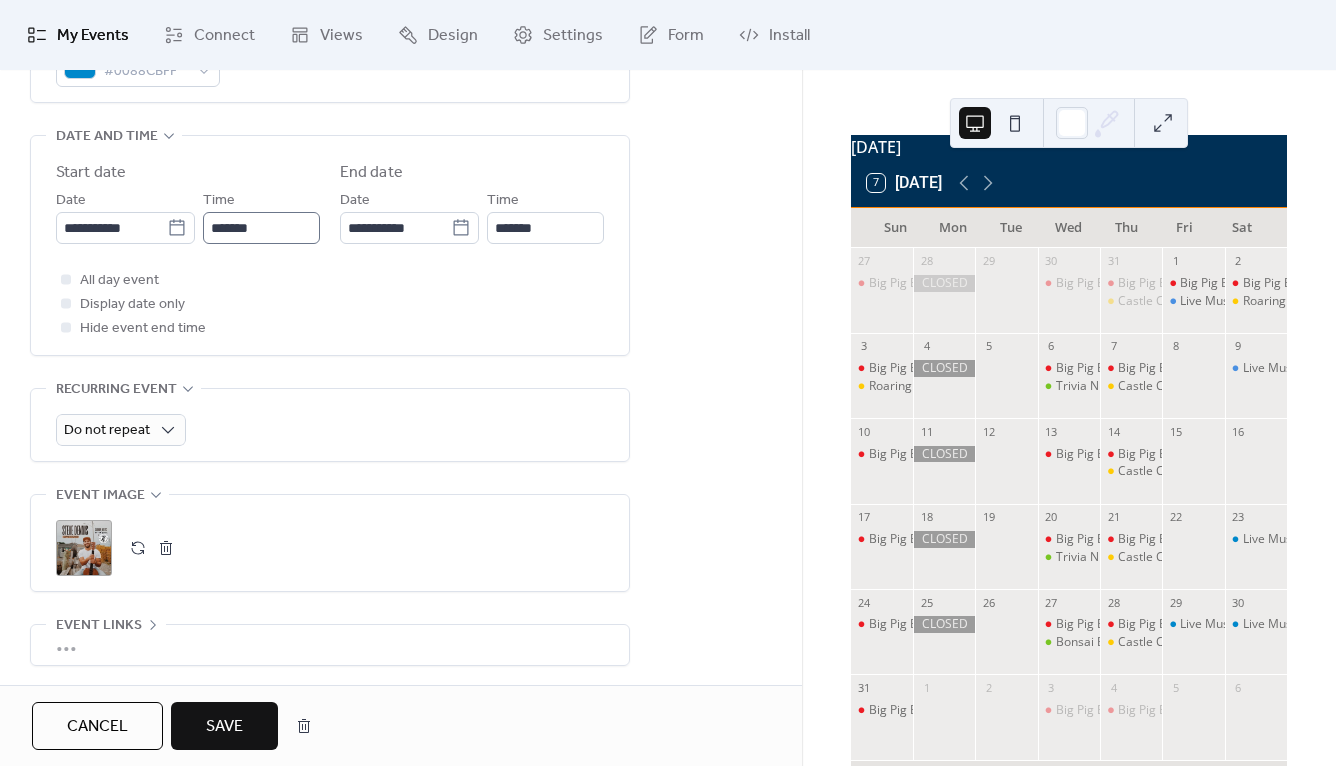 type on "**********" 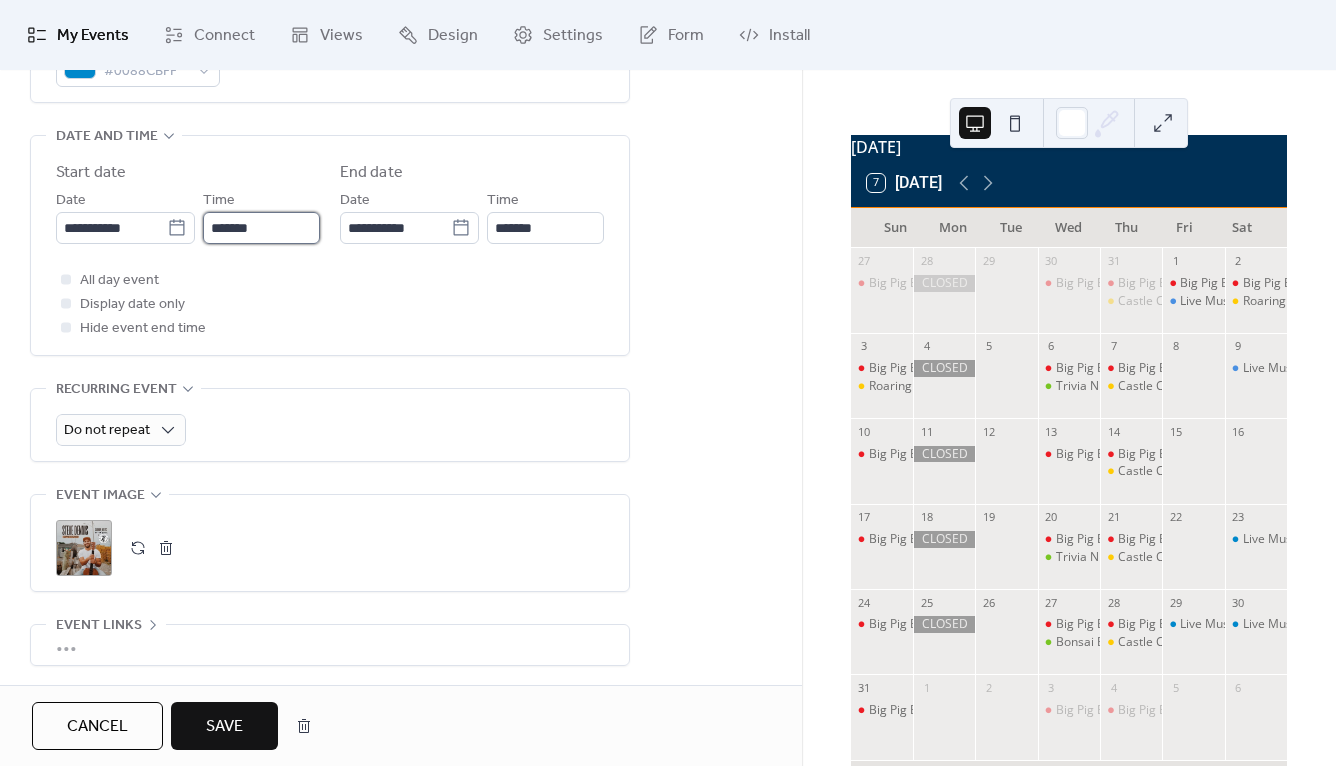 click on "*******" at bounding box center (261, 228) 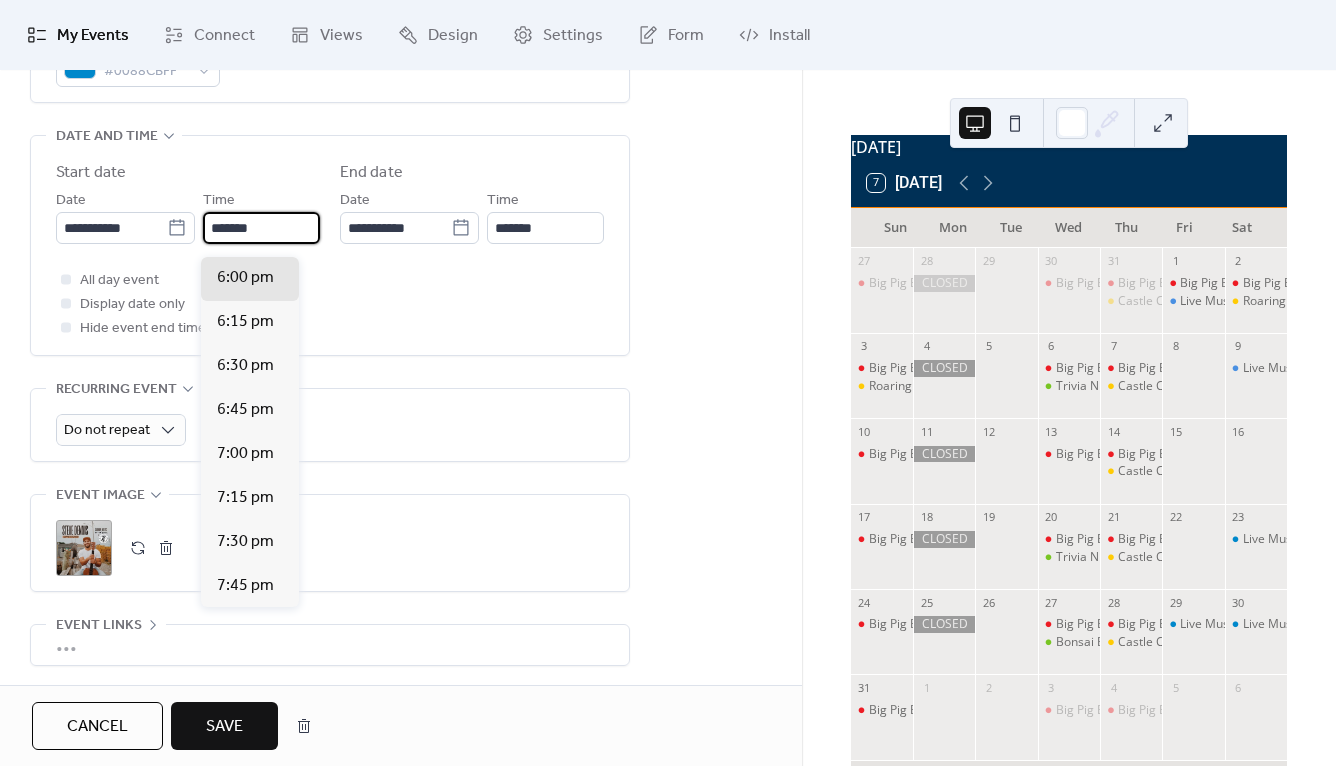 scroll, scrollTop: 2798, scrollLeft: 0, axis: vertical 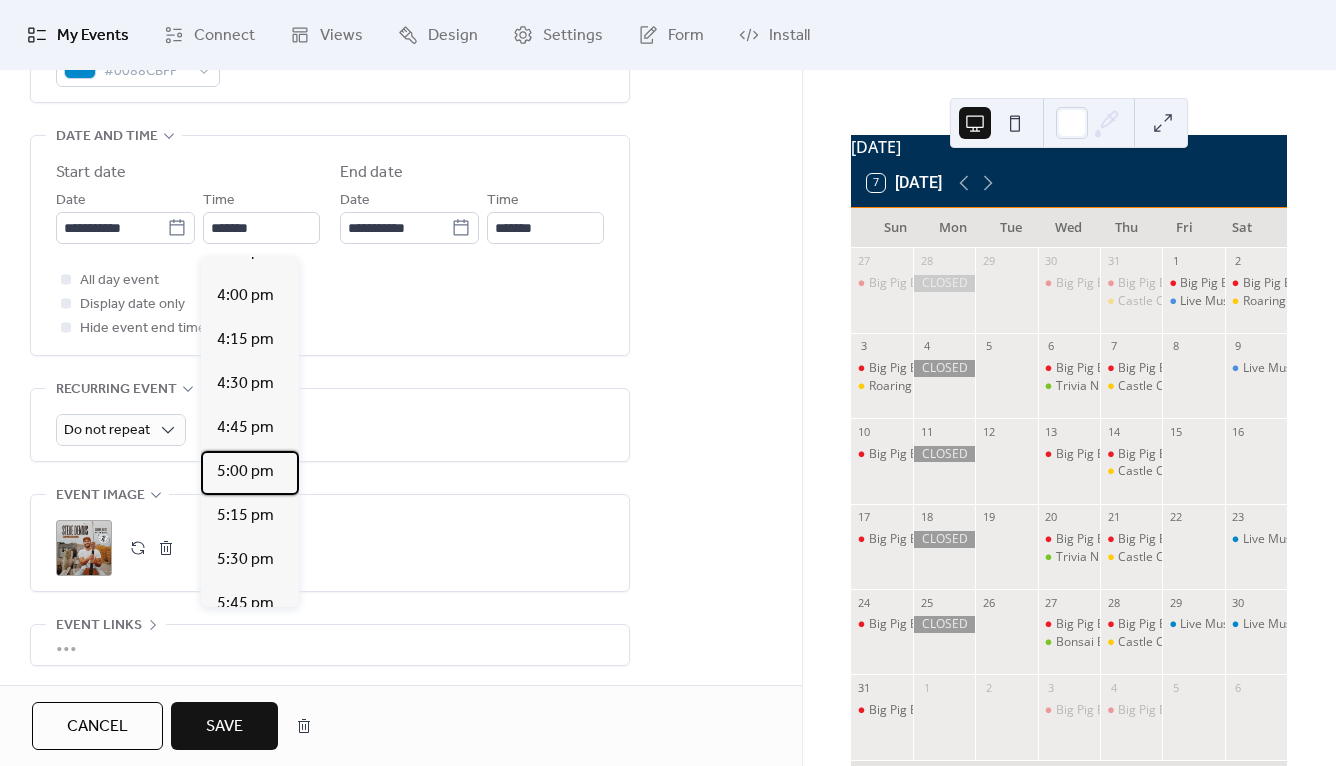 drag, startPoint x: 236, startPoint y: 471, endPoint x: 309, endPoint y: 404, distance: 99.08582 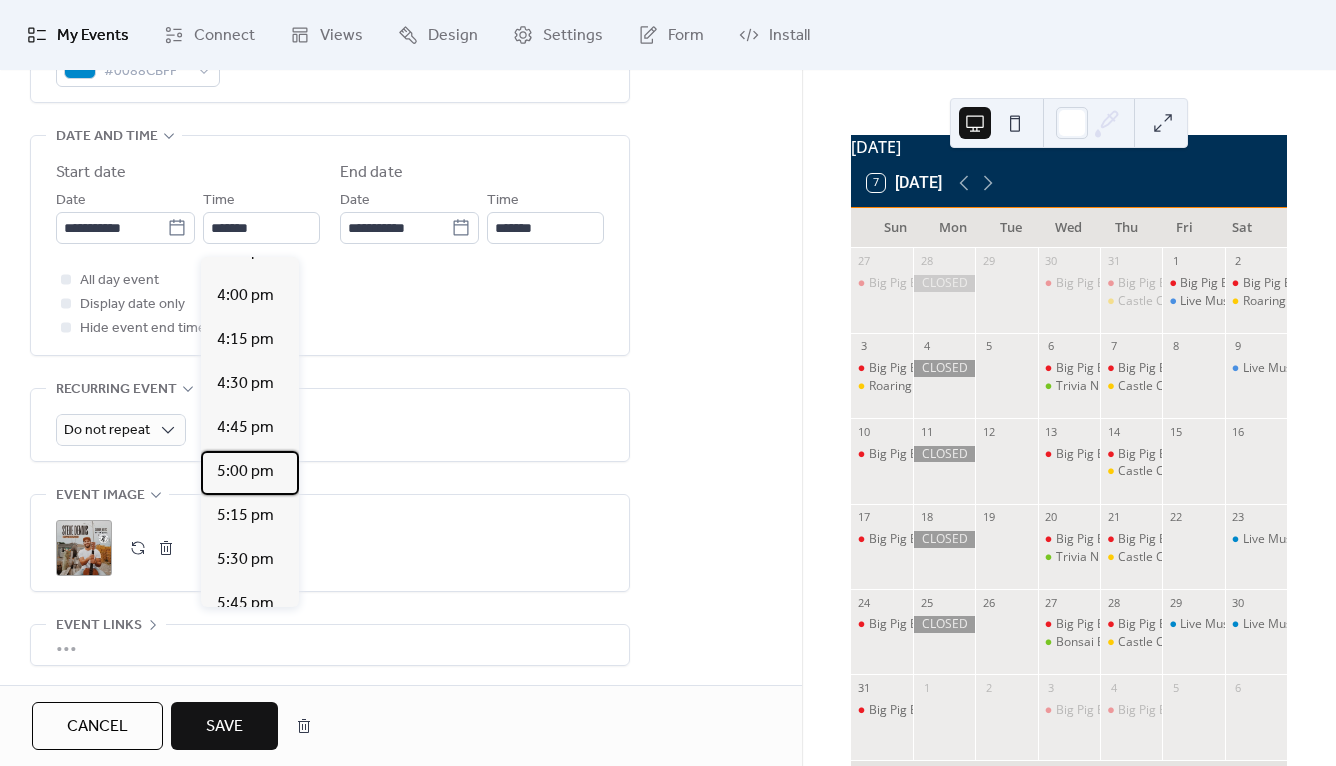 click on "5:00 pm" at bounding box center [245, 472] 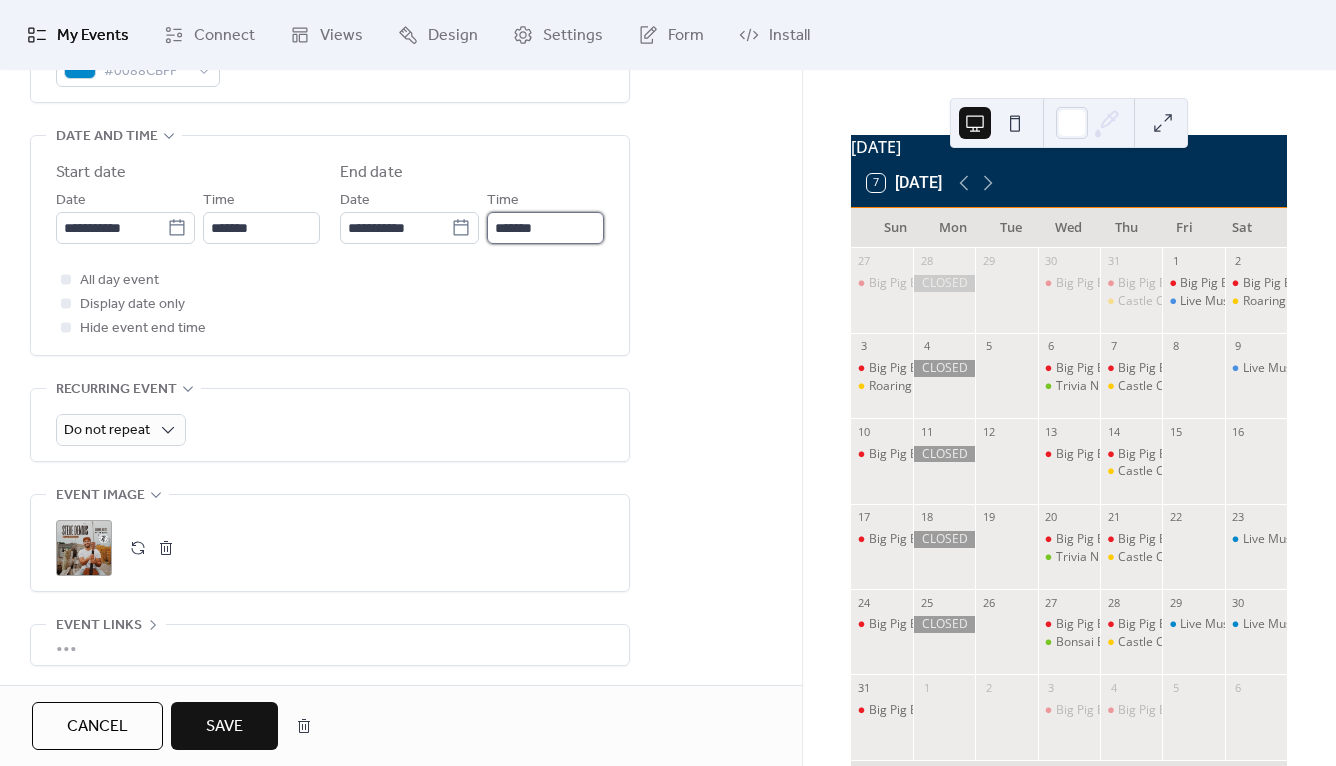 click on "*******" at bounding box center (545, 228) 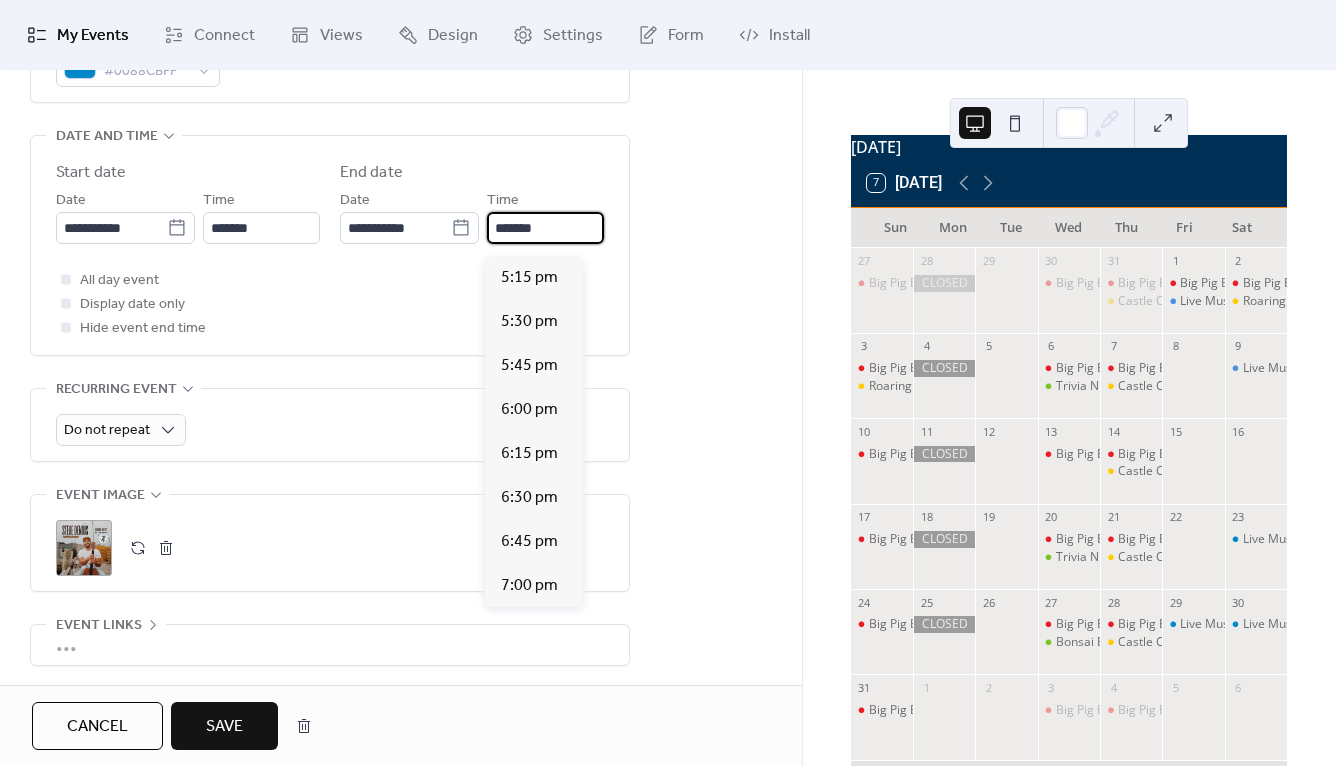 scroll, scrollTop: 484, scrollLeft: 0, axis: vertical 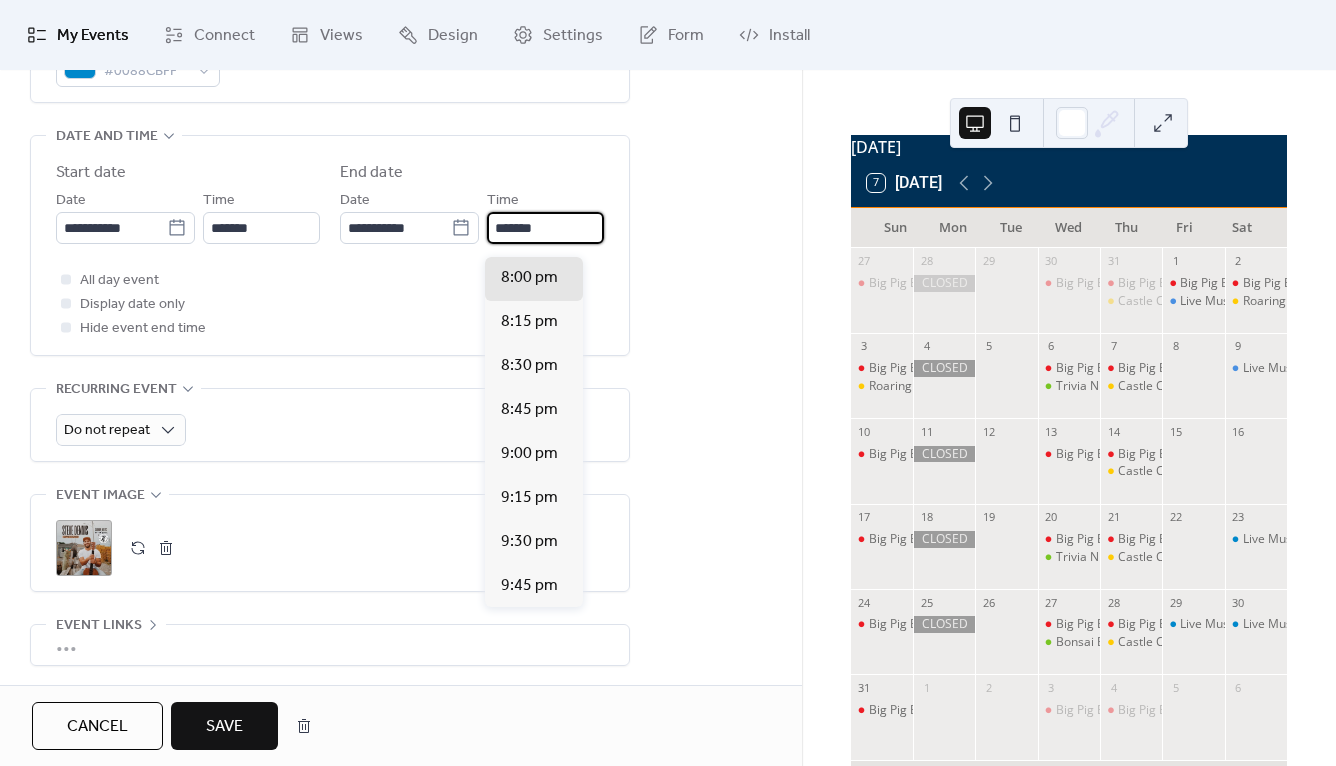 drag, startPoint x: 725, startPoint y: 594, endPoint x: 569, endPoint y: 632, distance: 160.56151 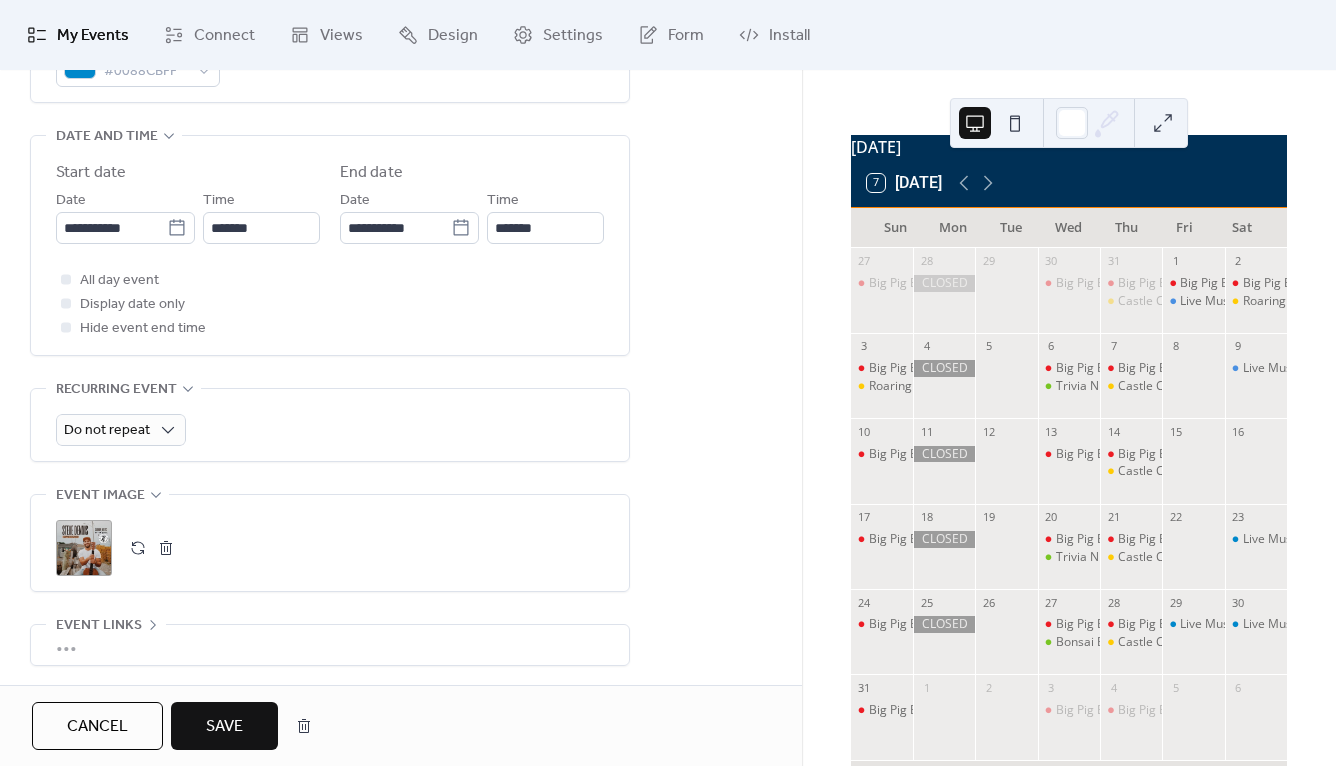 click on "Save" at bounding box center [224, 727] 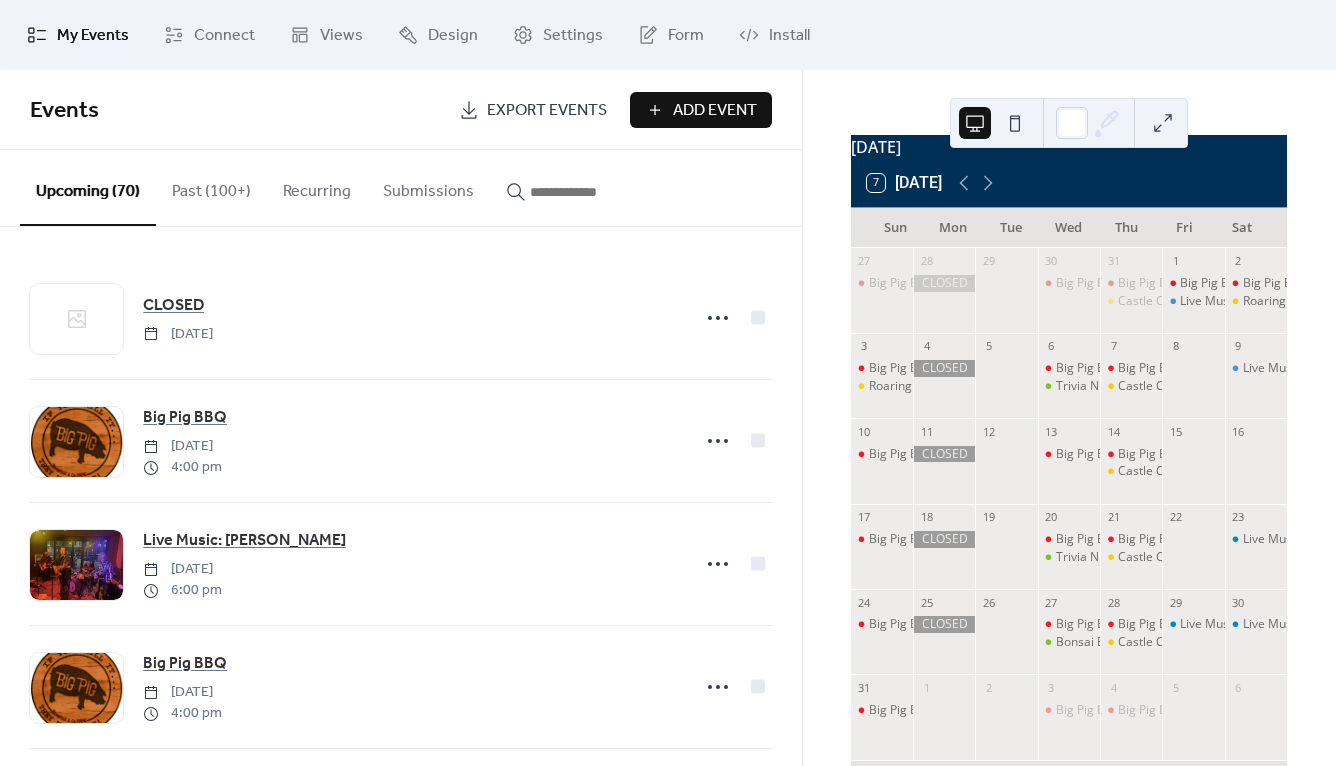 click on "[DATE] 7 [DATE] Sun Mon Tue Wed Thu Fri Sat 27 Big Pig BBQ 28 29 30 Big Pig BBQ 31 Big Pig BBQ Castle Concert 1 Big Pig BBQ Live Music: Reset Button 2 Big Pig BBQ Roaring Twenties Lawn Party 3 Big Pig BBQ Roaring Twenties Lawn Party 4 5 6 Big Pig BBQ Trivia Night 7 Big Pig BBQ Castle Concert 8 9 Live Music: The Return 10 Big Pig BBQ 11 12 13 Big Pig BBQ 14 Big Pig BBQ Castle Concert 15 16 17 Big Pig BBQ 18 19 20 Big Pig BBQ Trivia Night 21 Big Pig BBQ Castle Concert 22 23 Live Music: [PERSON_NAME] Acoustic 24 Big Pig BBQ 25 26 27 Big Pig BBQ Bonsai Bar Workshop 28 Big Pig BBQ Castle Concert 29 Live Music: [PERSON_NAME] 30 Live Music: [PERSON_NAME] Acoustic 31 Big Pig BBQ 1 2 3 Big Pig BBQ 4 Big Pig BBQ 5 6" at bounding box center (1069, 418) 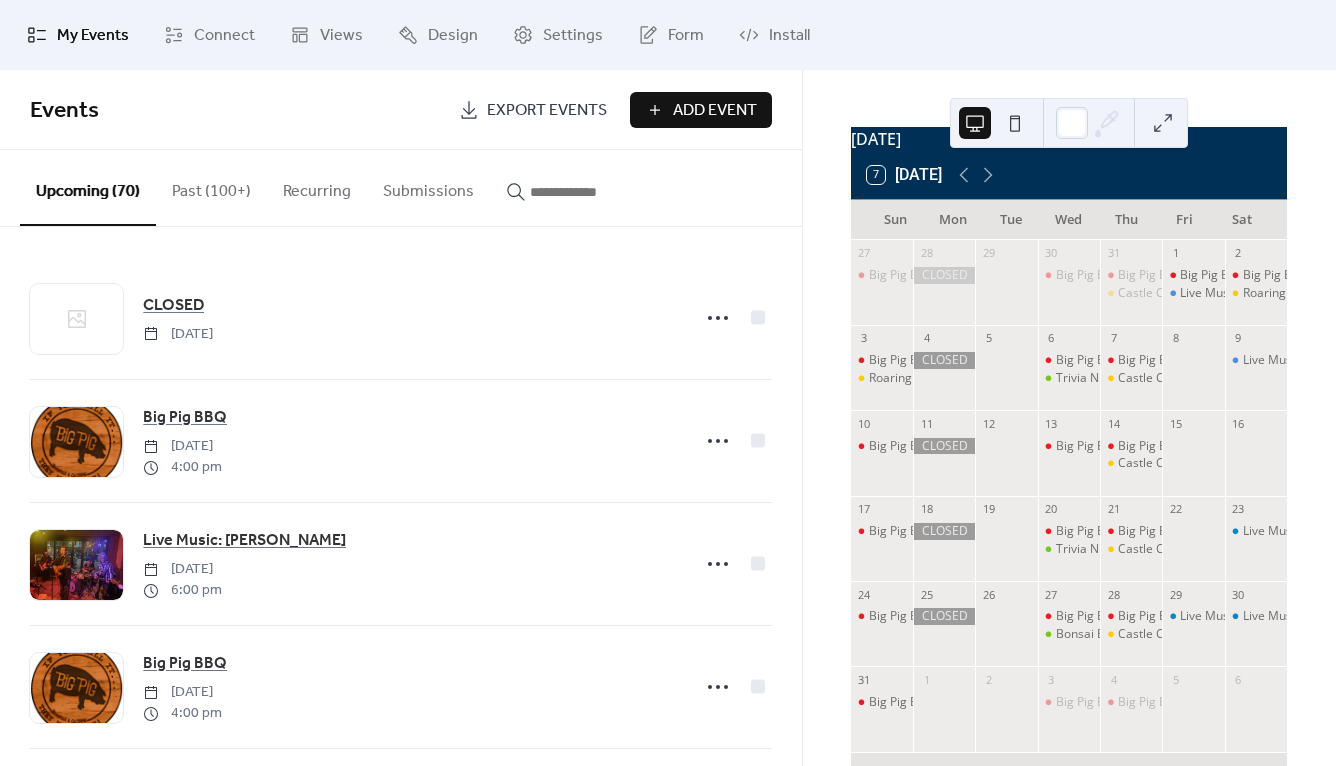 scroll, scrollTop: 54, scrollLeft: 0, axis: vertical 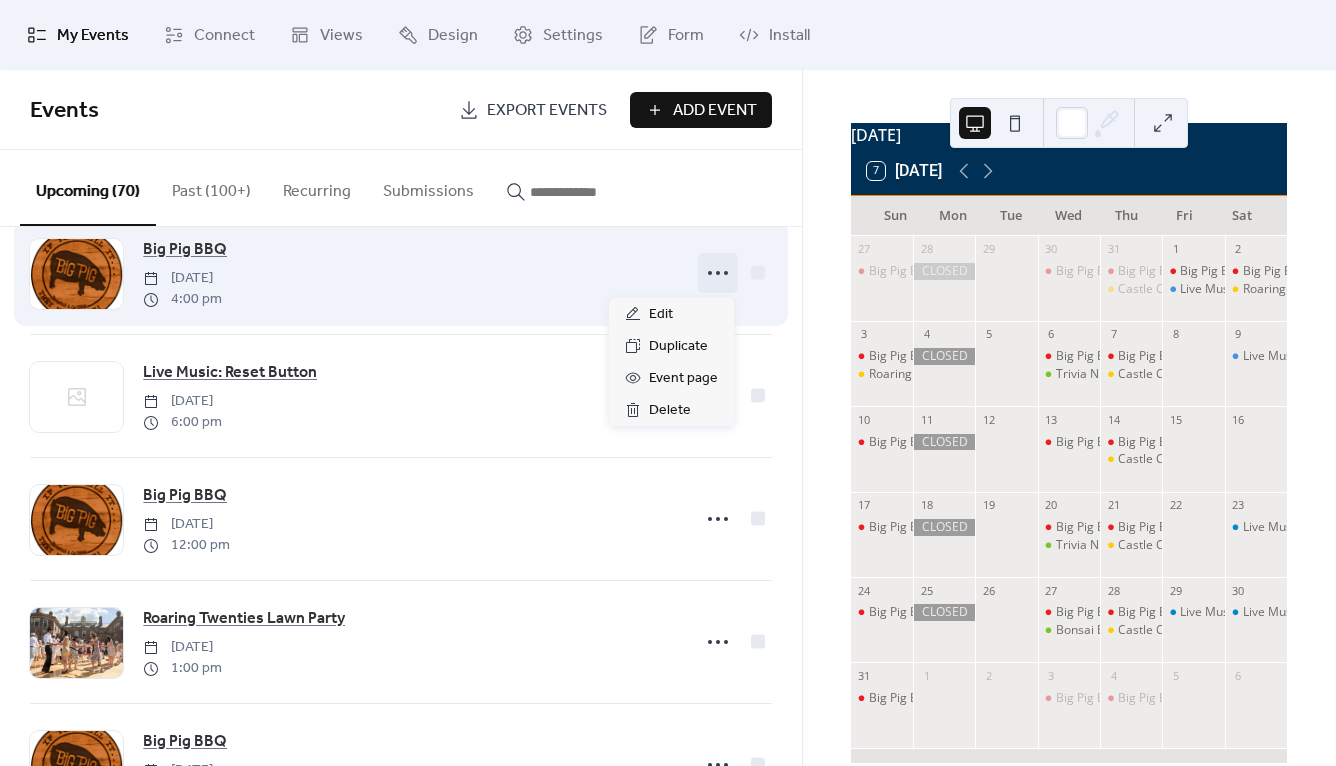 click 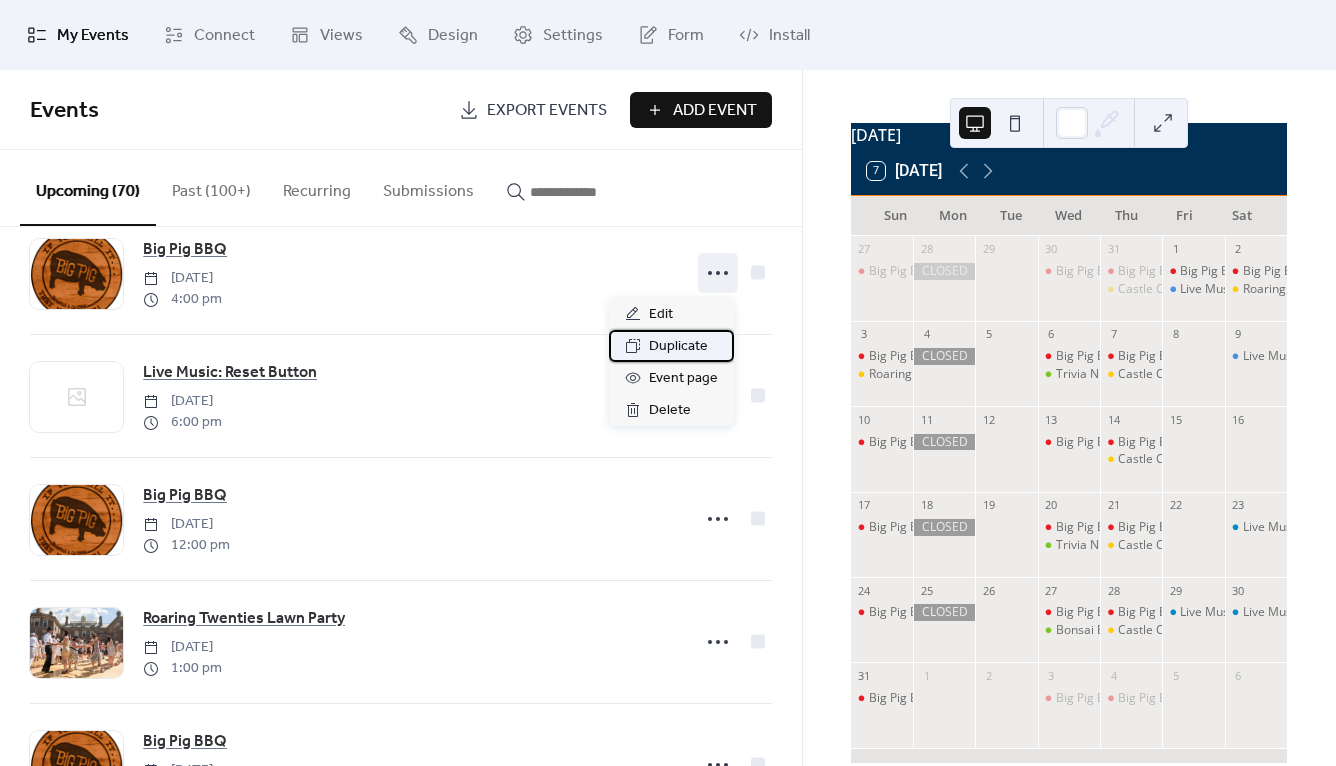 click on "Duplicate" at bounding box center [678, 347] 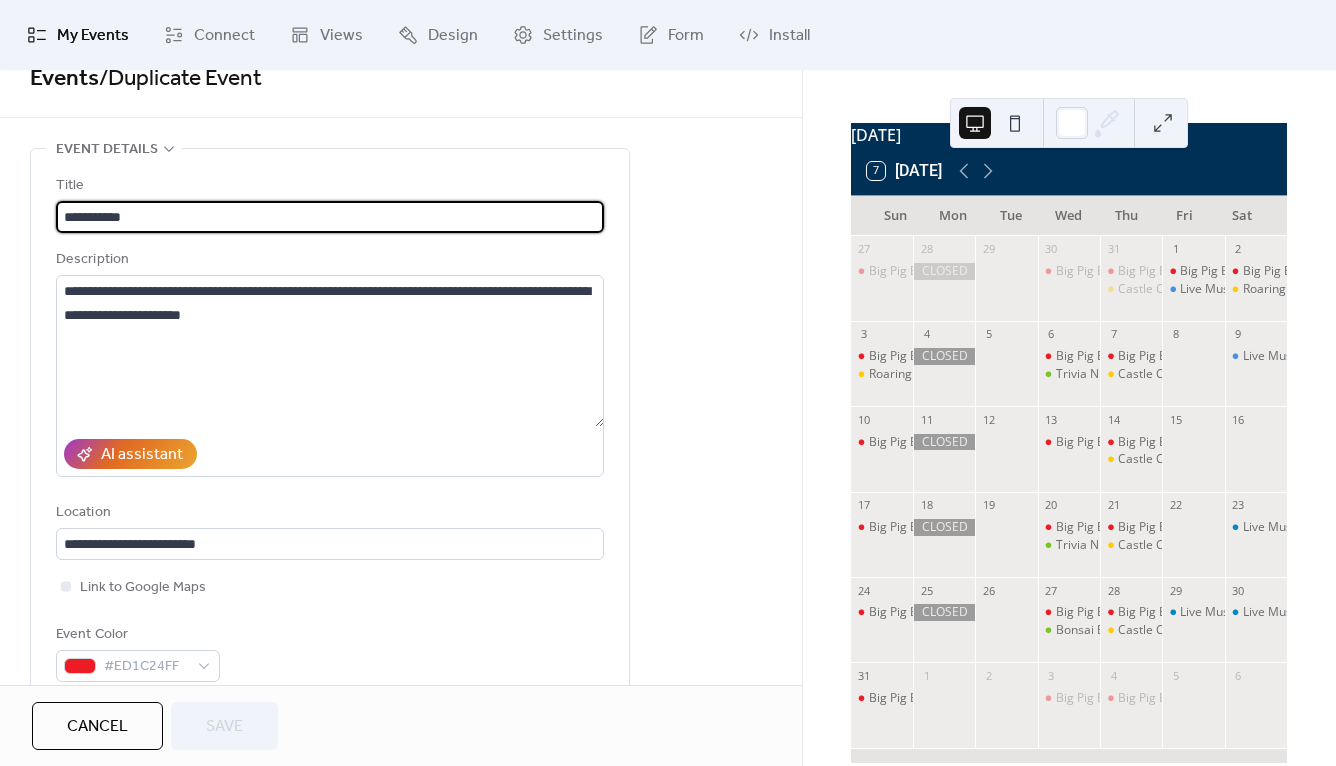 scroll, scrollTop: 237, scrollLeft: 0, axis: vertical 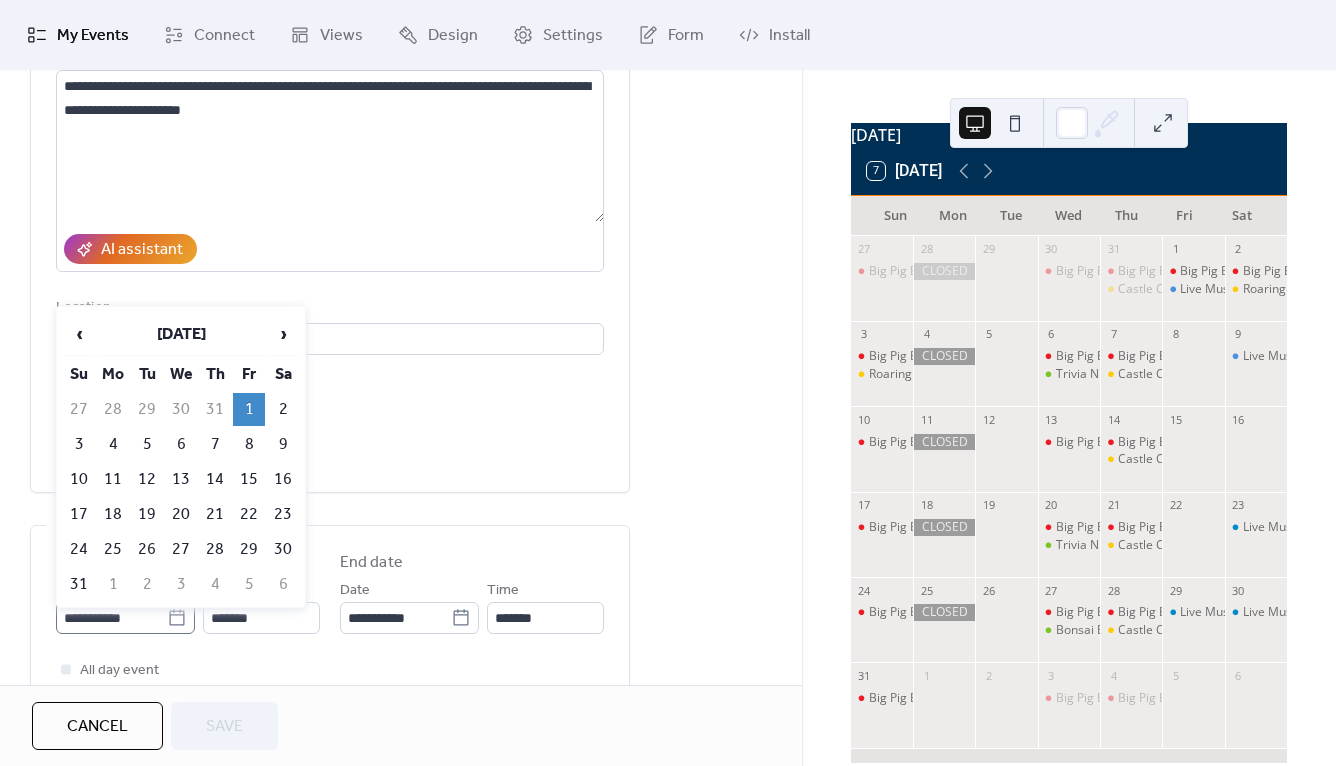 click 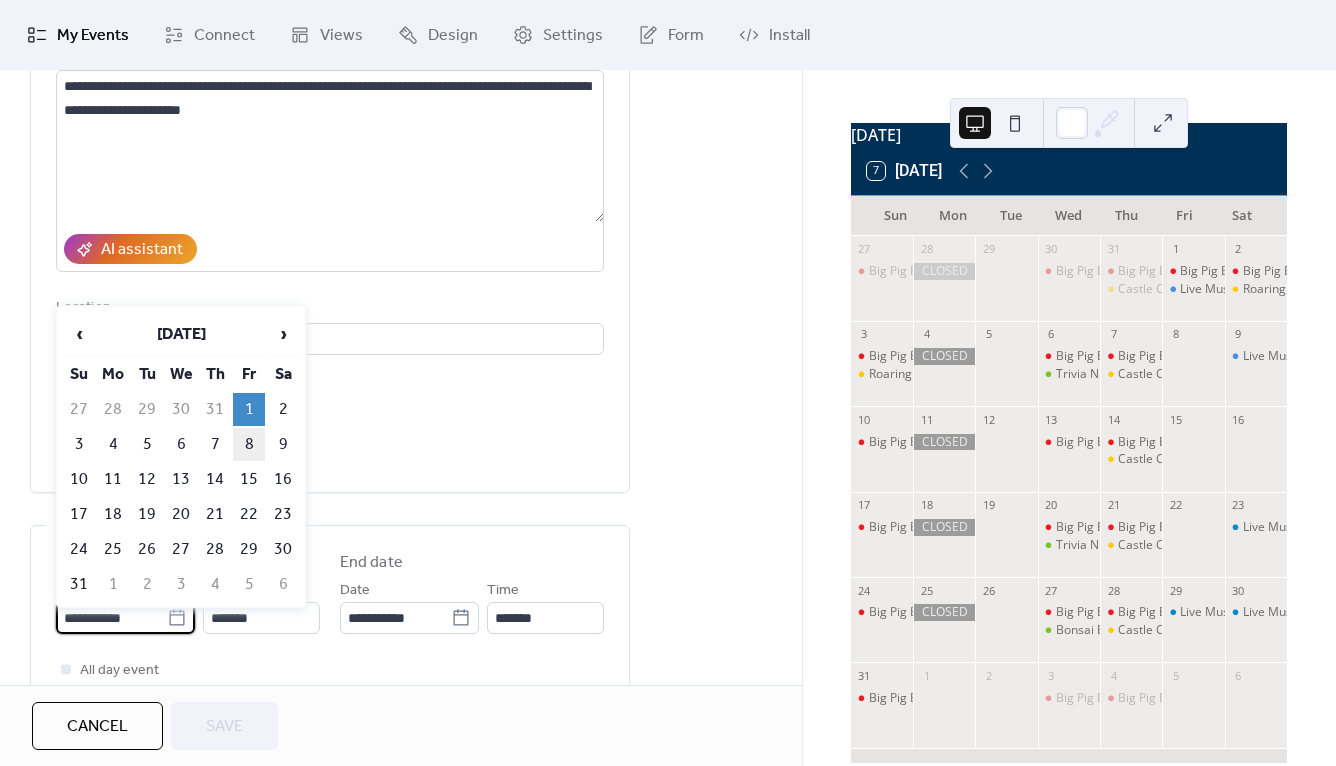 click on "8" at bounding box center (249, 444) 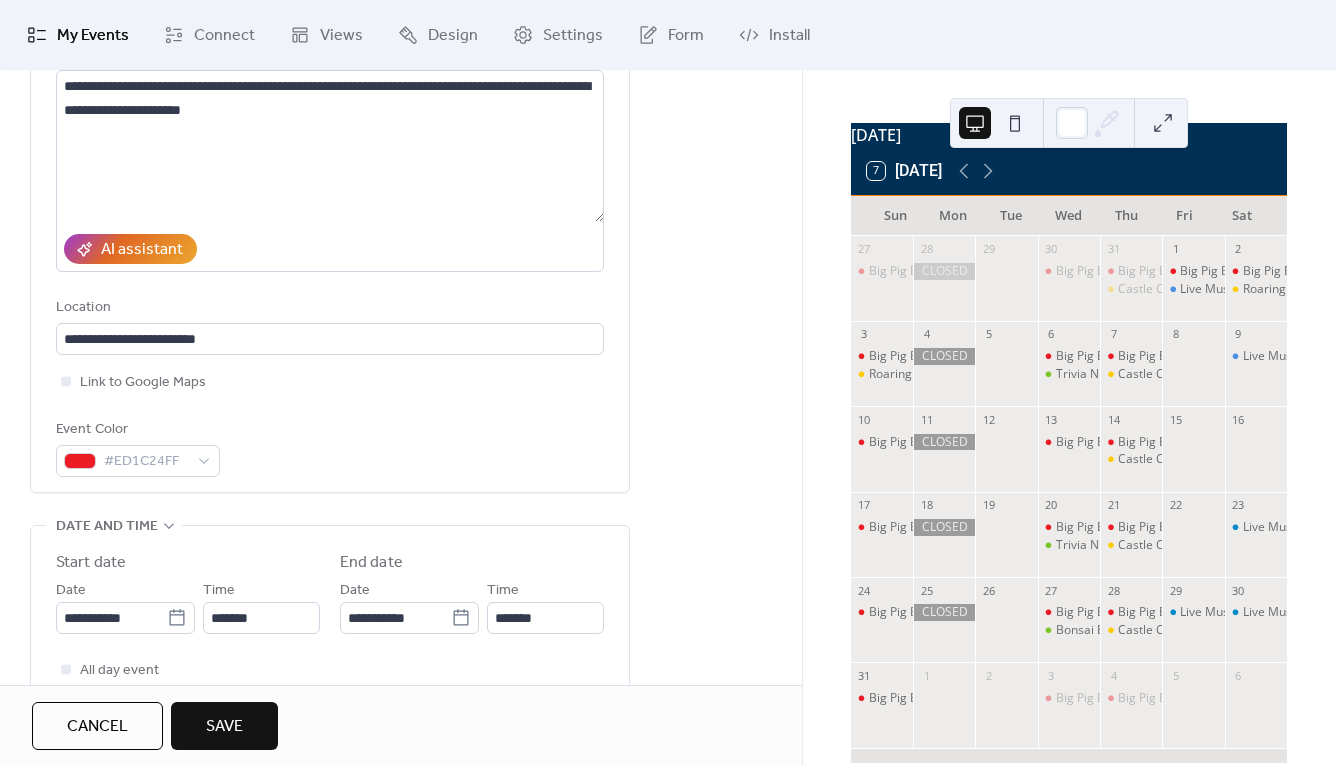 type on "**********" 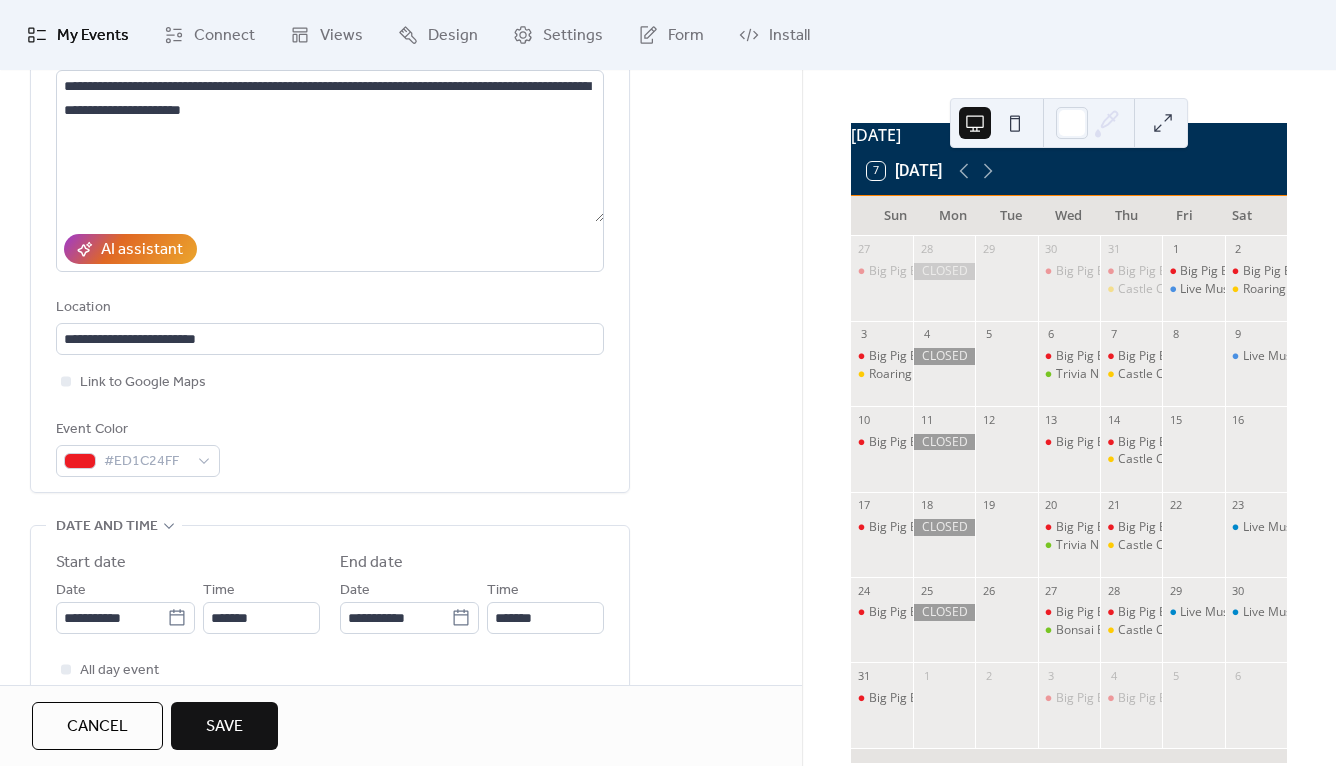 type on "**********" 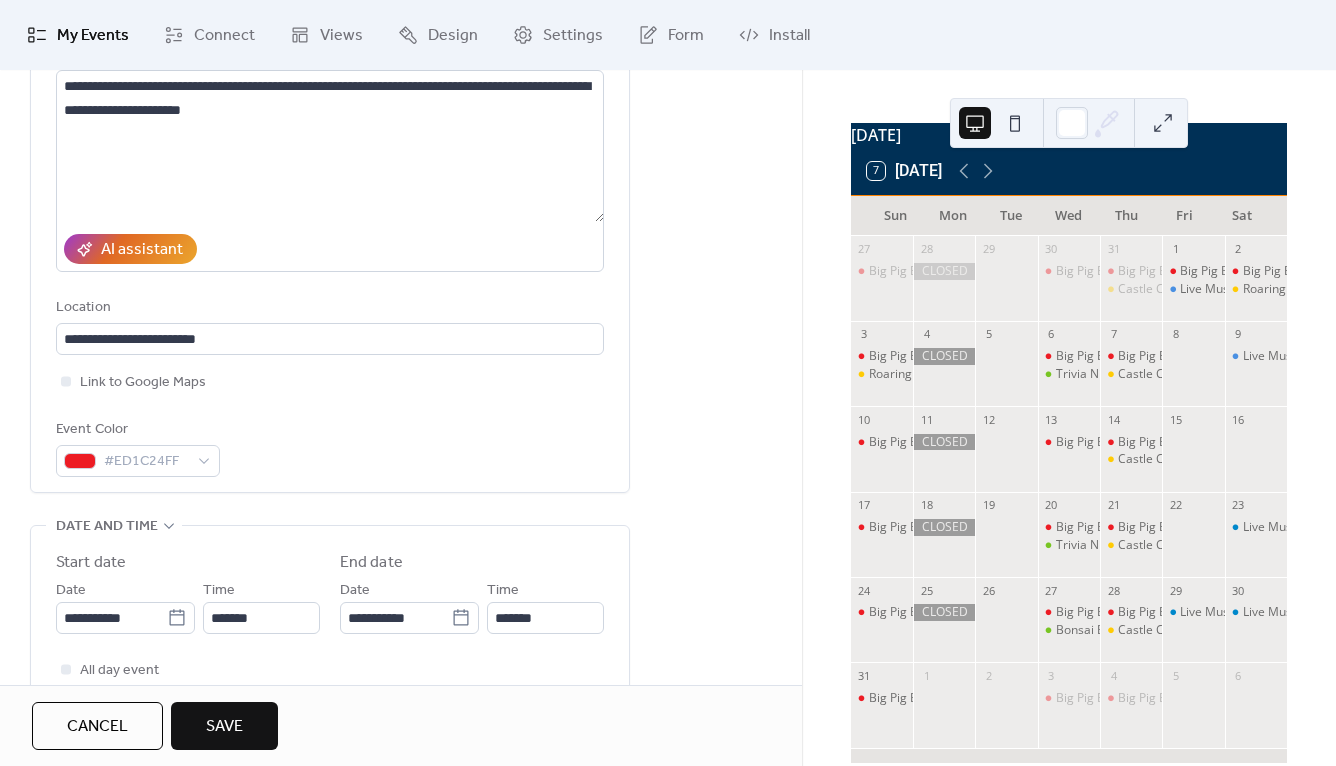 click on "Save" at bounding box center [224, 727] 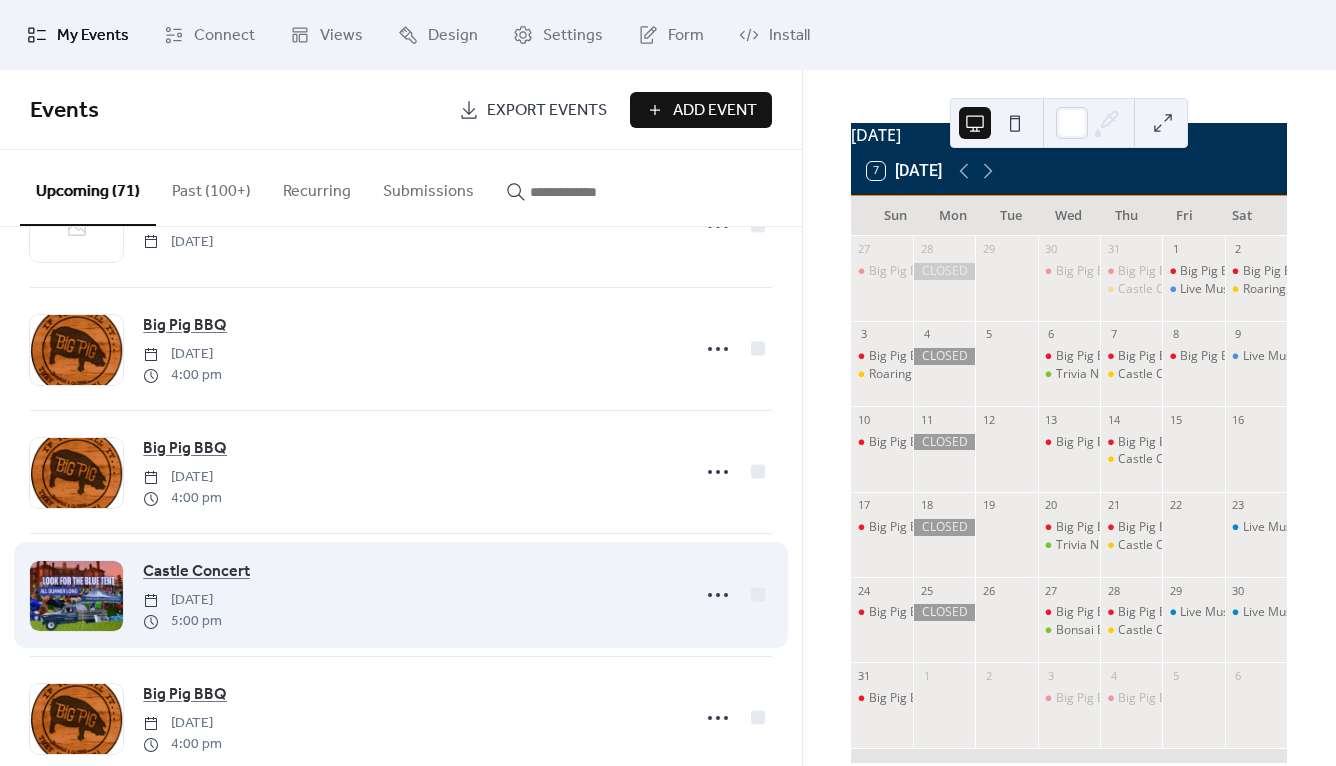 scroll, scrollTop: 4170, scrollLeft: 0, axis: vertical 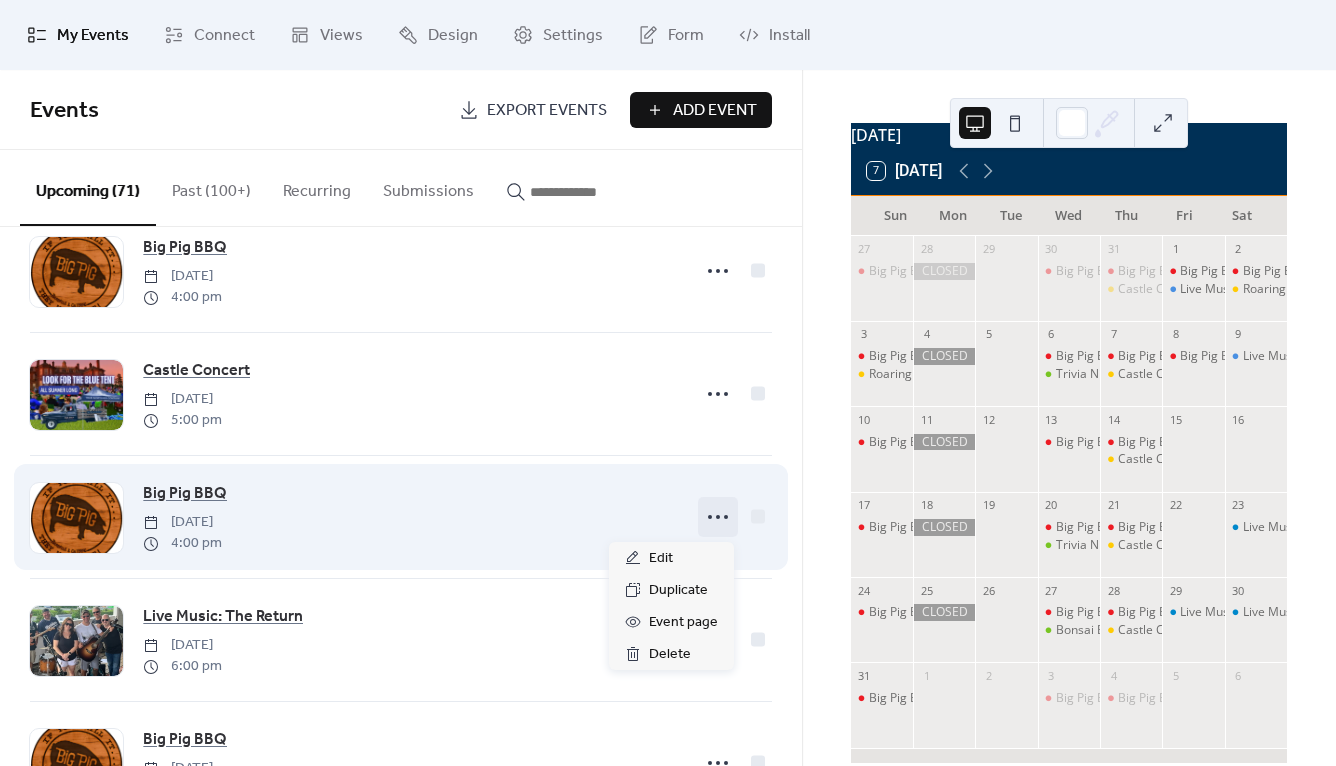 click 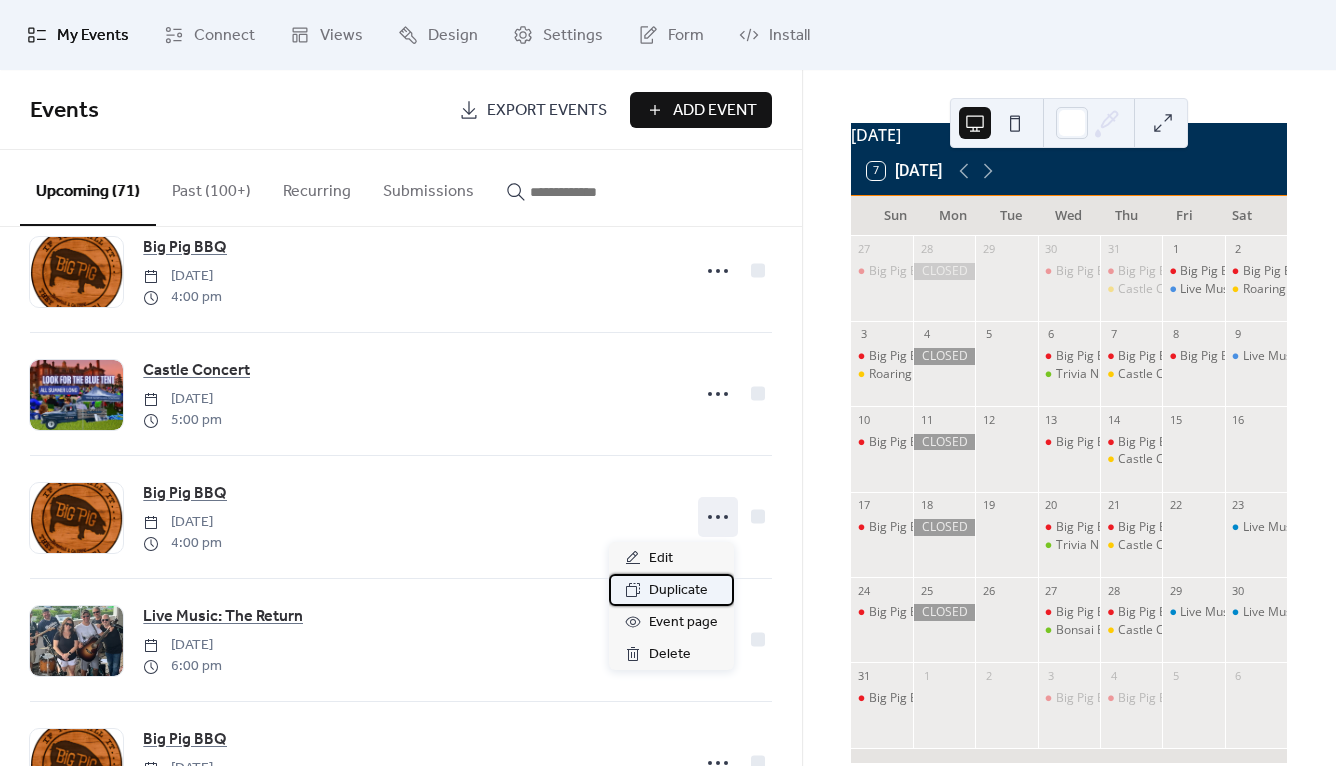 click on "Duplicate" at bounding box center [678, 591] 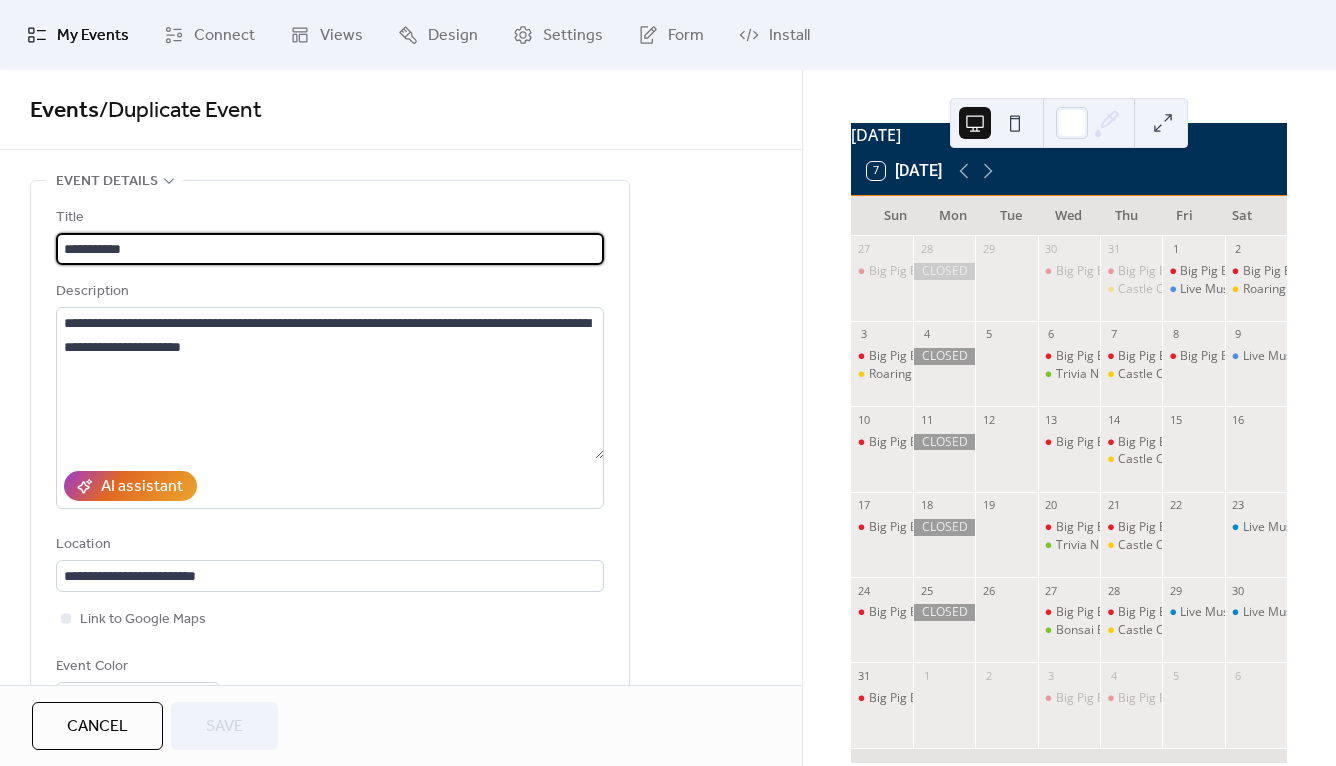 scroll, scrollTop: 267, scrollLeft: 0, axis: vertical 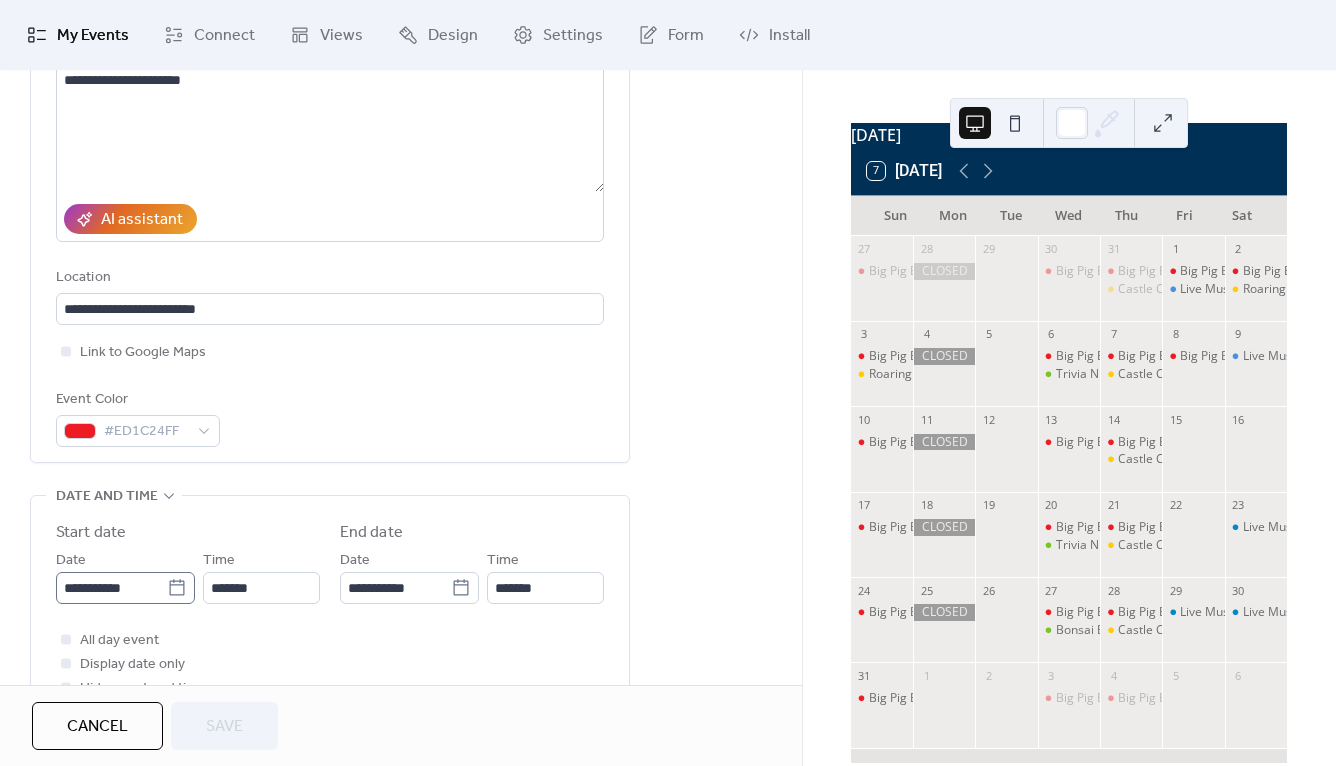 click 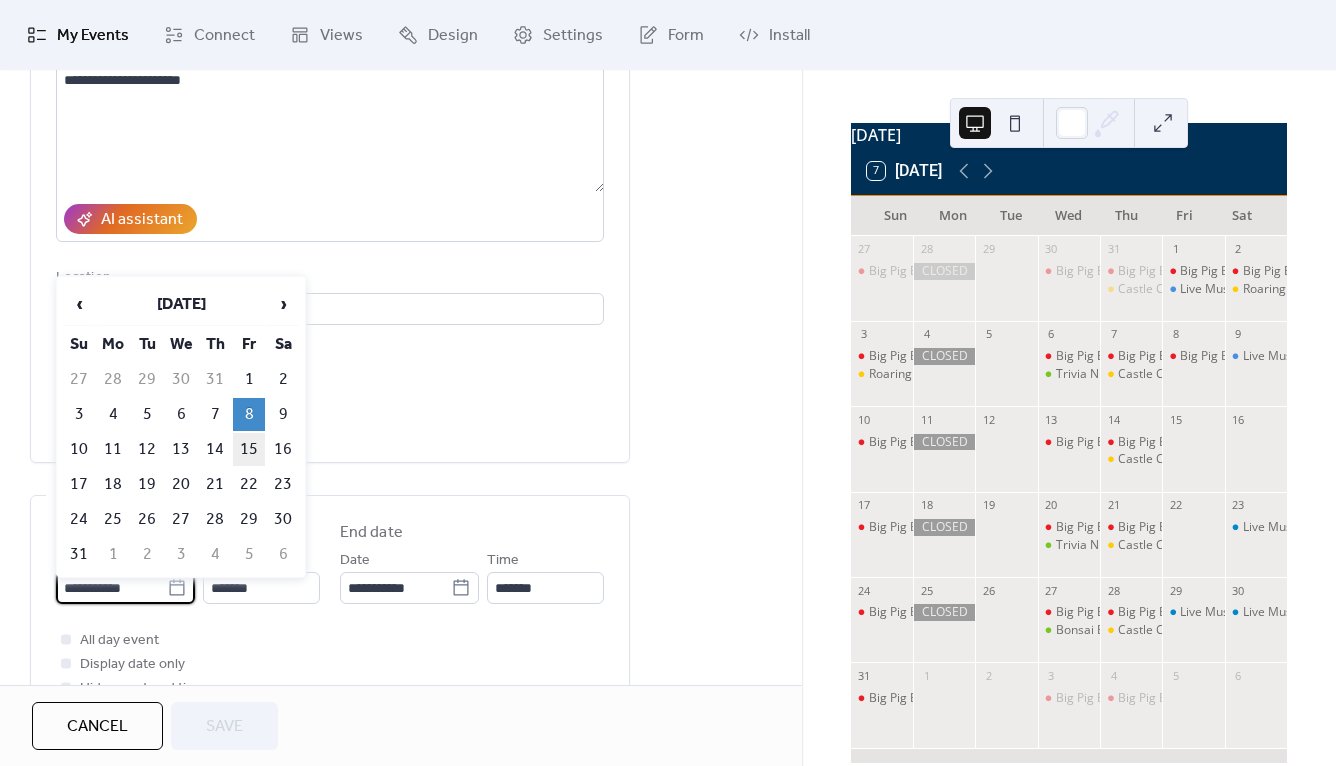 click on "15" at bounding box center [249, 449] 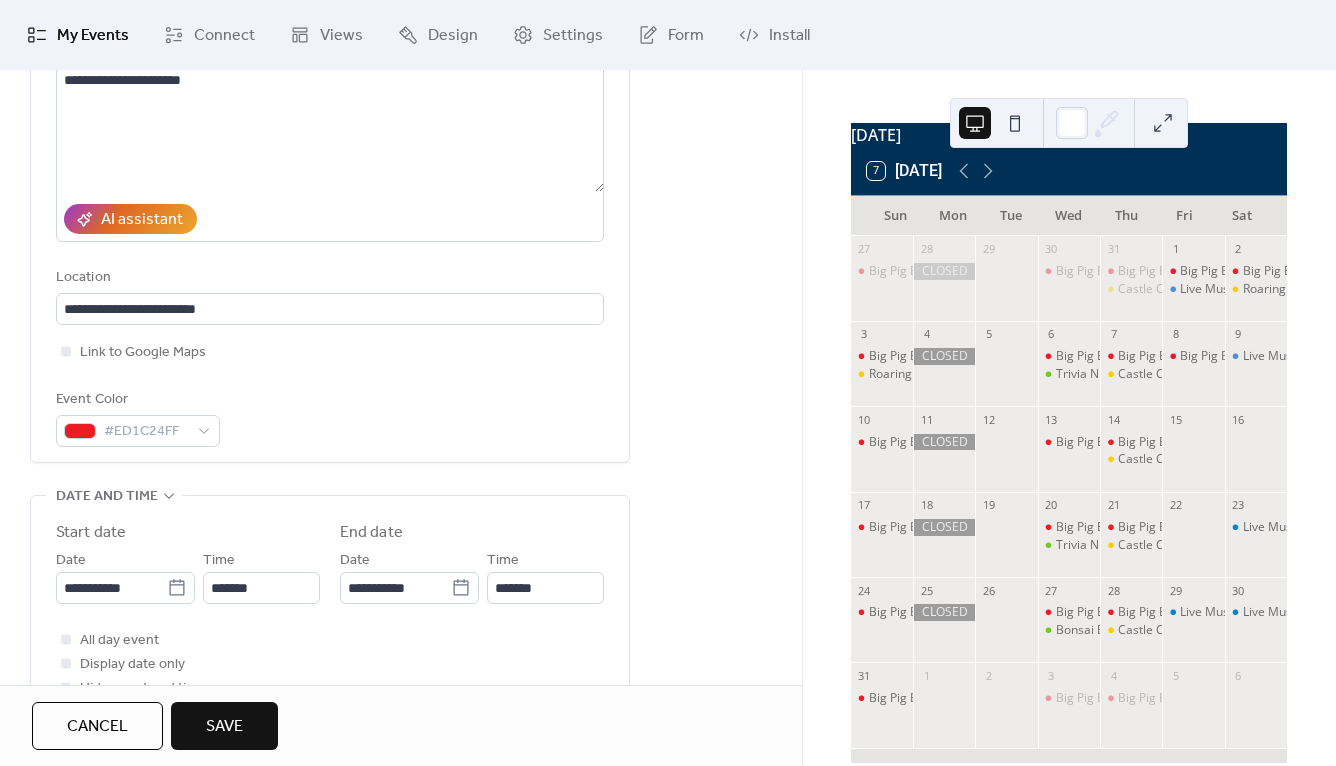 type on "**********" 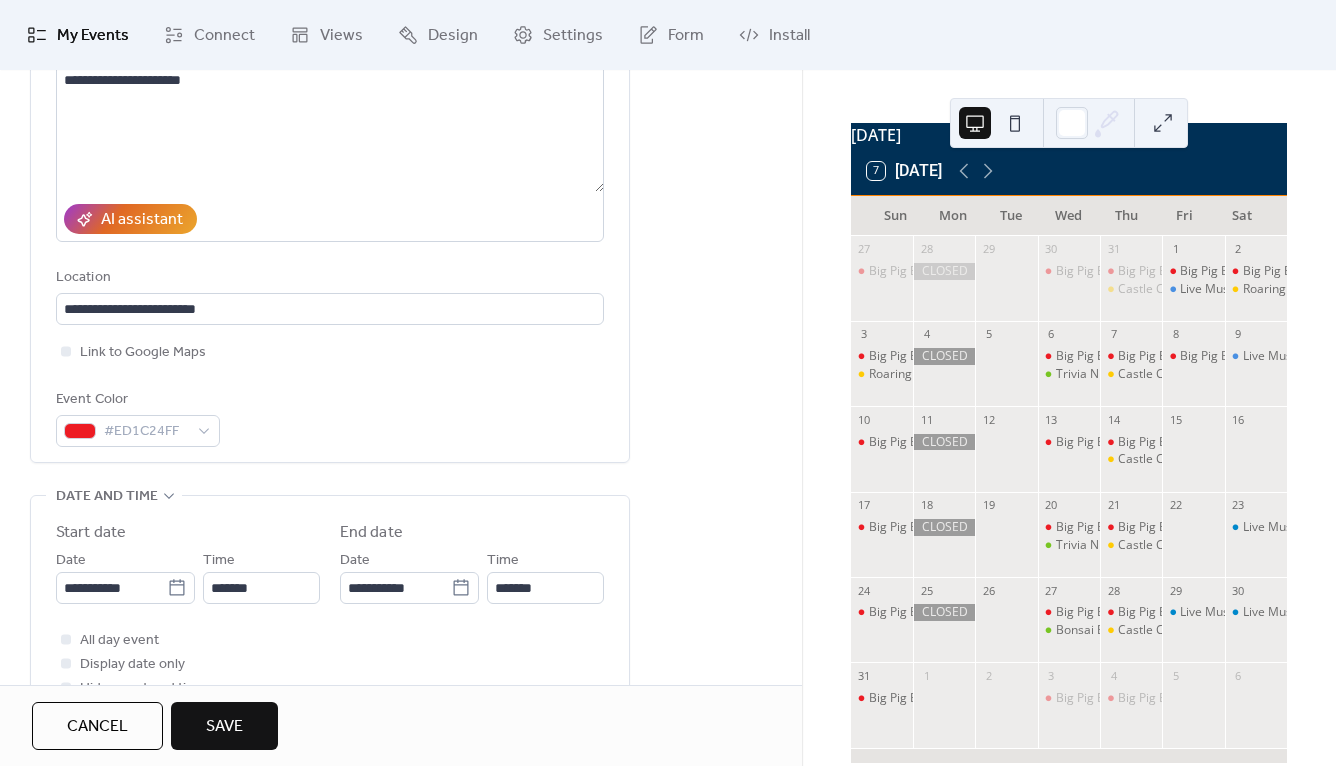 type on "**********" 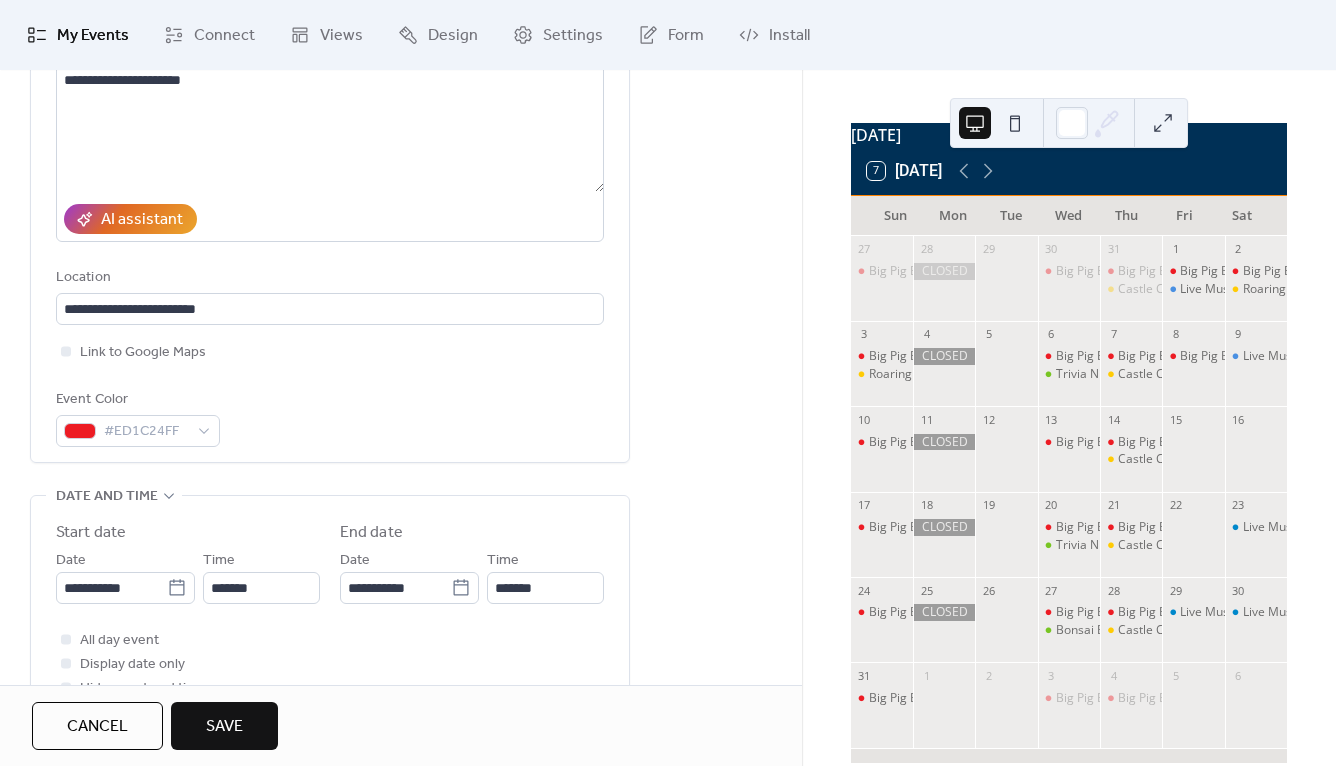 click on "Save" at bounding box center (224, 727) 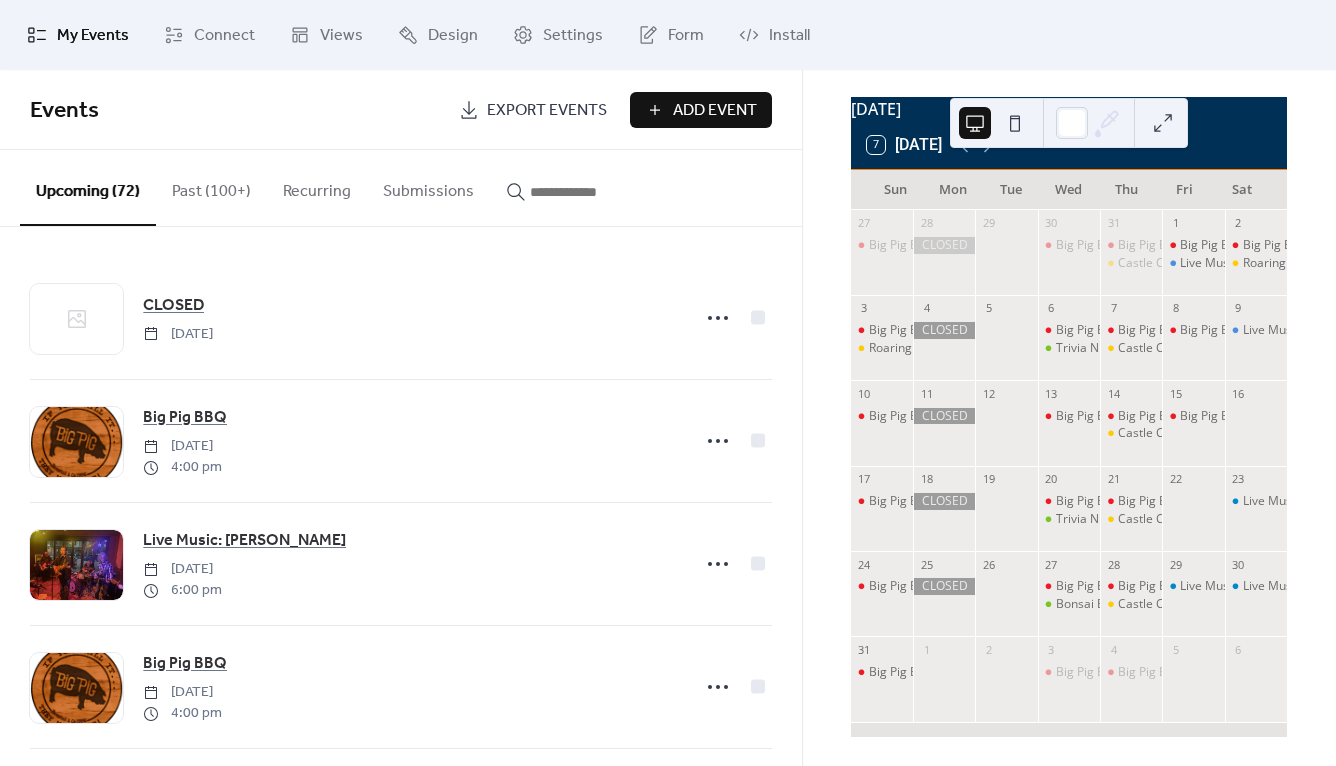 scroll, scrollTop: 95, scrollLeft: 0, axis: vertical 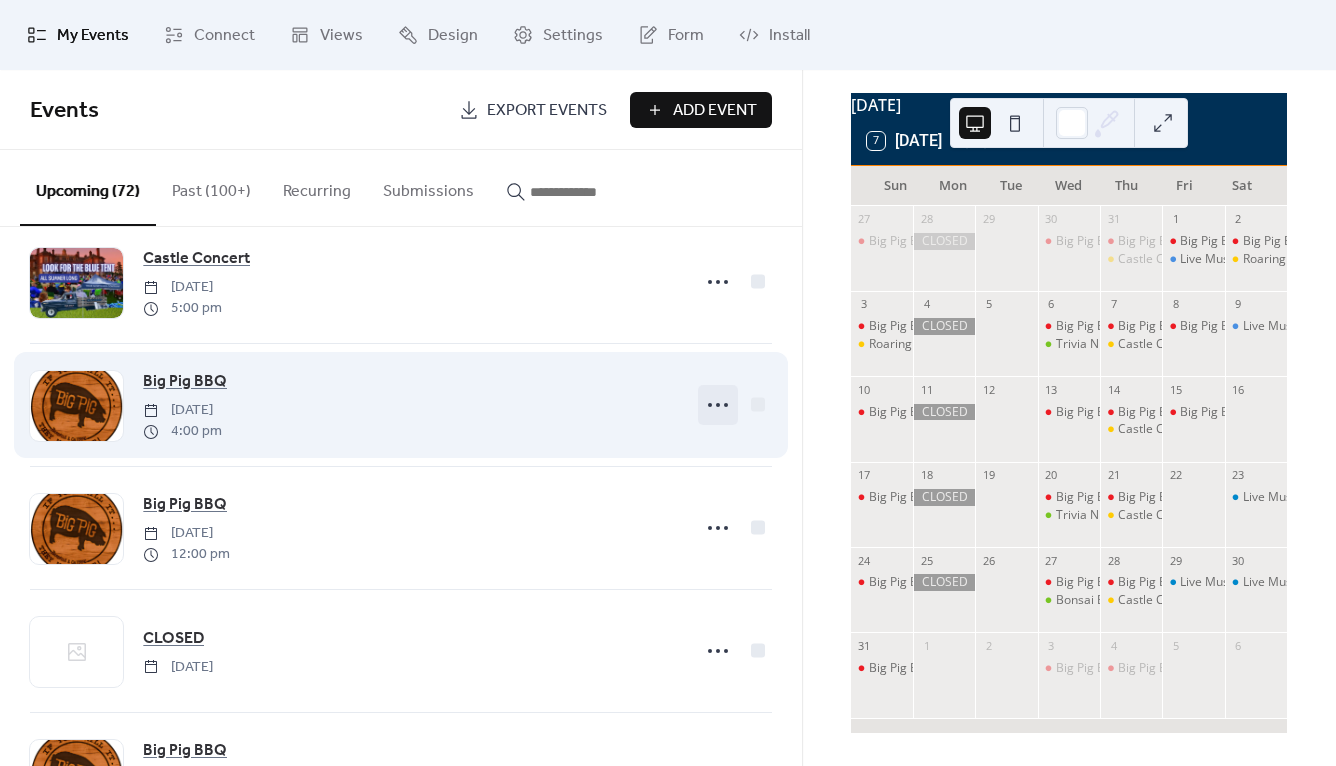 click 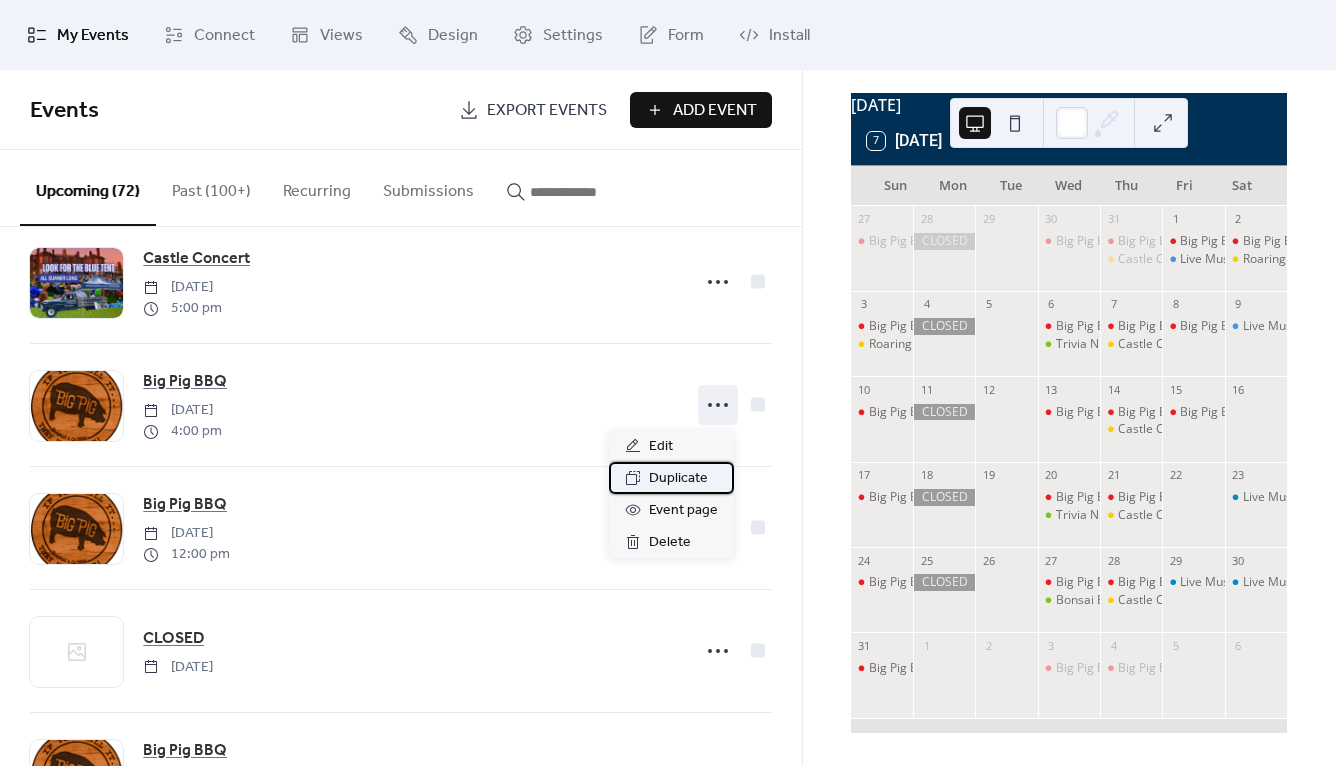 click on "Duplicate" at bounding box center [678, 479] 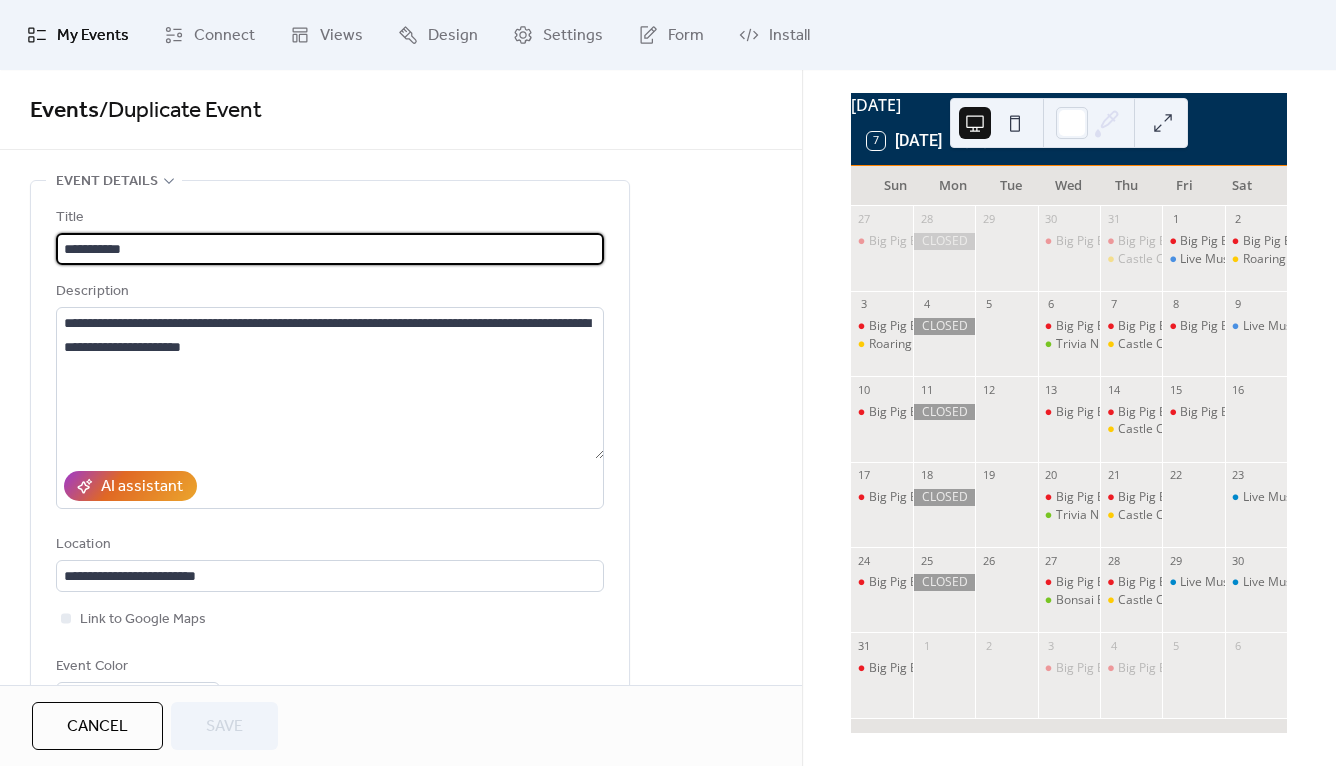scroll, scrollTop: 381, scrollLeft: 0, axis: vertical 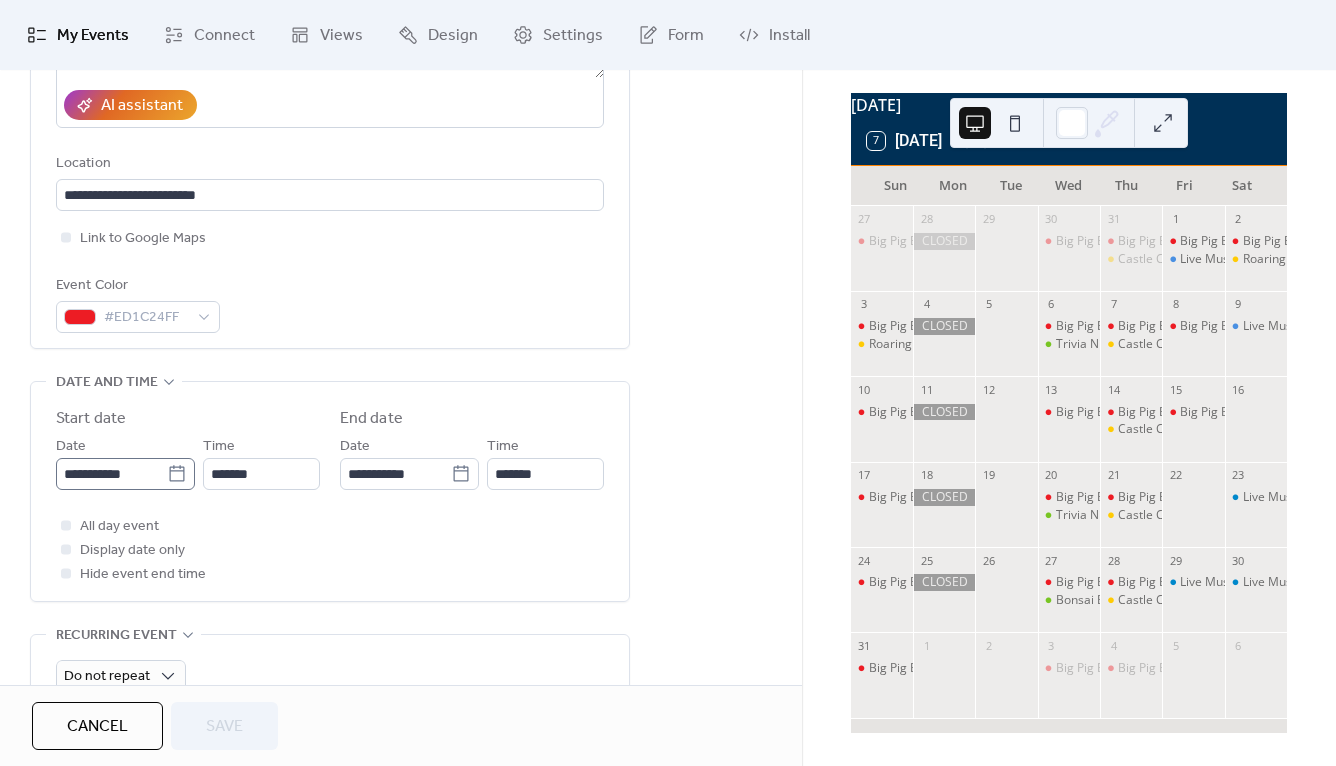 click 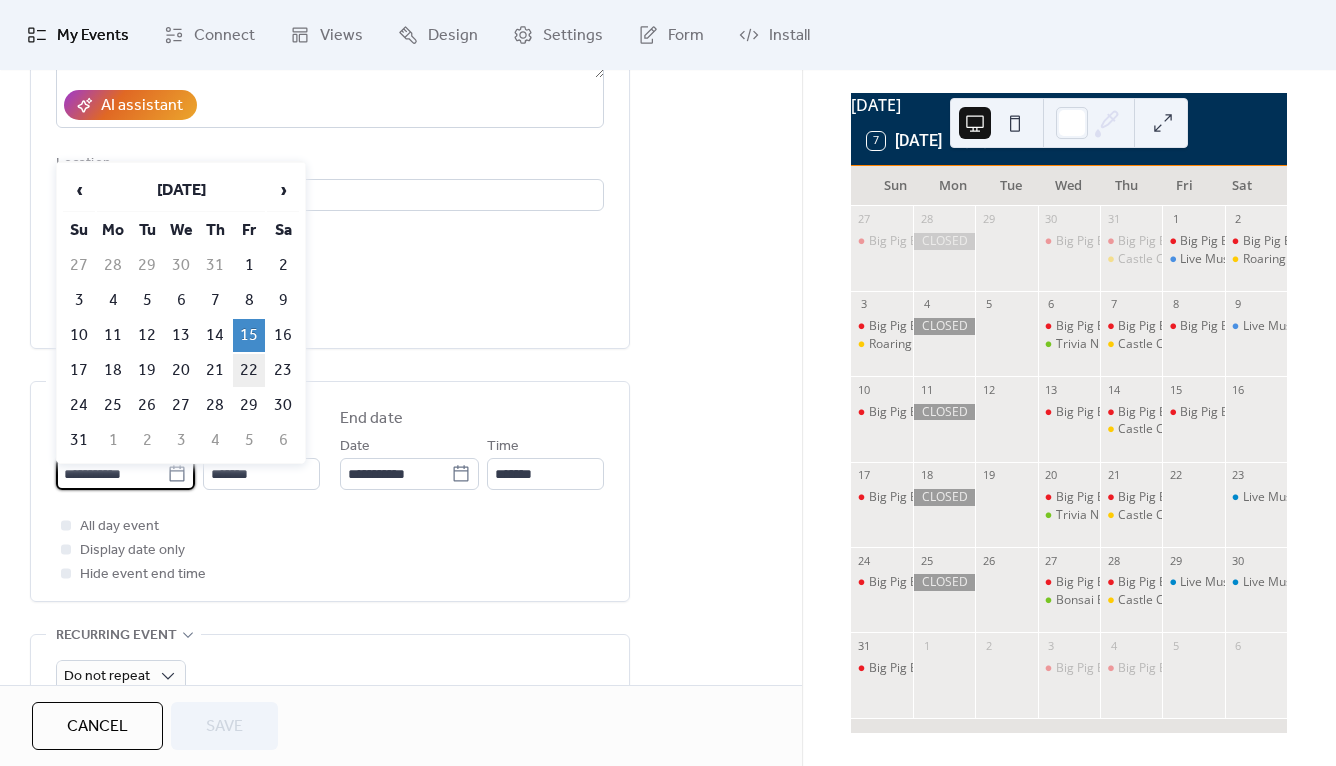 click on "22" at bounding box center (249, 370) 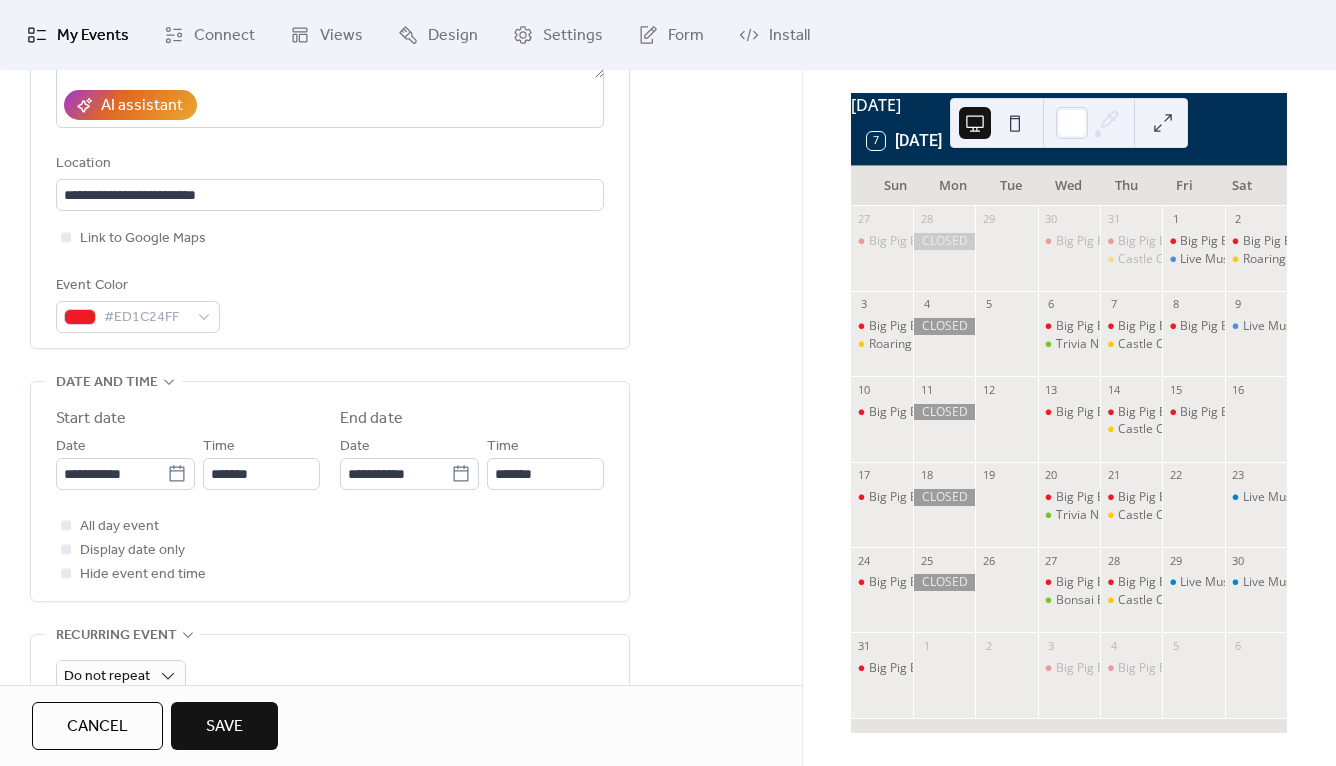 click on "Save" at bounding box center [224, 727] 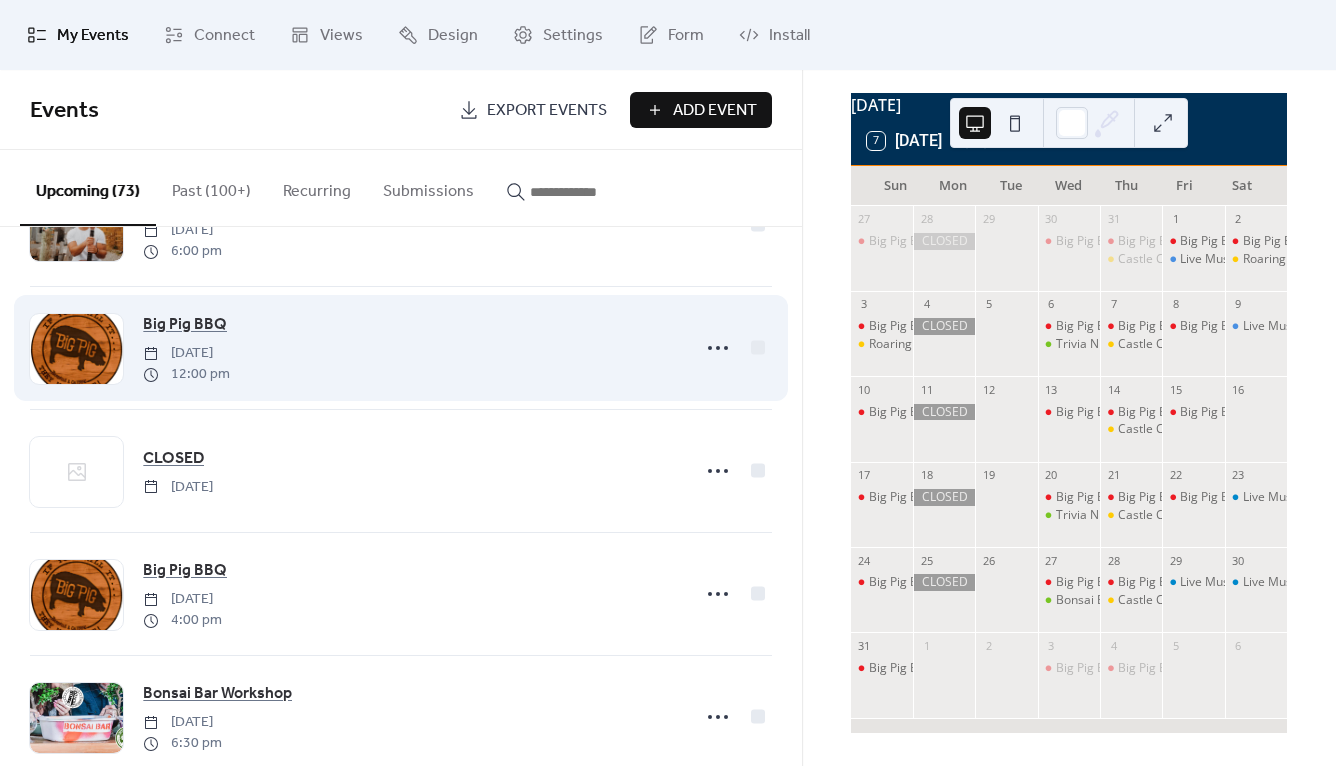 scroll, scrollTop: 7255, scrollLeft: 0, axis: vertical 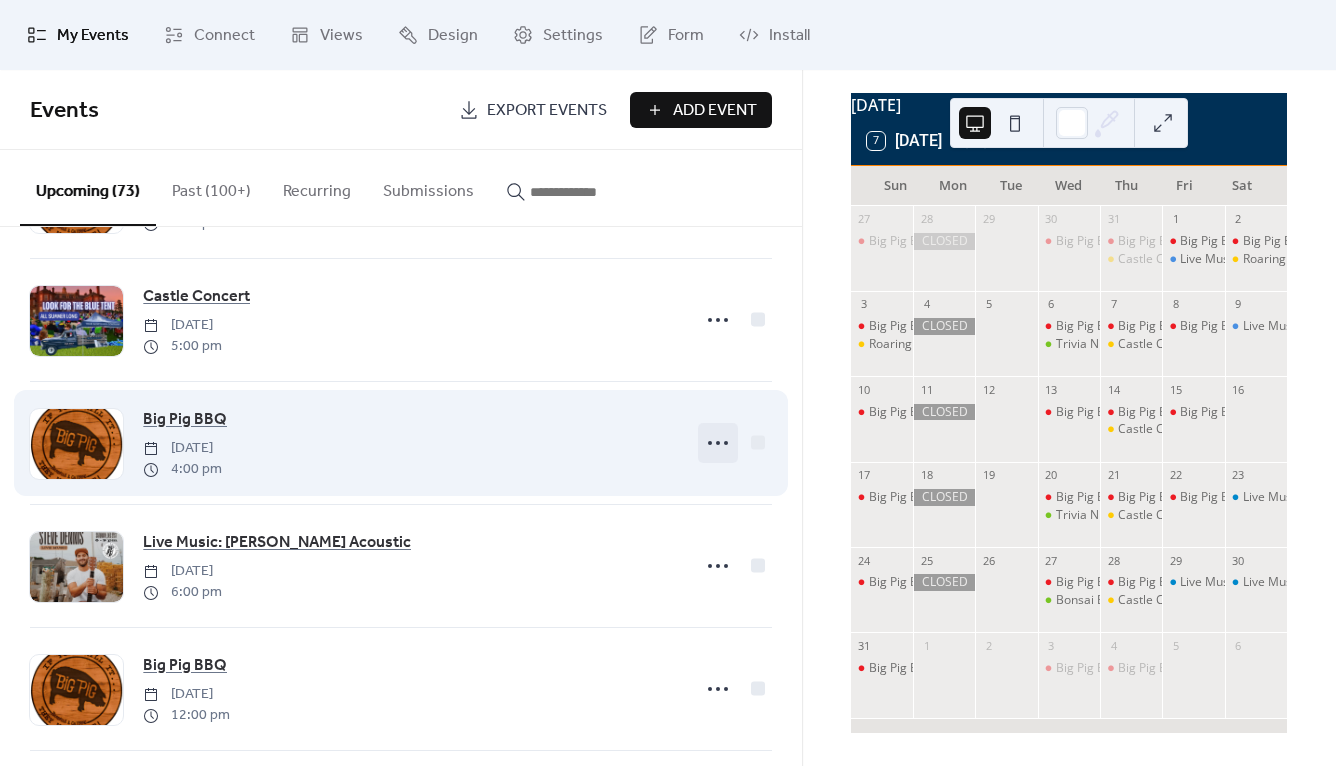 click 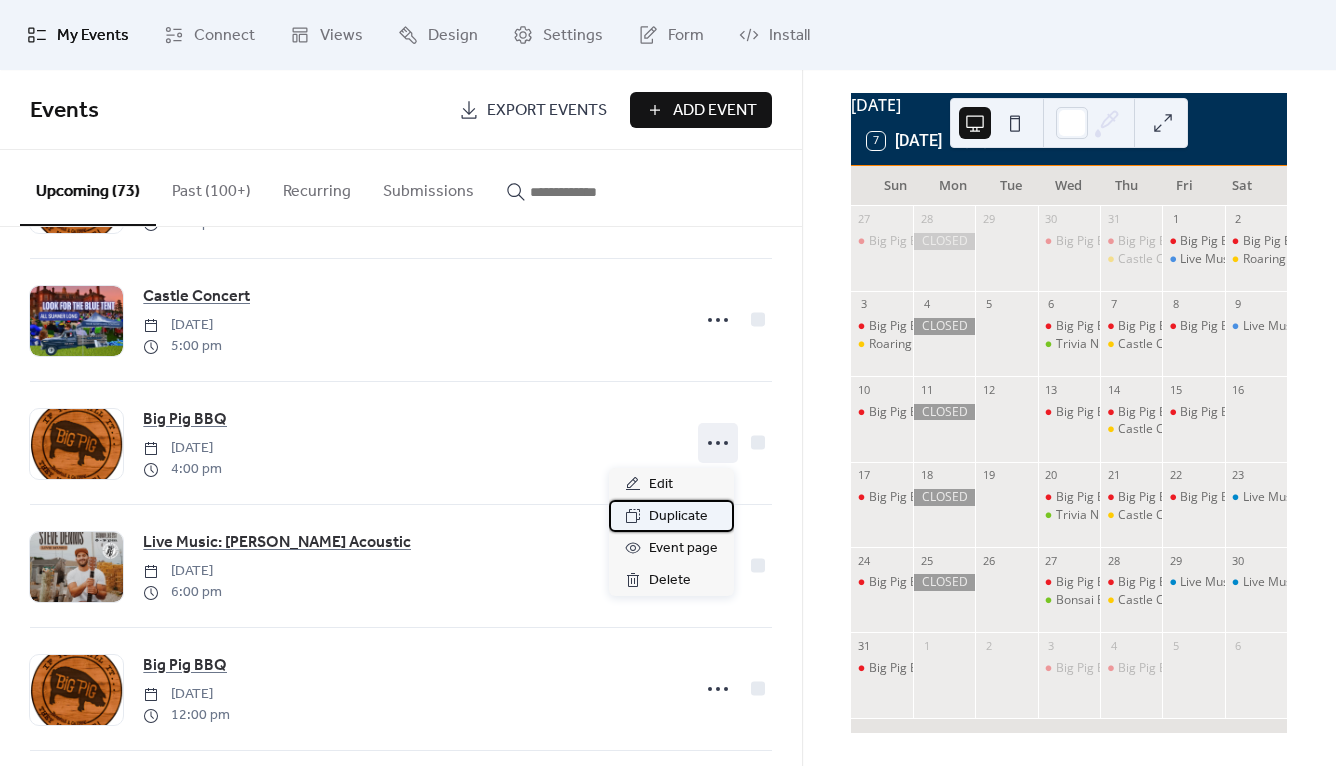click on "Duplicate" at bounding box center [678, 517] 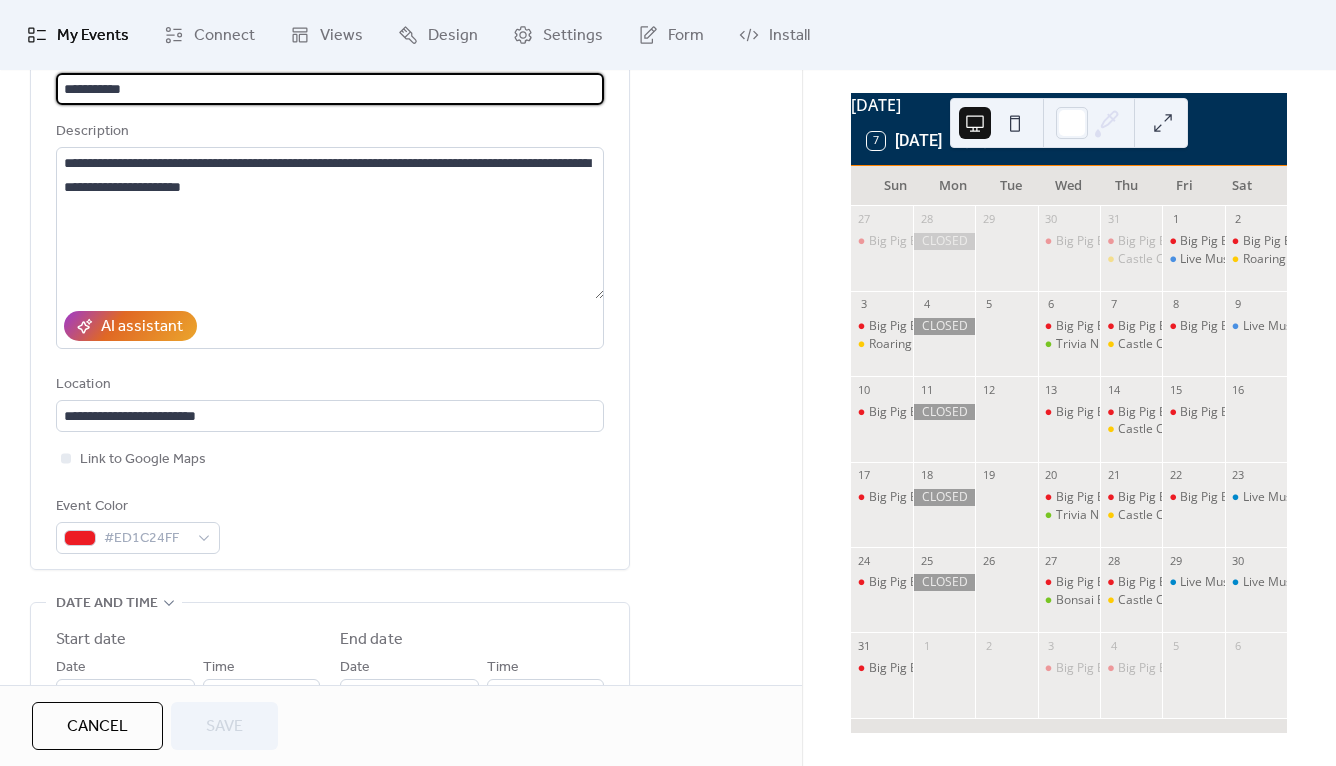 scroll, scrollTop: 558, scrollLeft: 0, axis: vertical 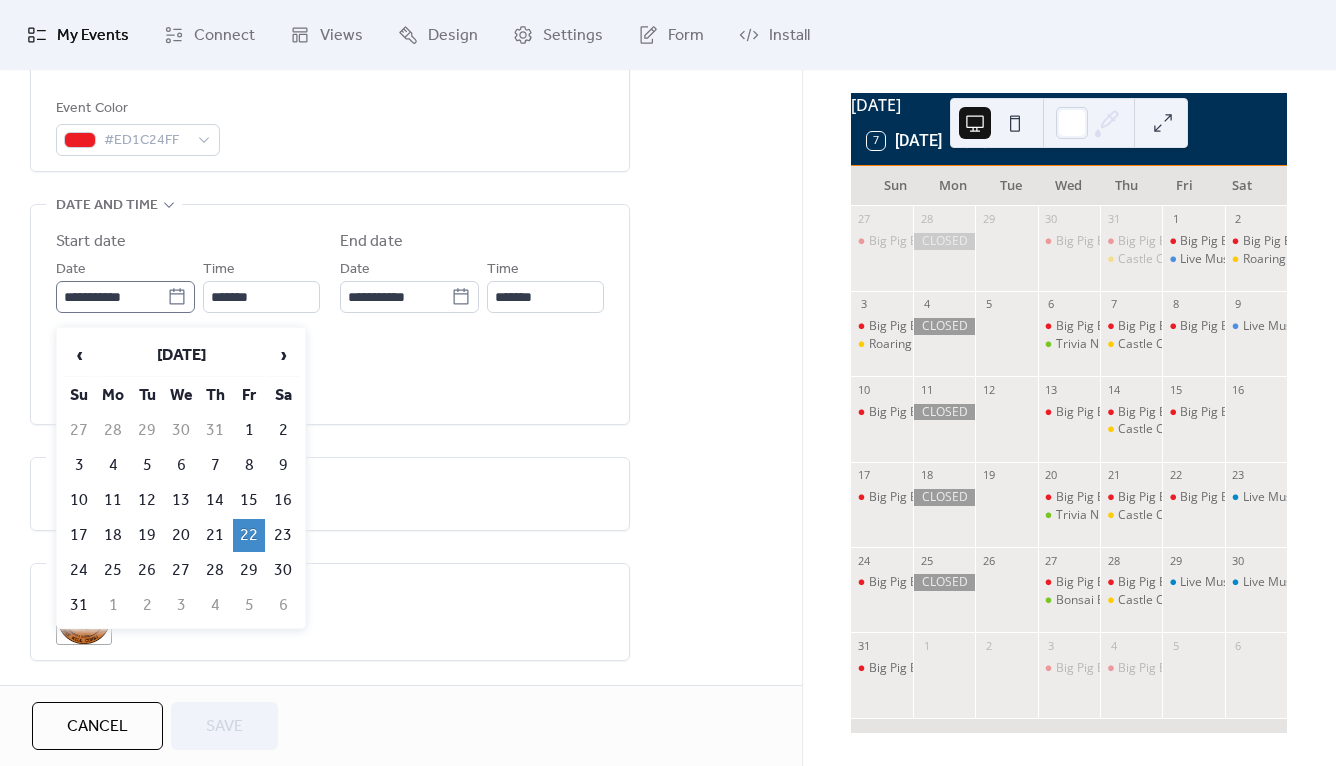 click 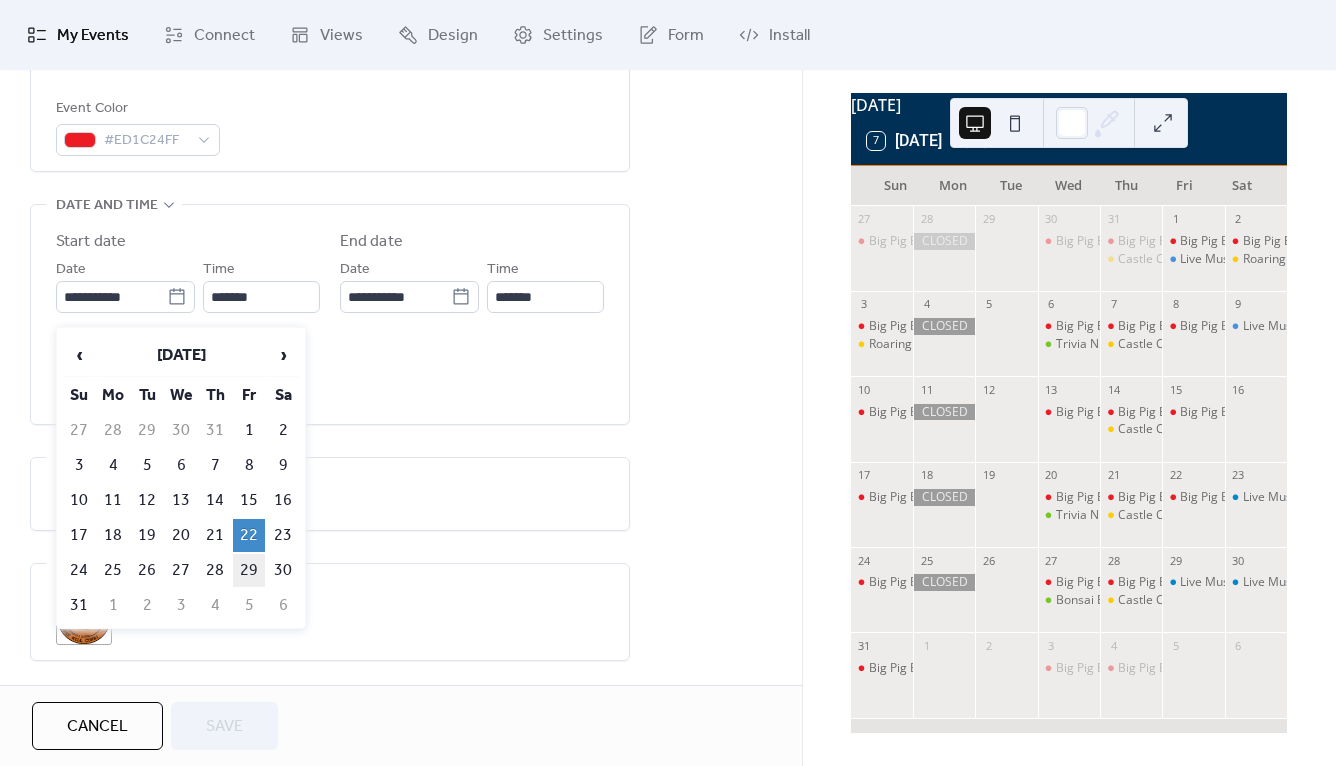 click on "29" at bounding box center (249, 570) 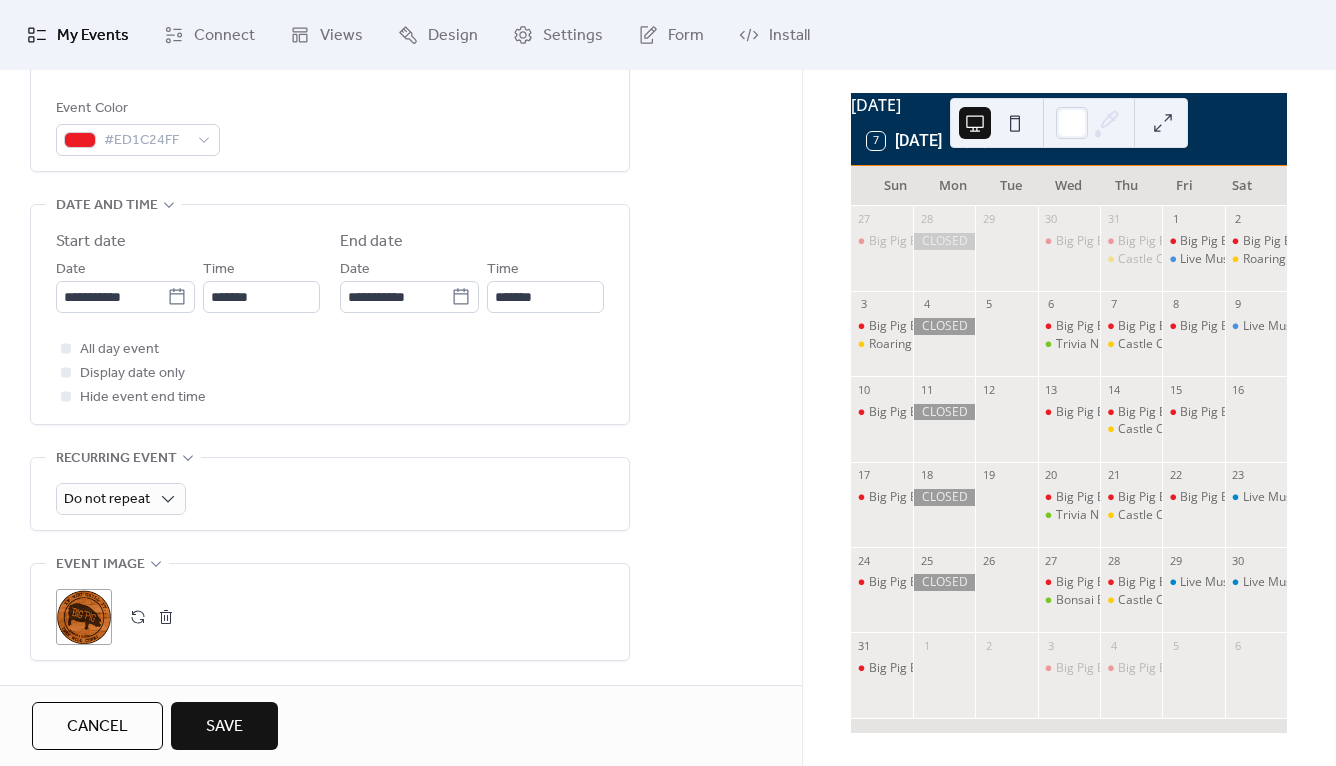 drag, startPoint x: 235, startPoint y: 724, endPoint x: 497, endPoint y: 502, distance: 343.40646 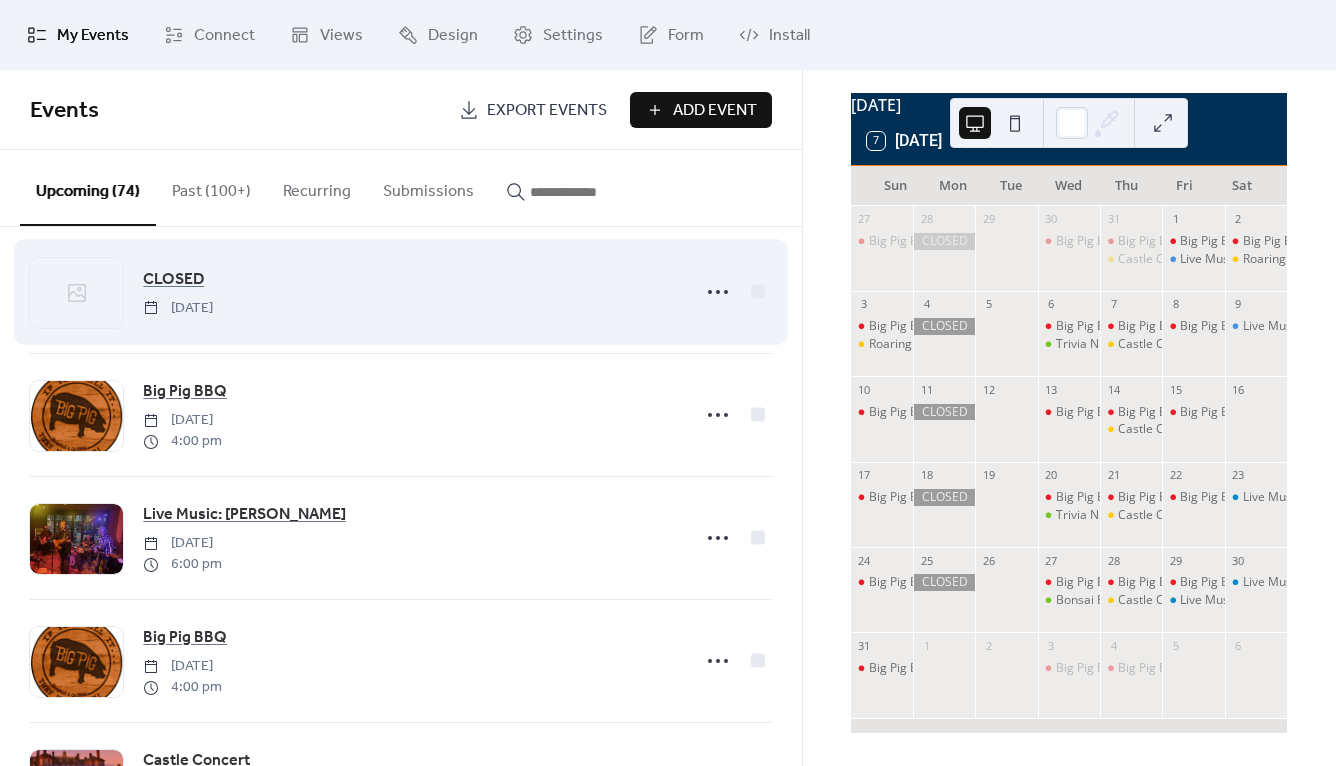 scroll, scrollTop: 109, scrollLeft: 0, axis: vertical 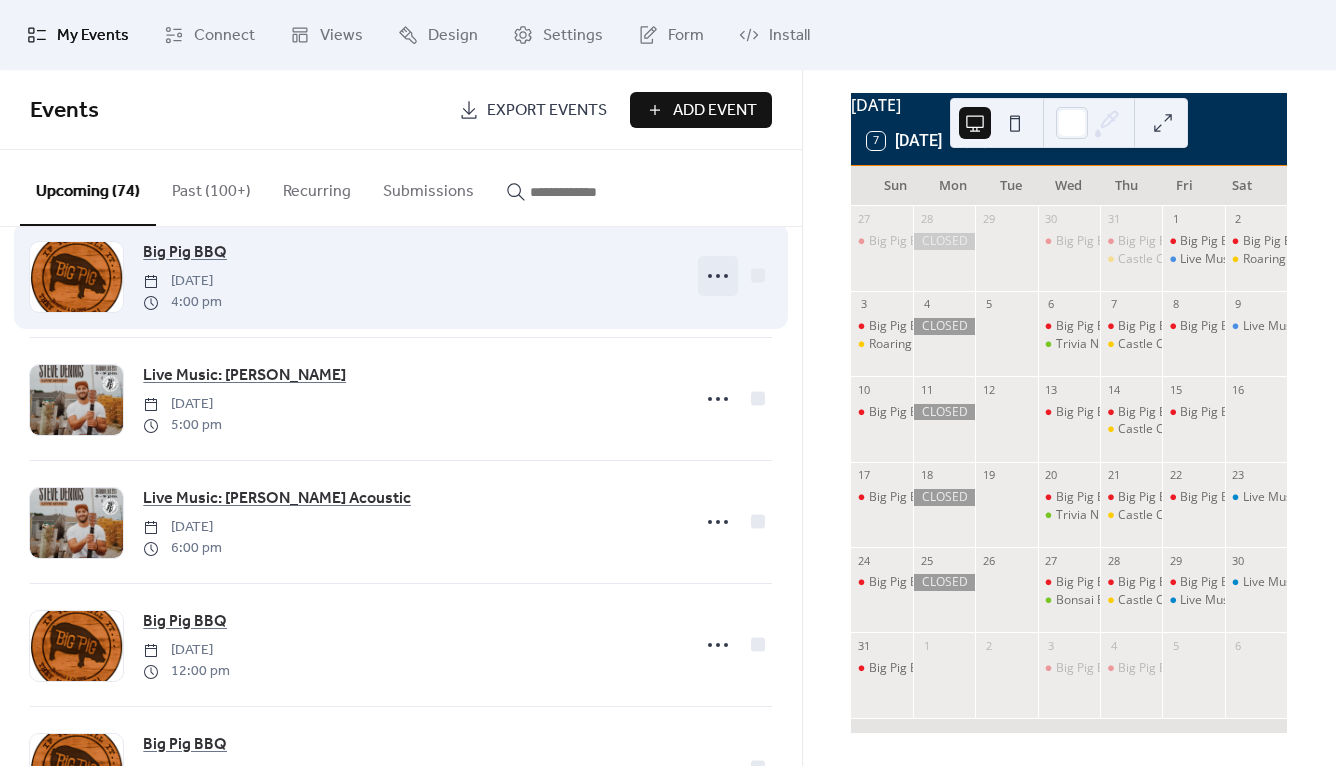 click 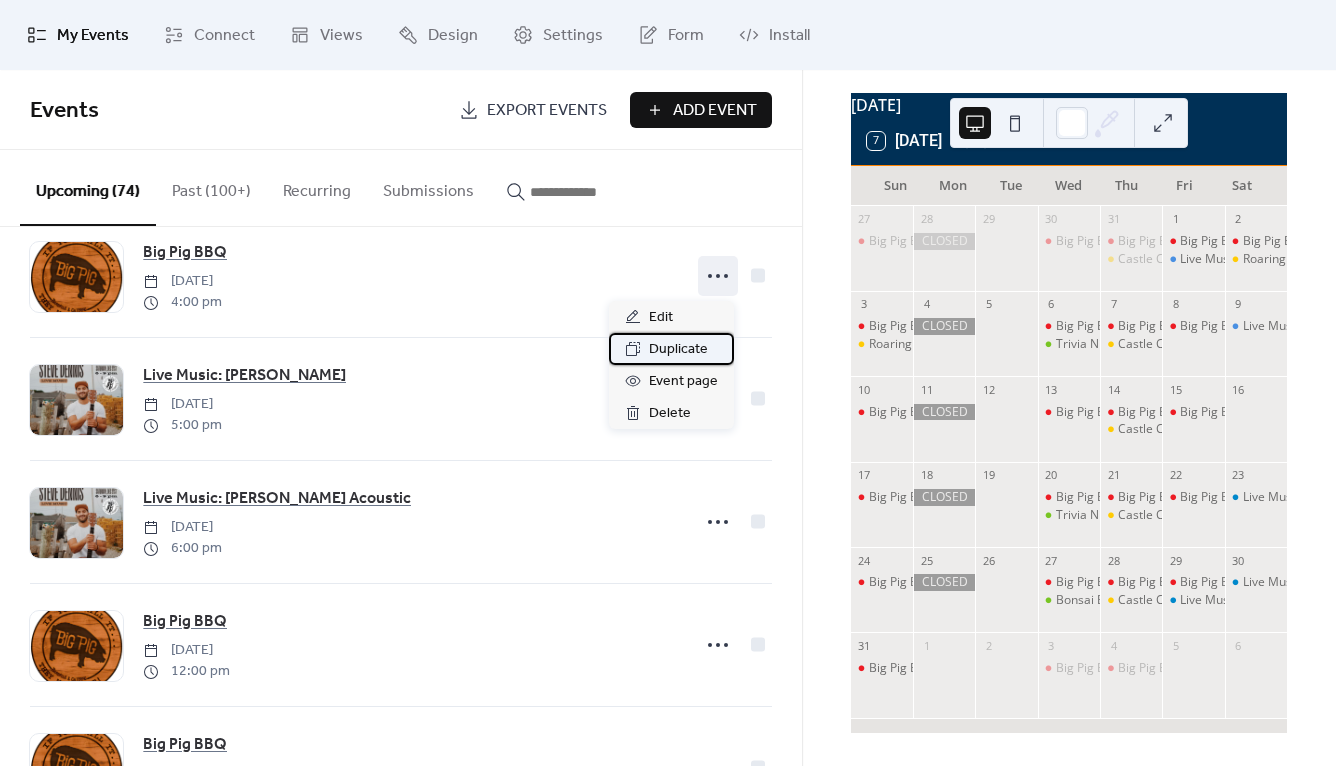 click on "Duplicate" at bounding box center (678, 350) 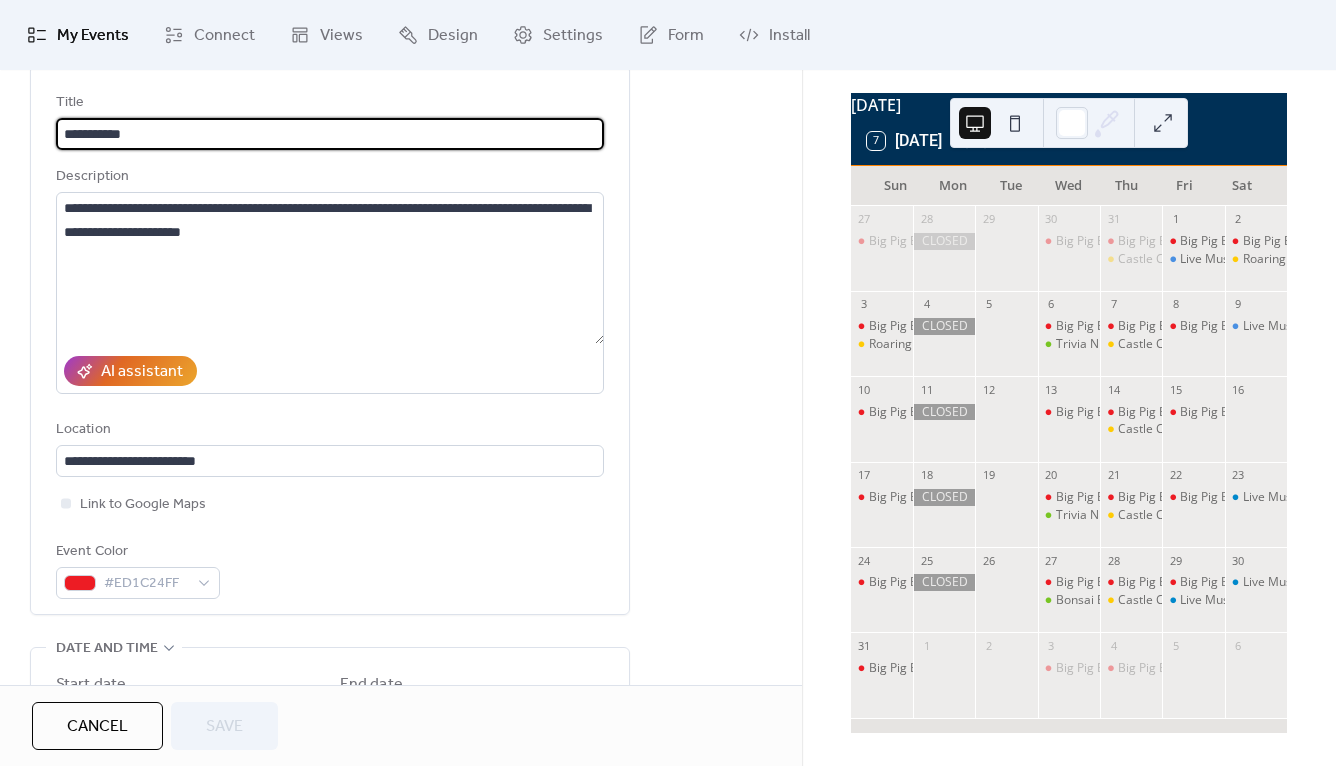 scroll, scrollTop: 339, scrollLeft: 0, axis: vertical 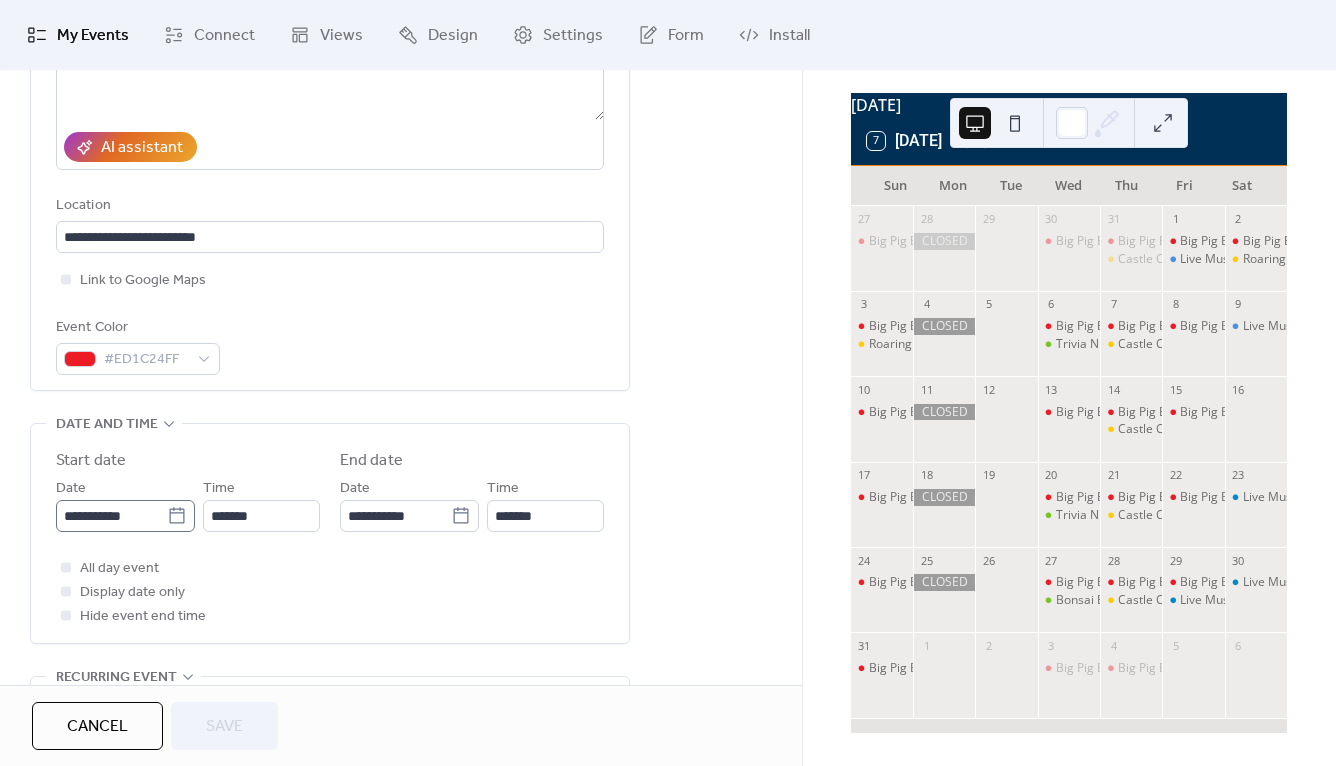 click 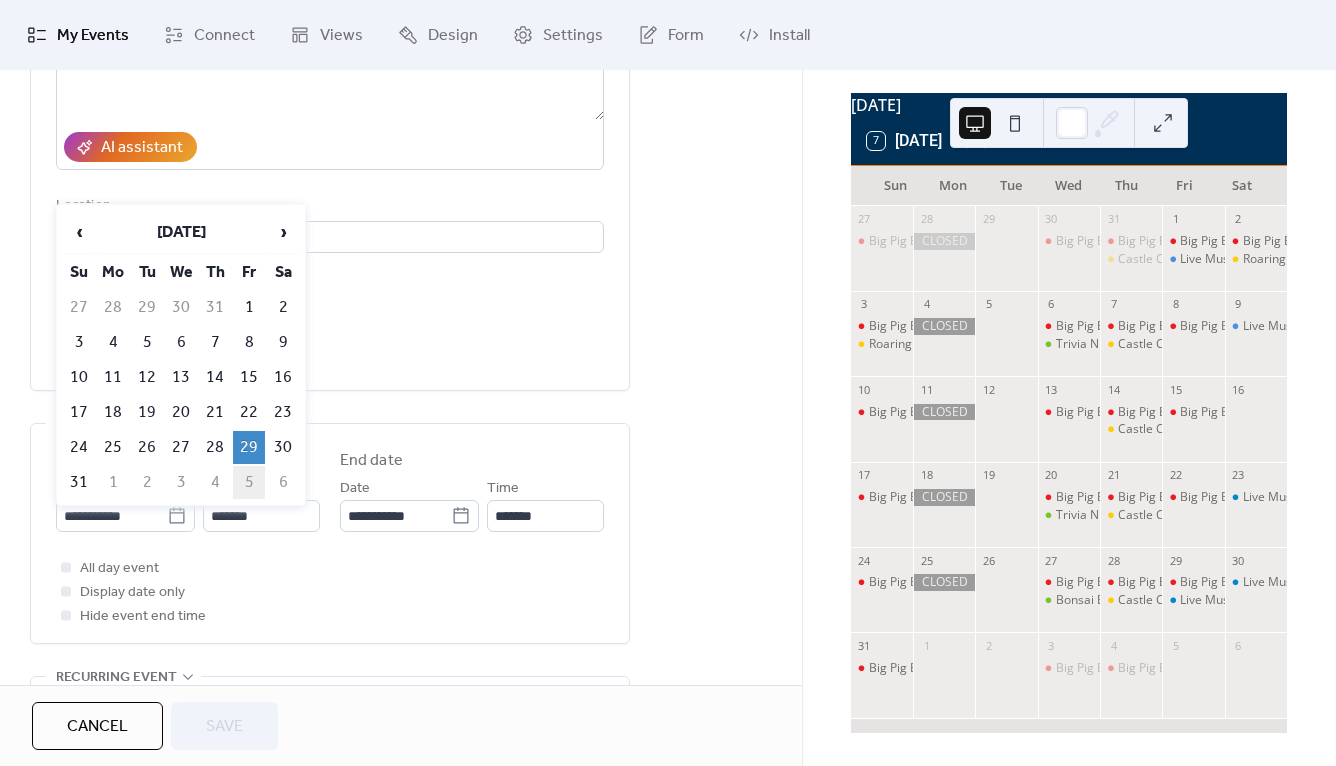click on "5" at bounding box center [249, 482] 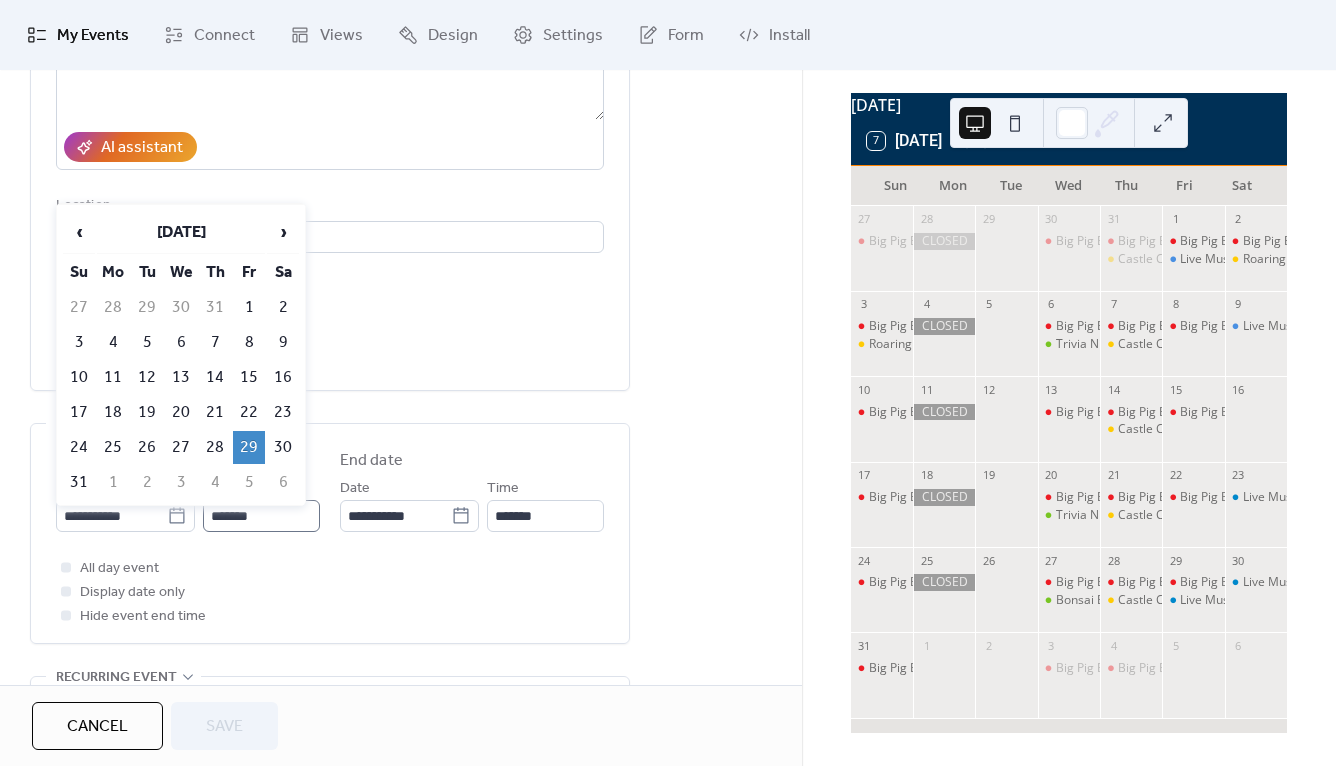 type on "**********" 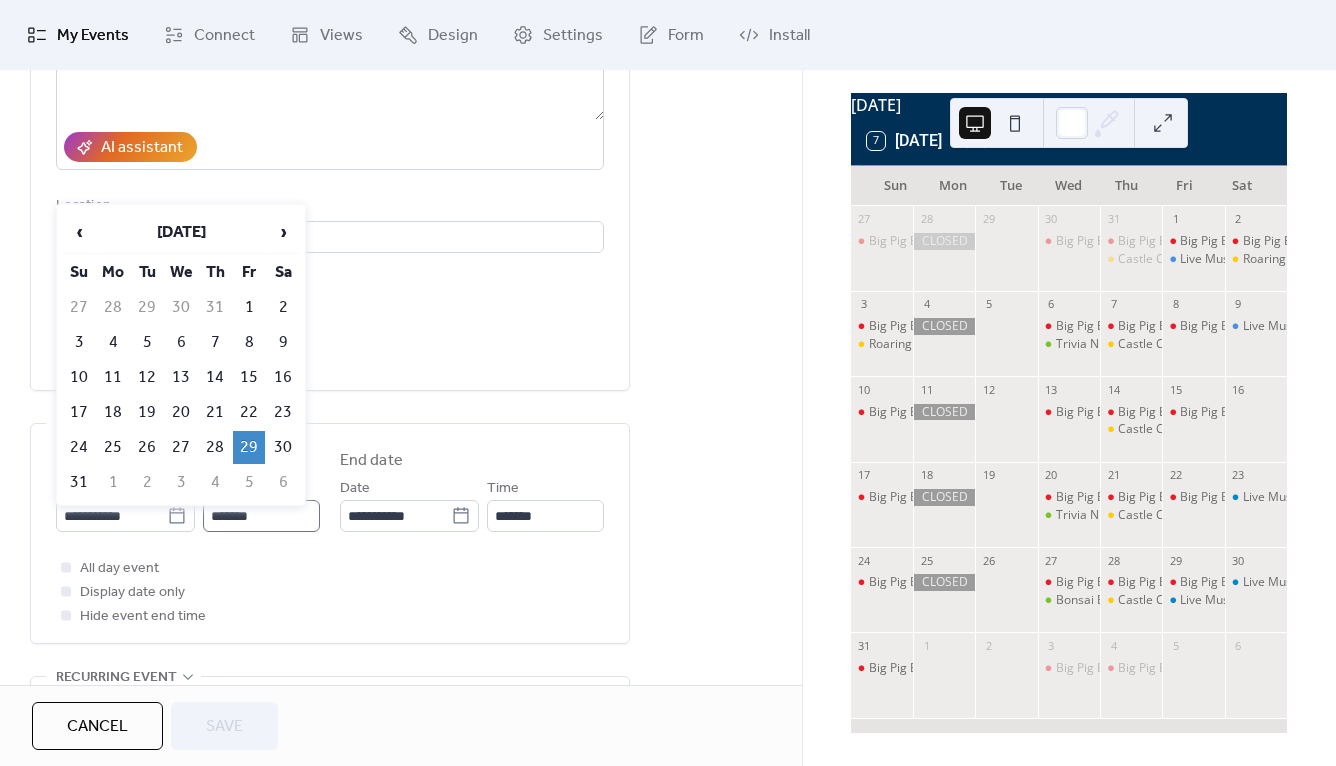 type on "**********" 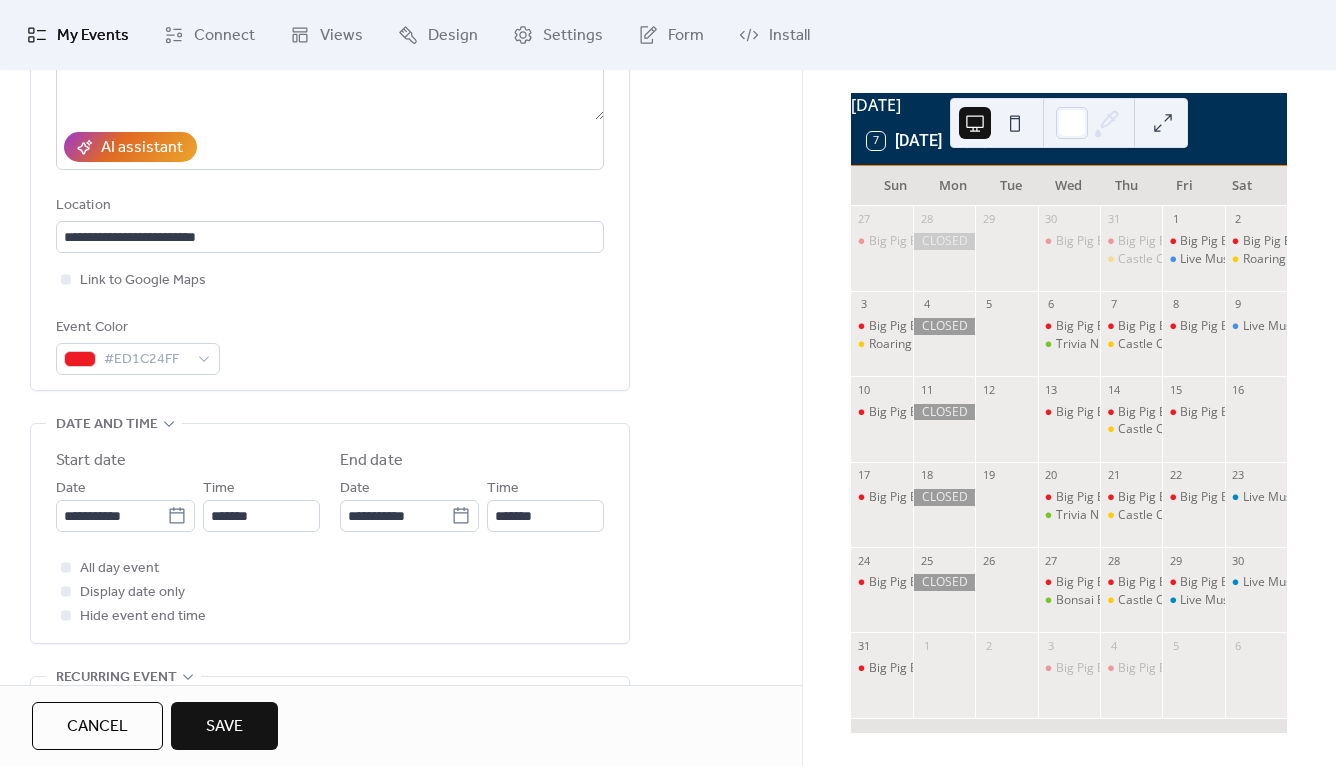 click on "Save" at bounding box center (224, 727) 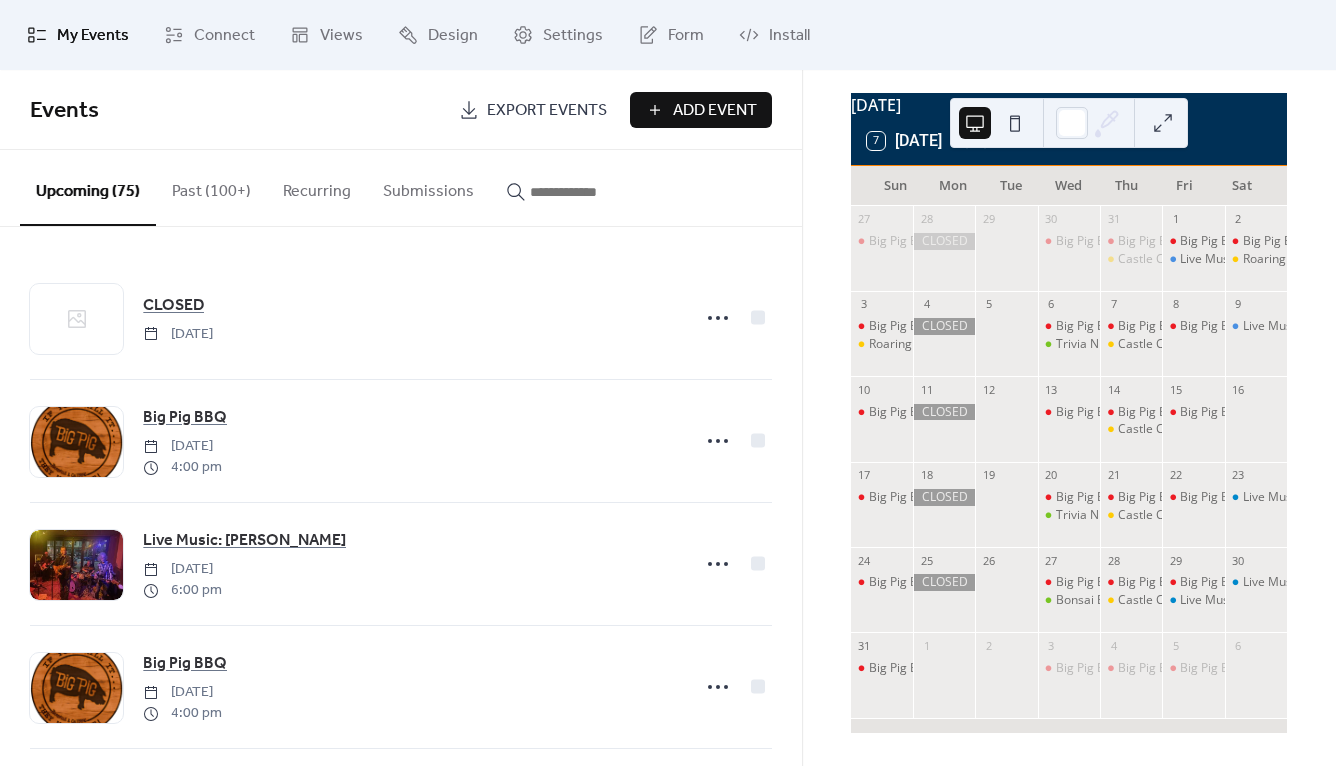 scroll, scrollTop: 1155, scrollLeft: 0, axis: vertical 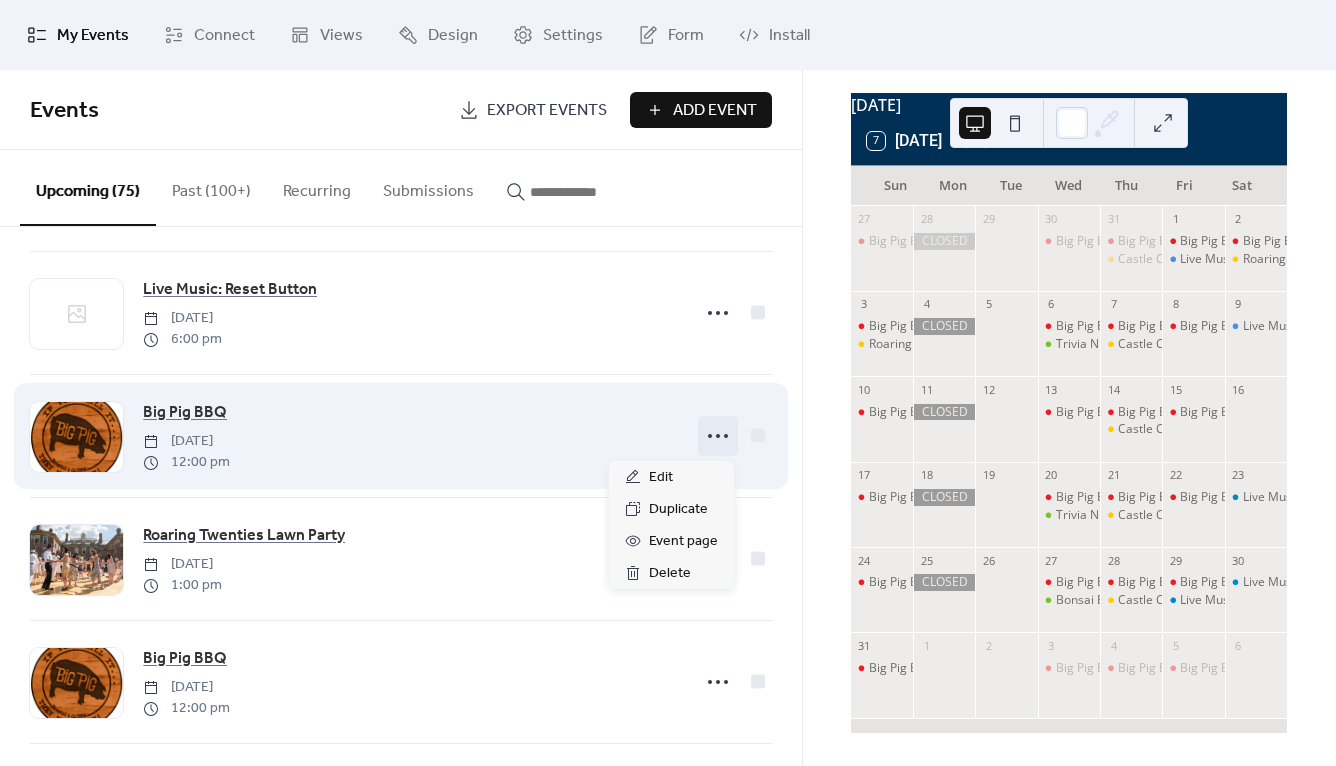 click 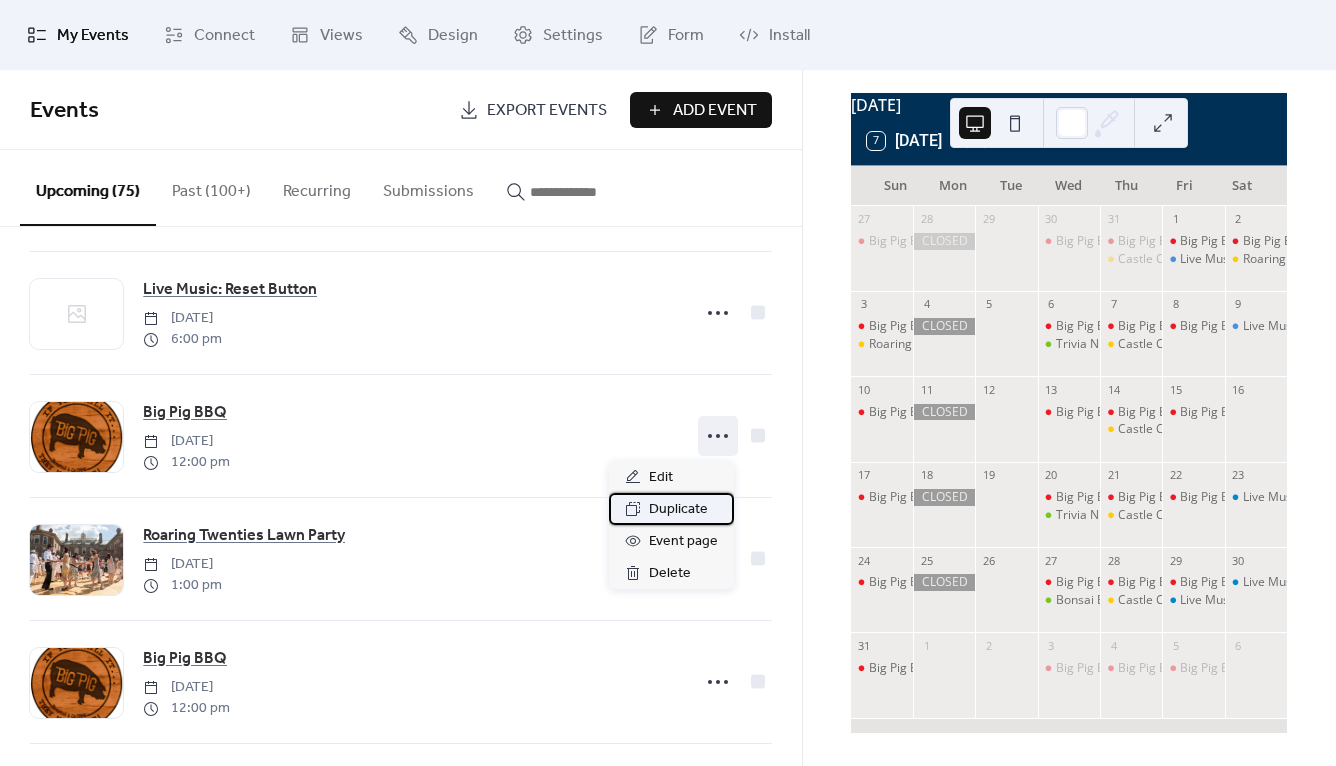 click on "Duplicate" at bounding box center [678, 510] 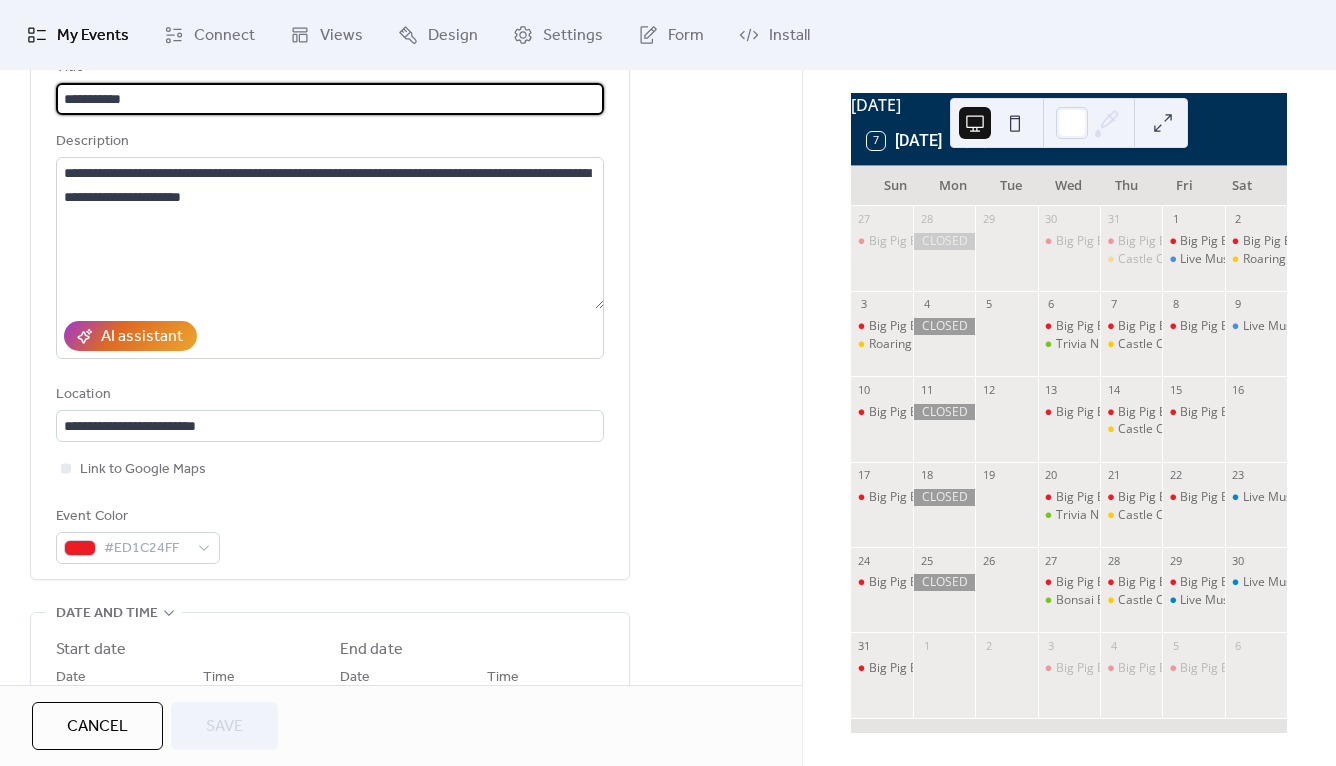 scroll, scrollTop: 298, scrollLeft: 0, axis: vertical 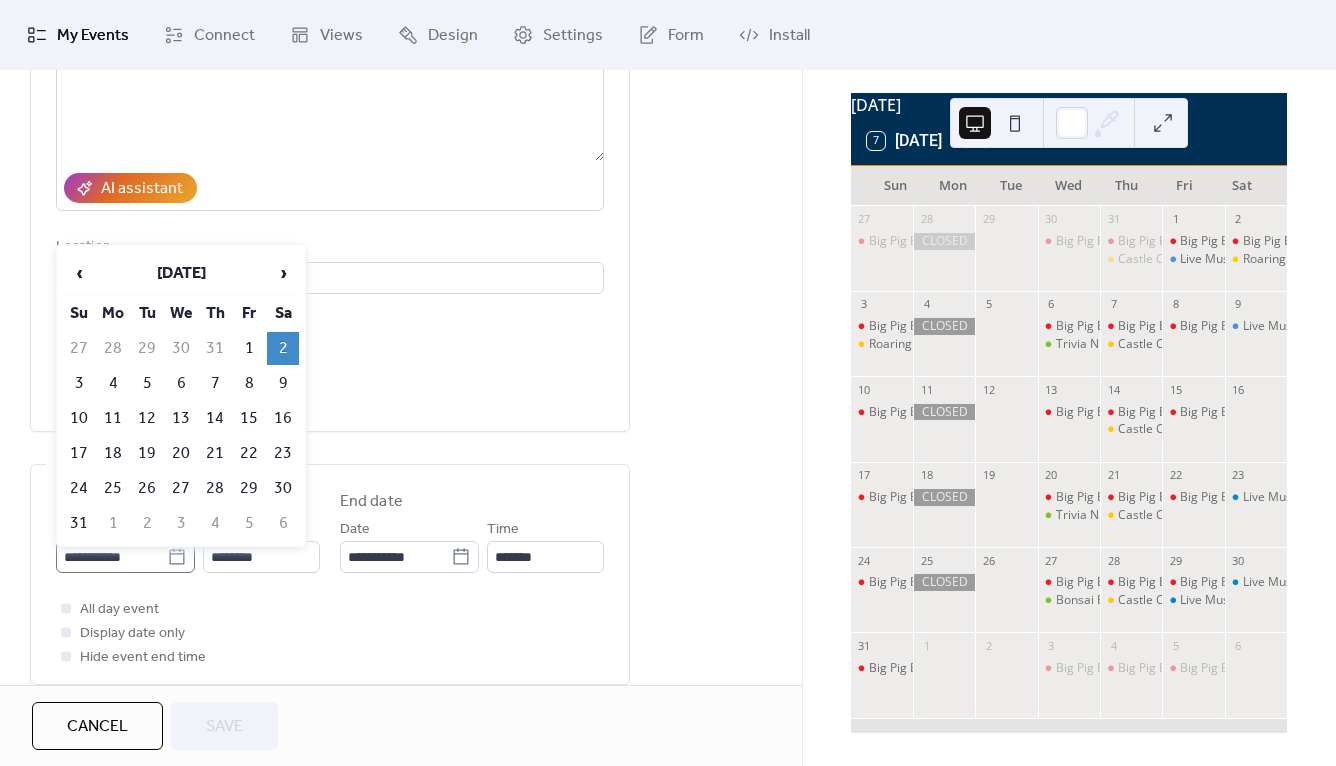 click 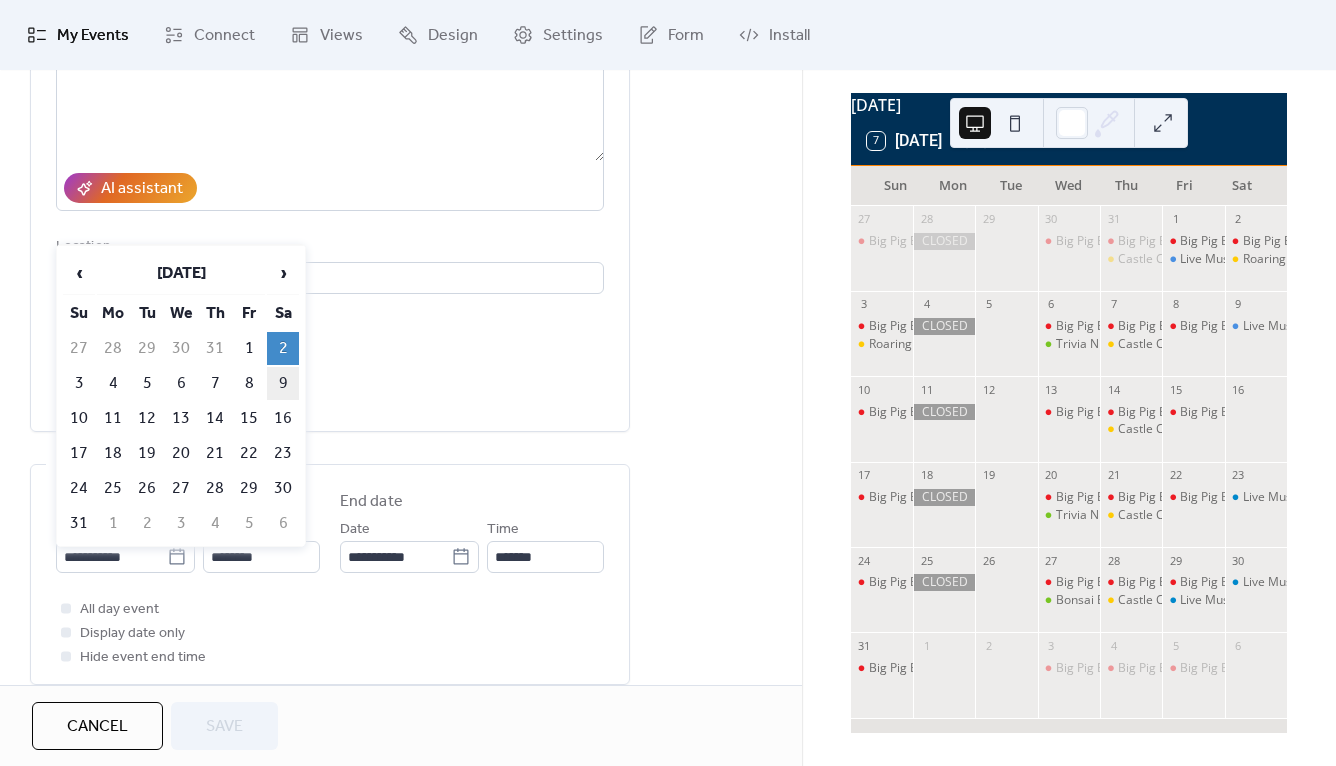 click on "9" at bounding box center (283, 383) 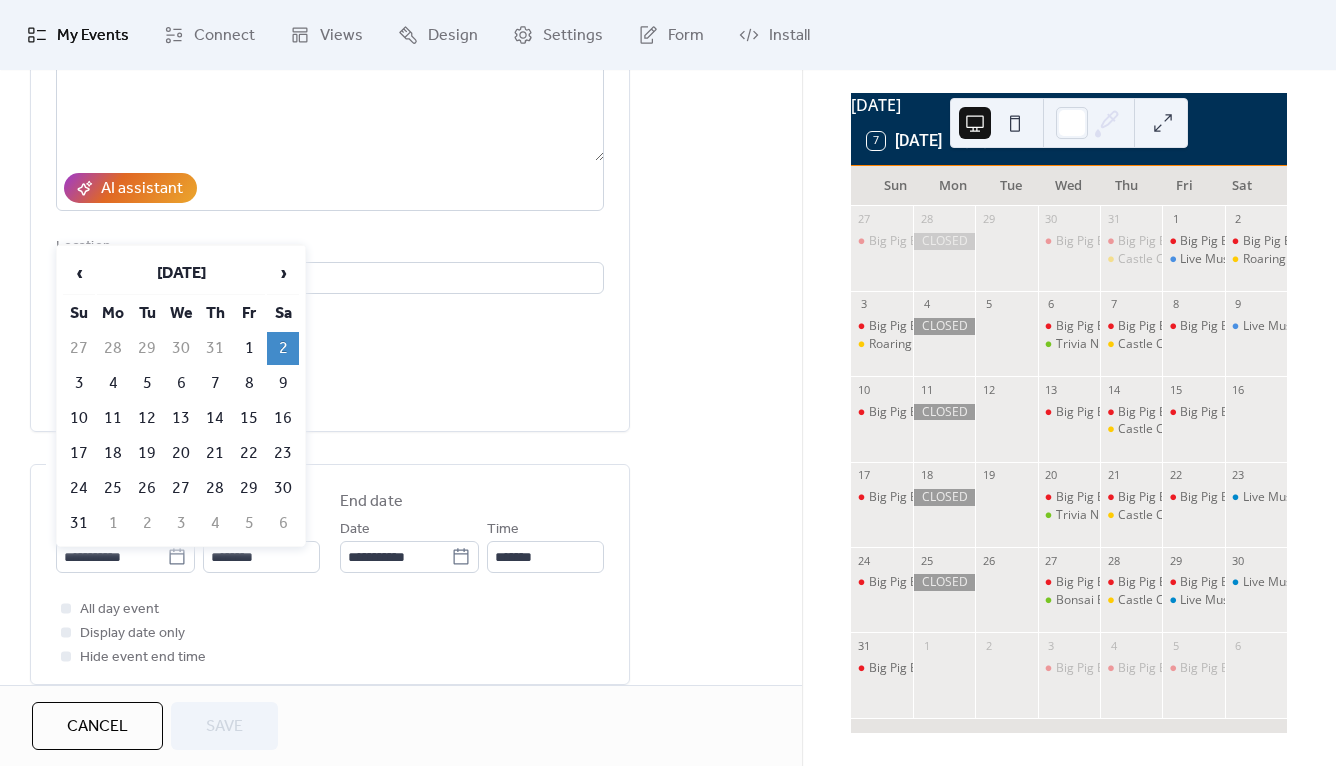type on "**********" 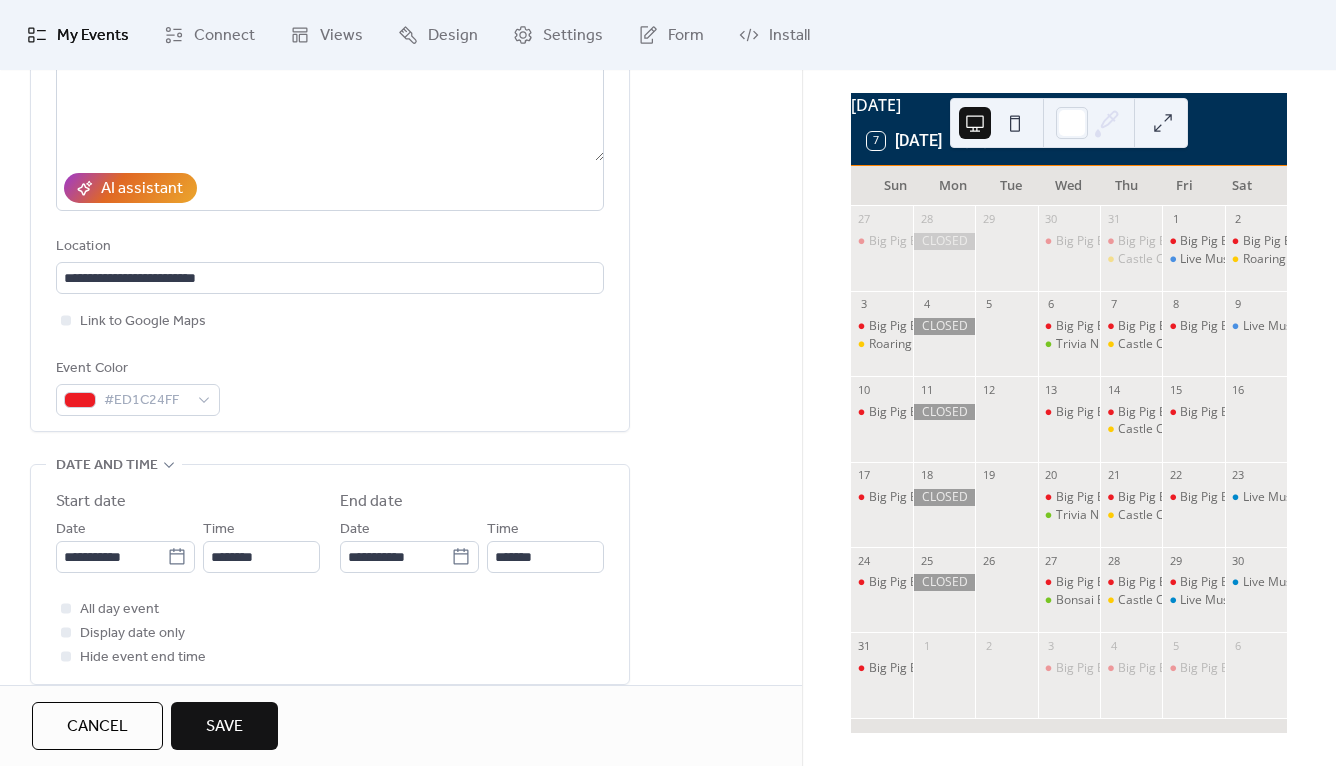 click on "Save" at bounding box center [224, 727] 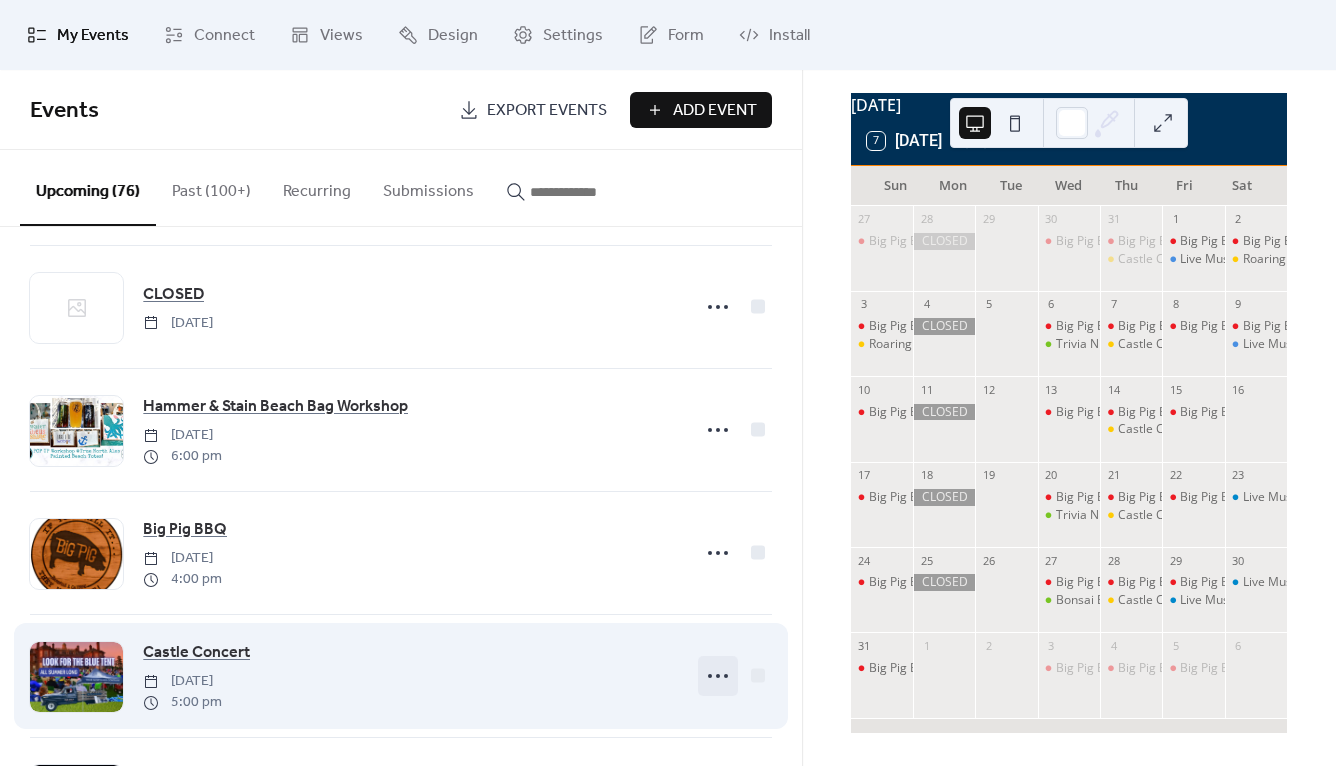 scroll, scrollTop: 1347, scrollLeft: 0, axis: vertical 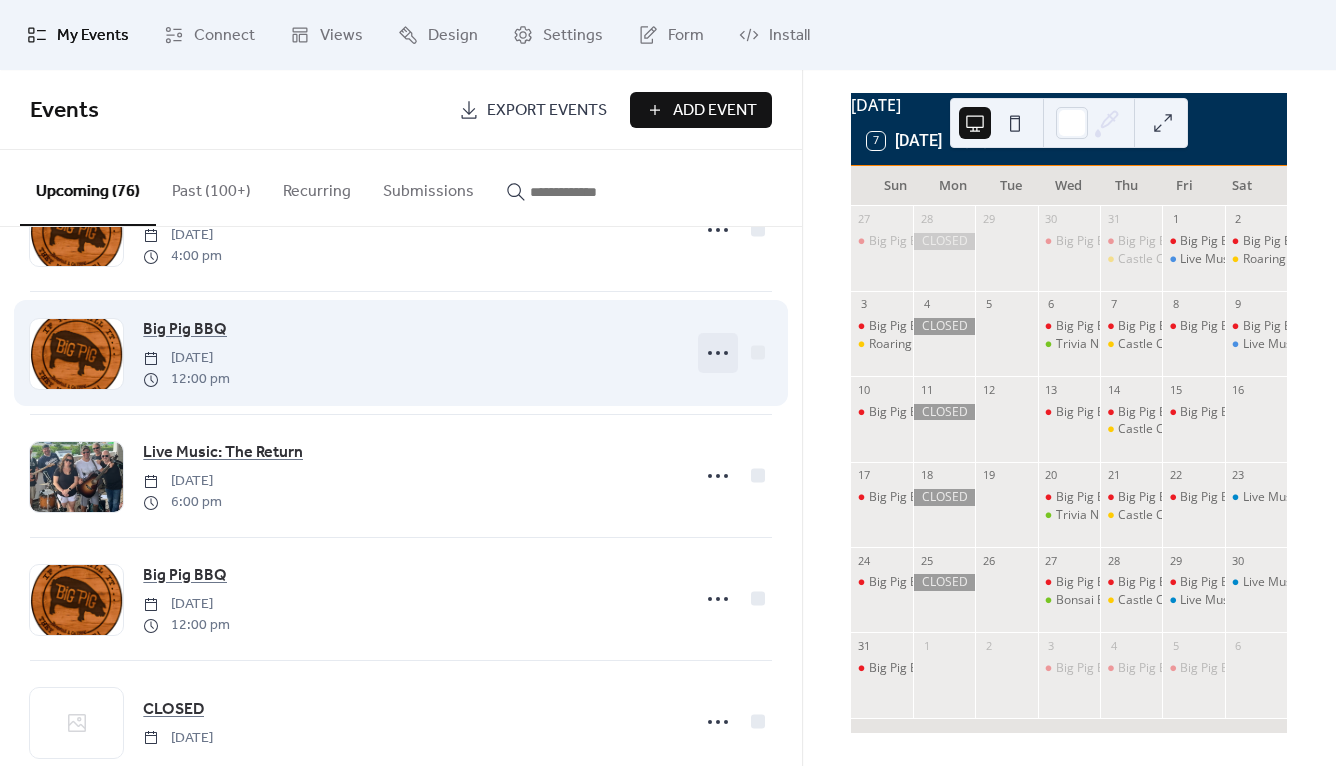 click 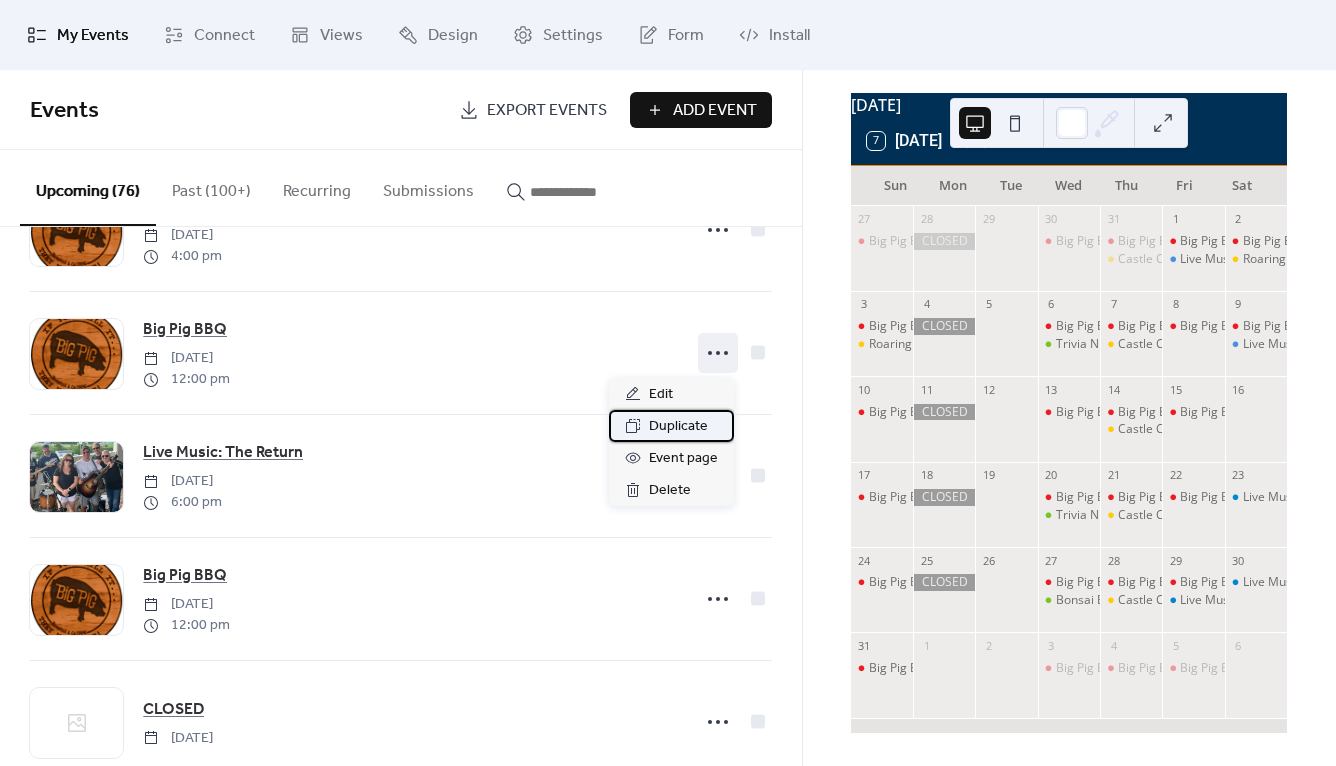 click on "Duplicate" at bounding box center (678, 427) 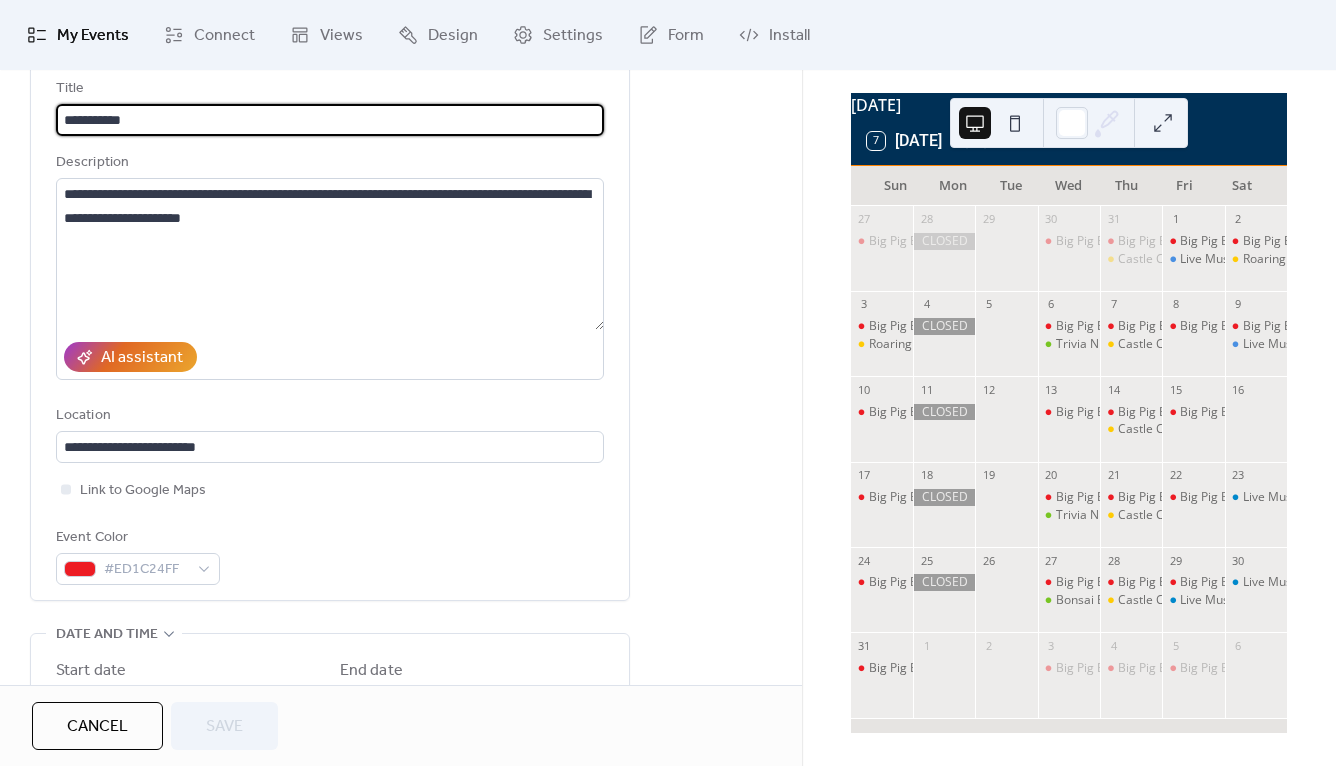 scroll, scrollTop: 251, scrollLeft: 0, axis: vertical 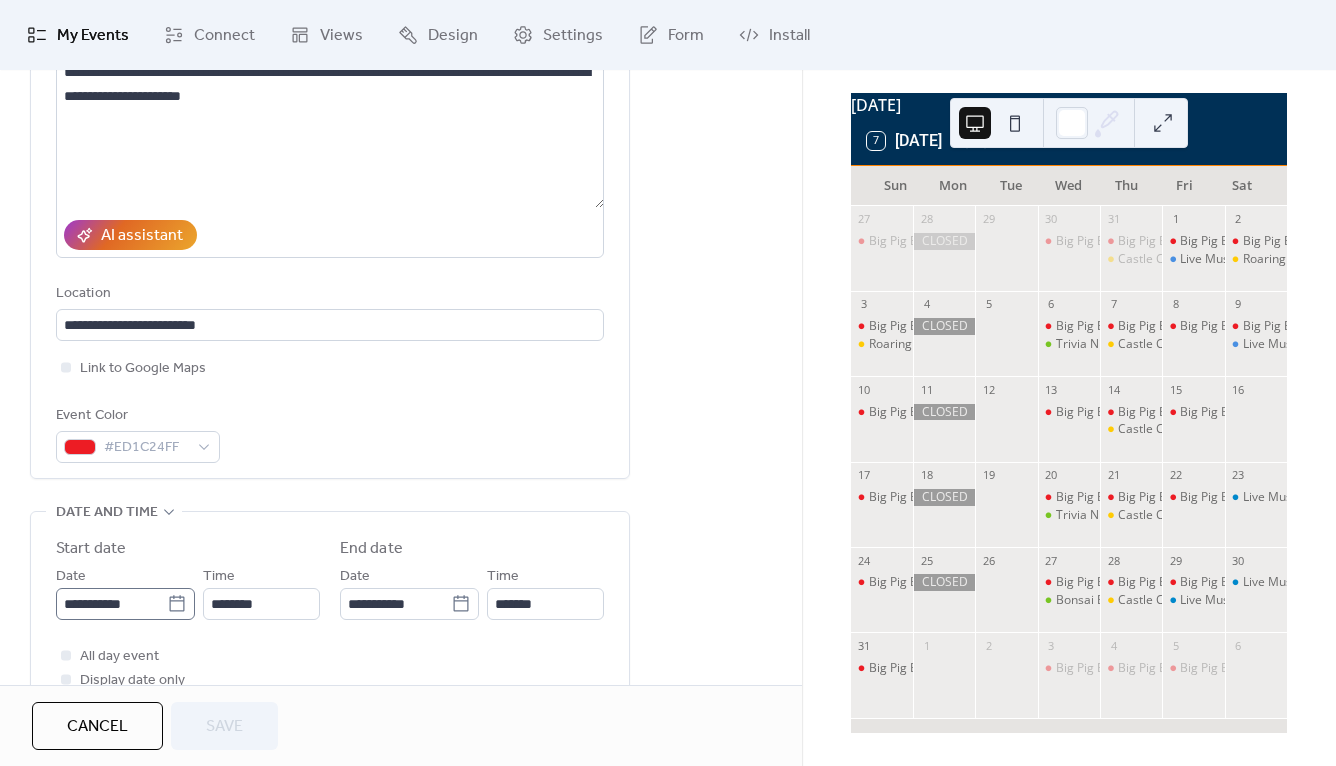 click 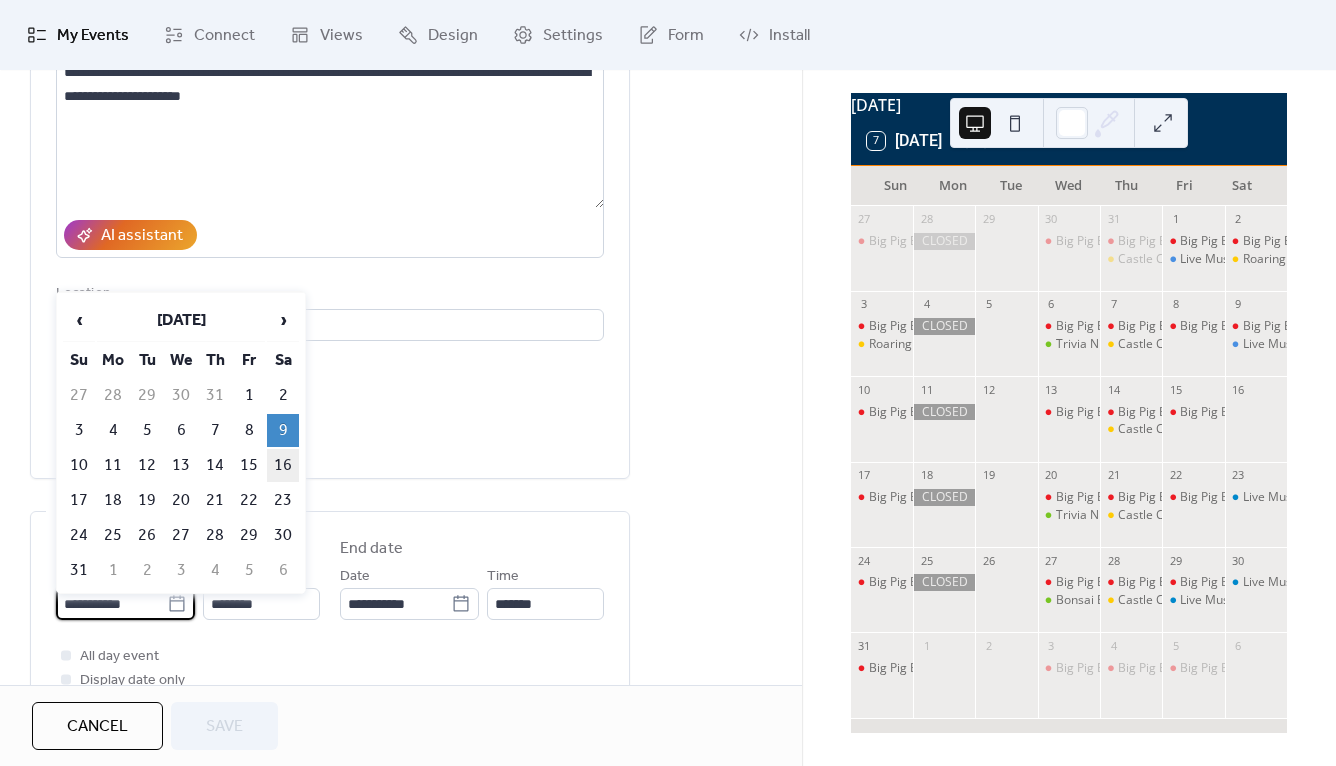 click on "16" at bounding box center (283, 465) 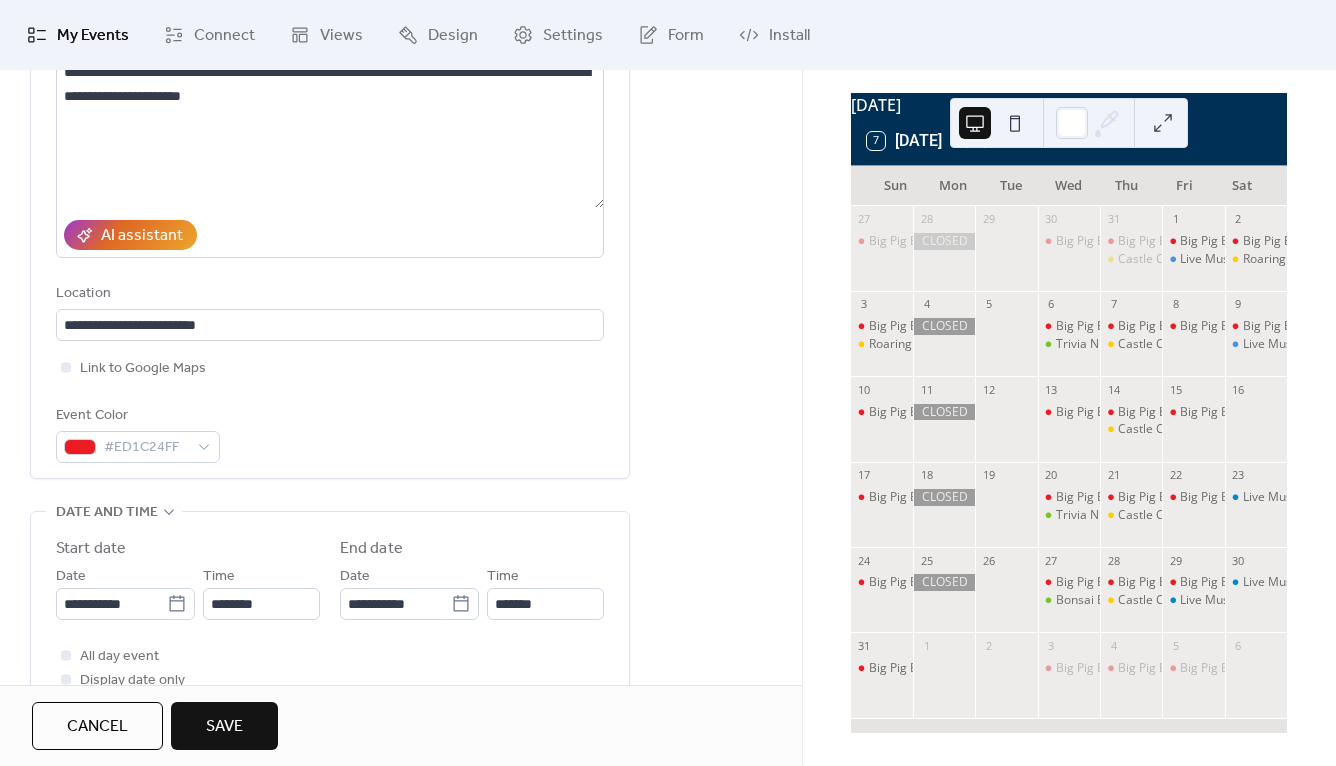 click on "Save" at bounding box center [224, 727] 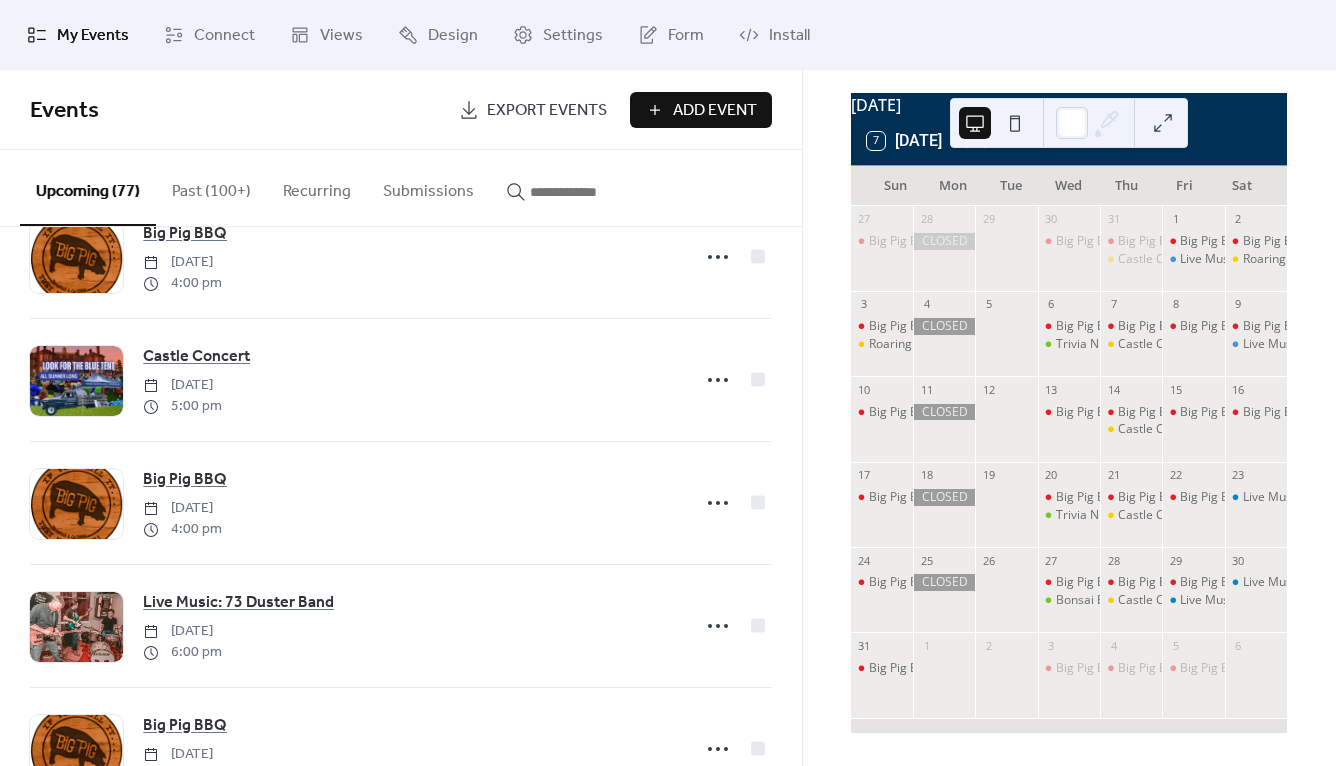 scroll, scrollTop: 498, scrollLeft: 0, axis: vertical 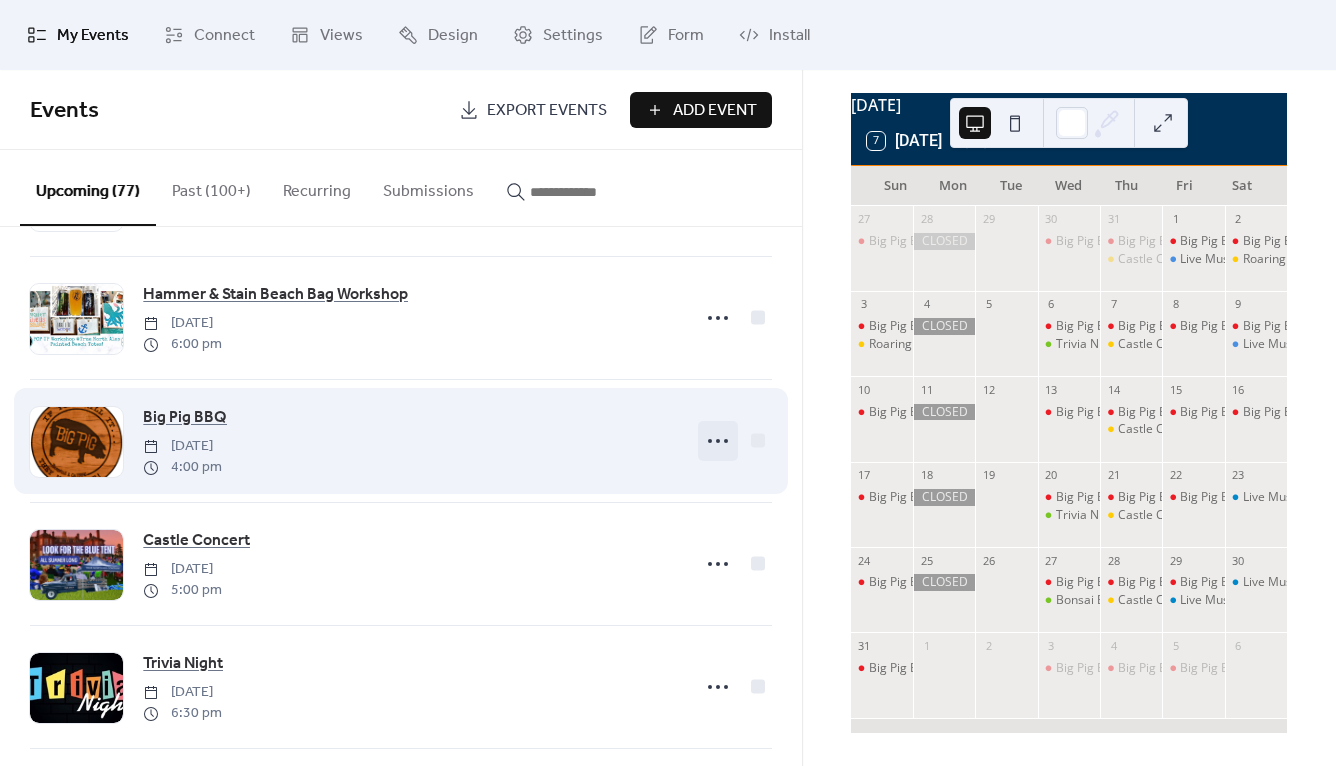 click 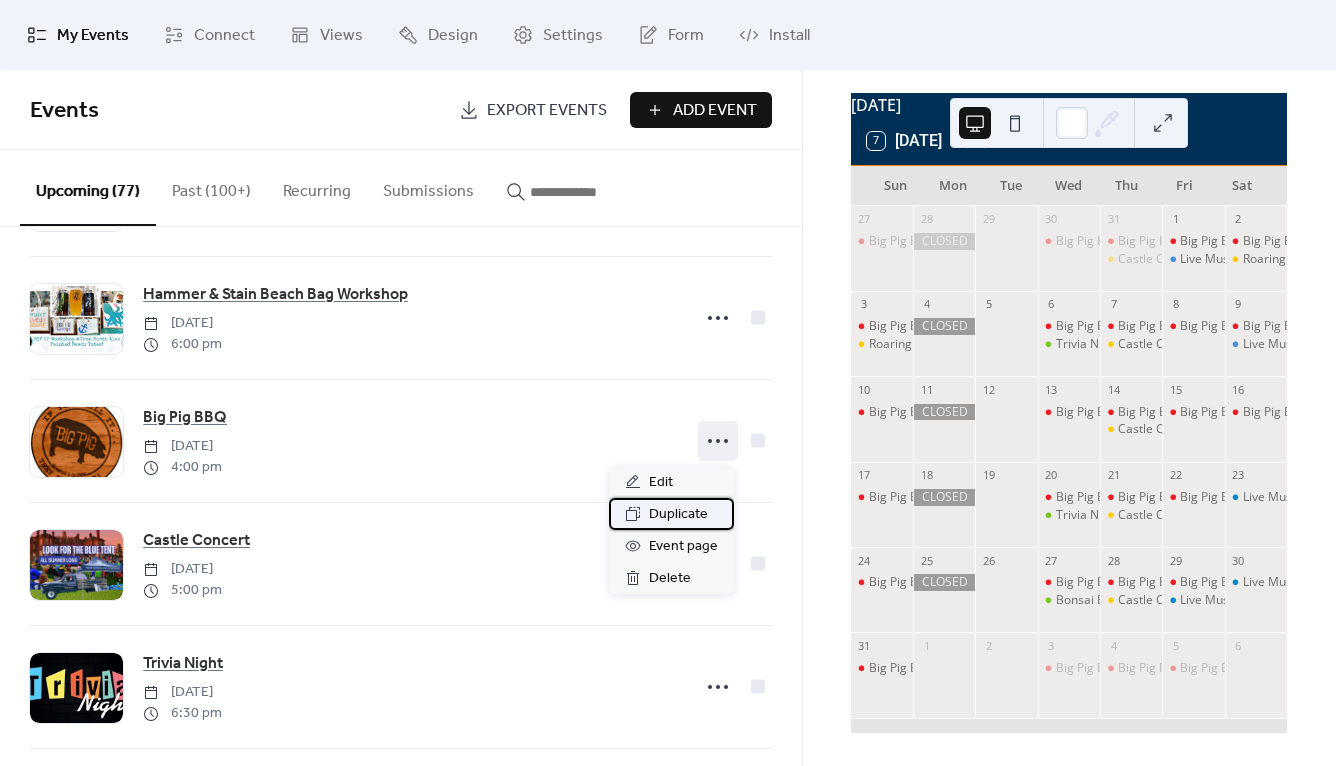 click on "Duplicate" at bounding box center [678, 515] 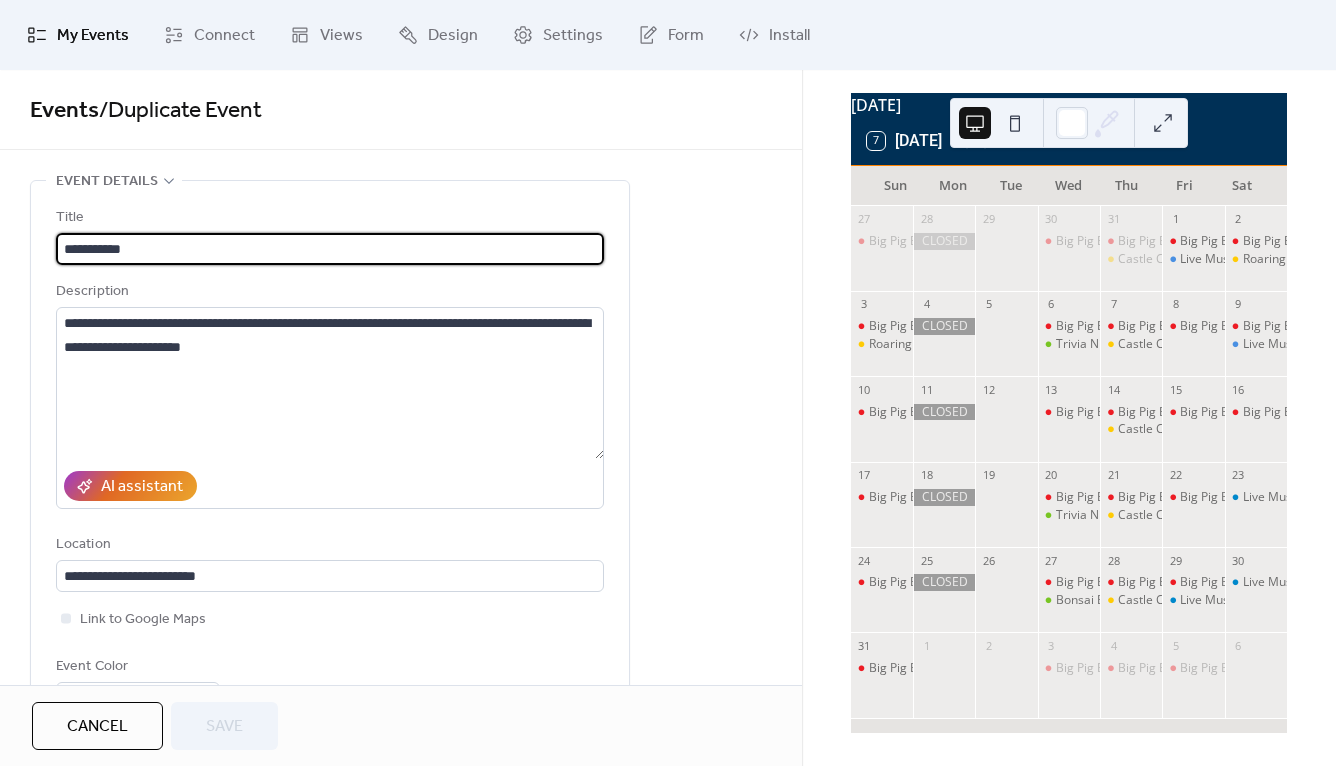scroll, scrollTop: 341, scrollLeft: 0, axis: vertical 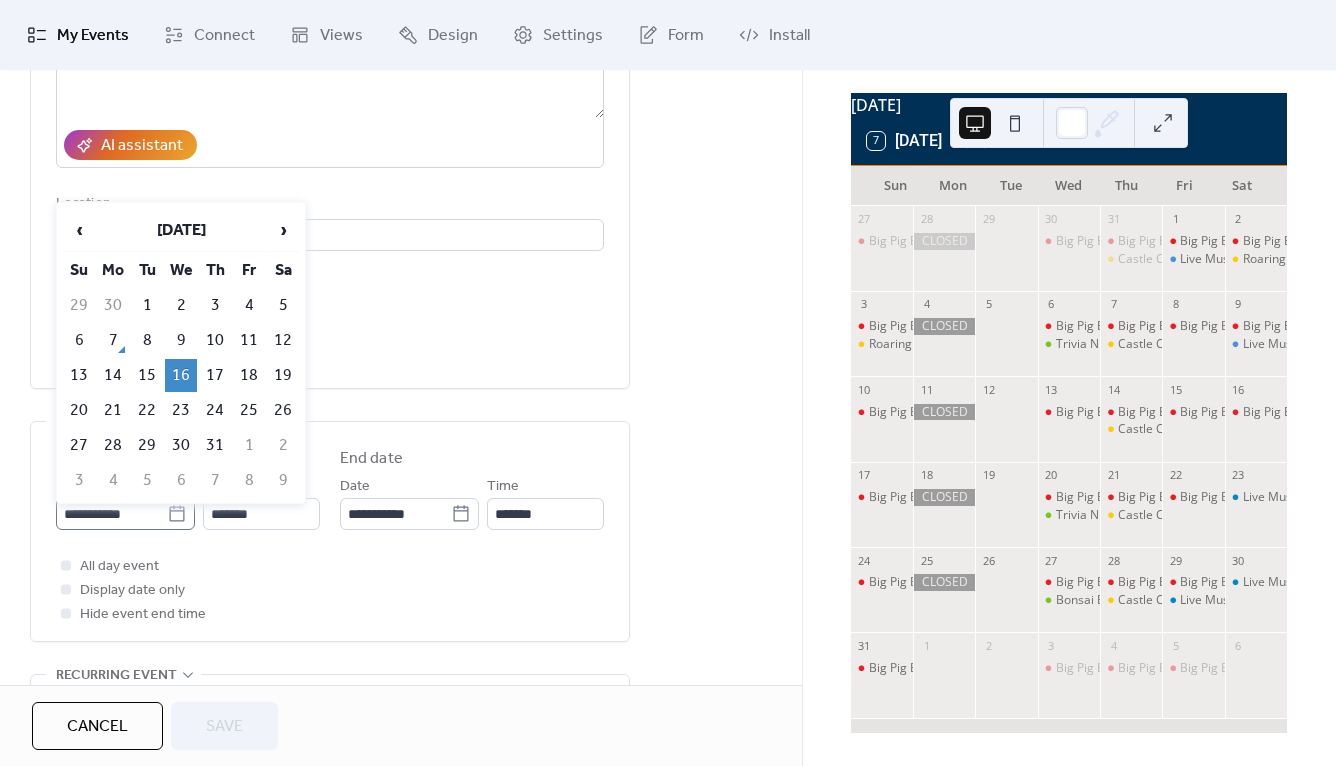 click 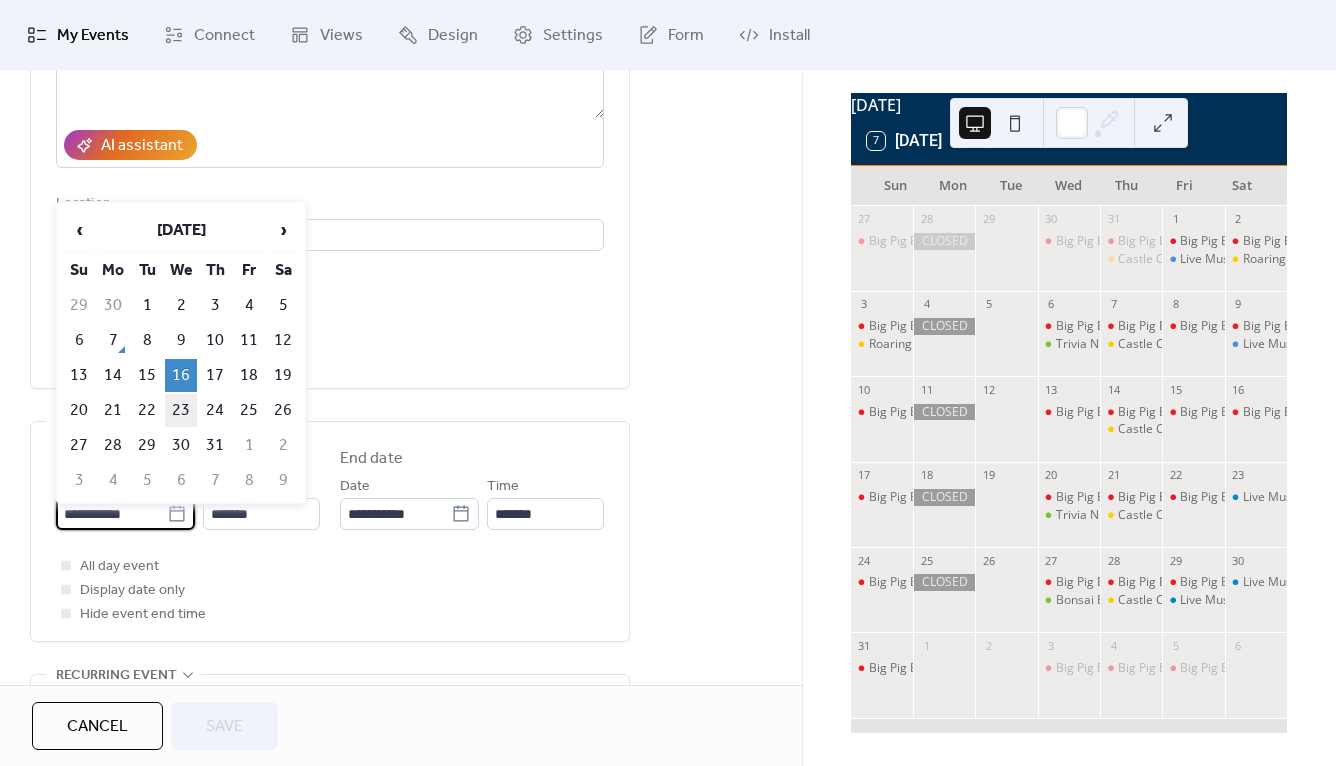 click on "23" at bounding box center (181, 410) 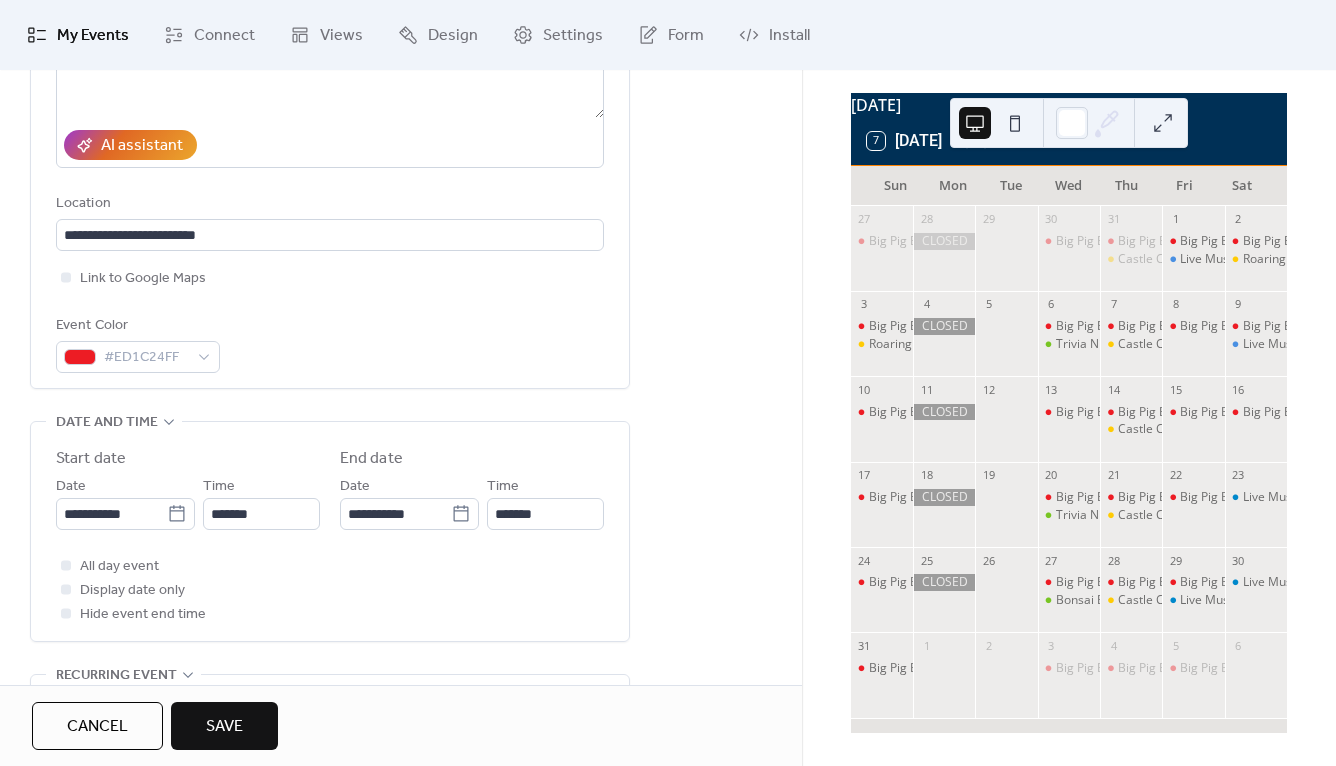 click on "Save" at bounding box center (224, 727) 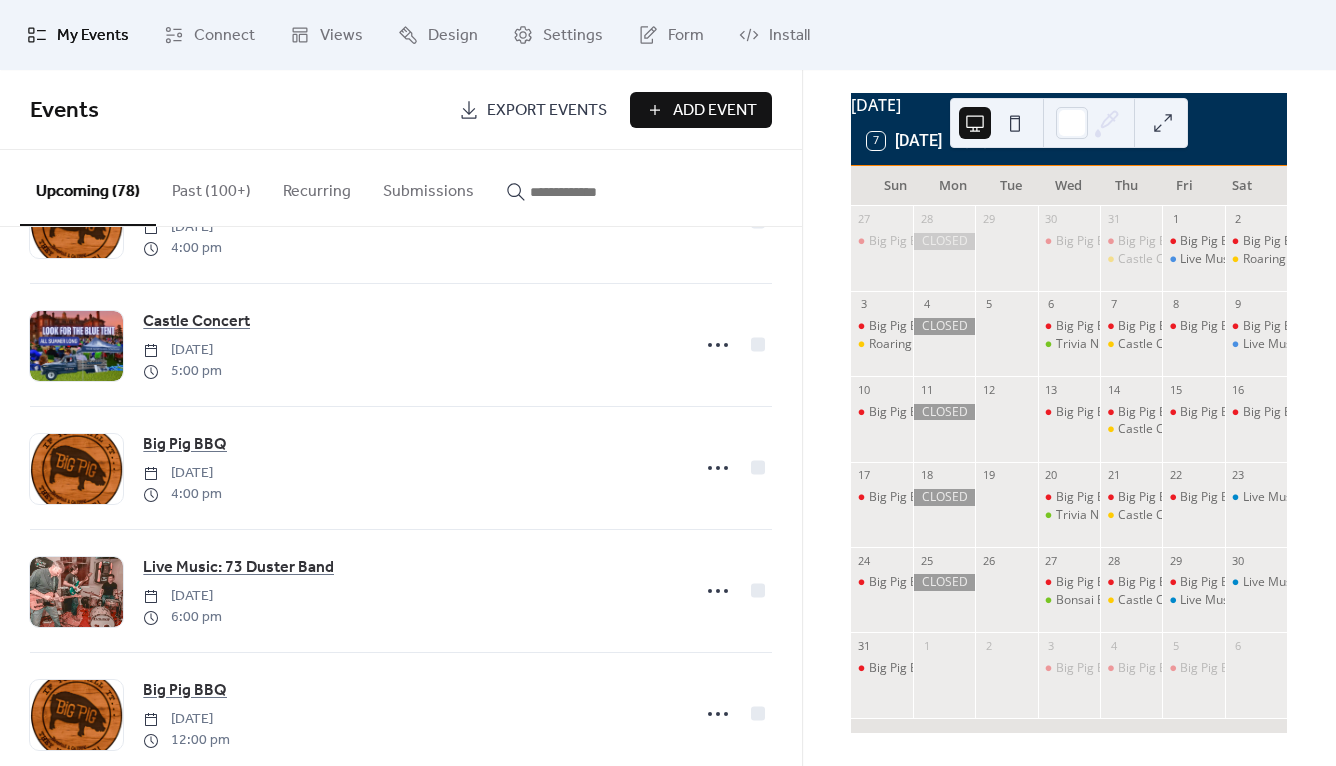 scroll, scrollTop: 1107, scrollLeft: 0, axis: vertical 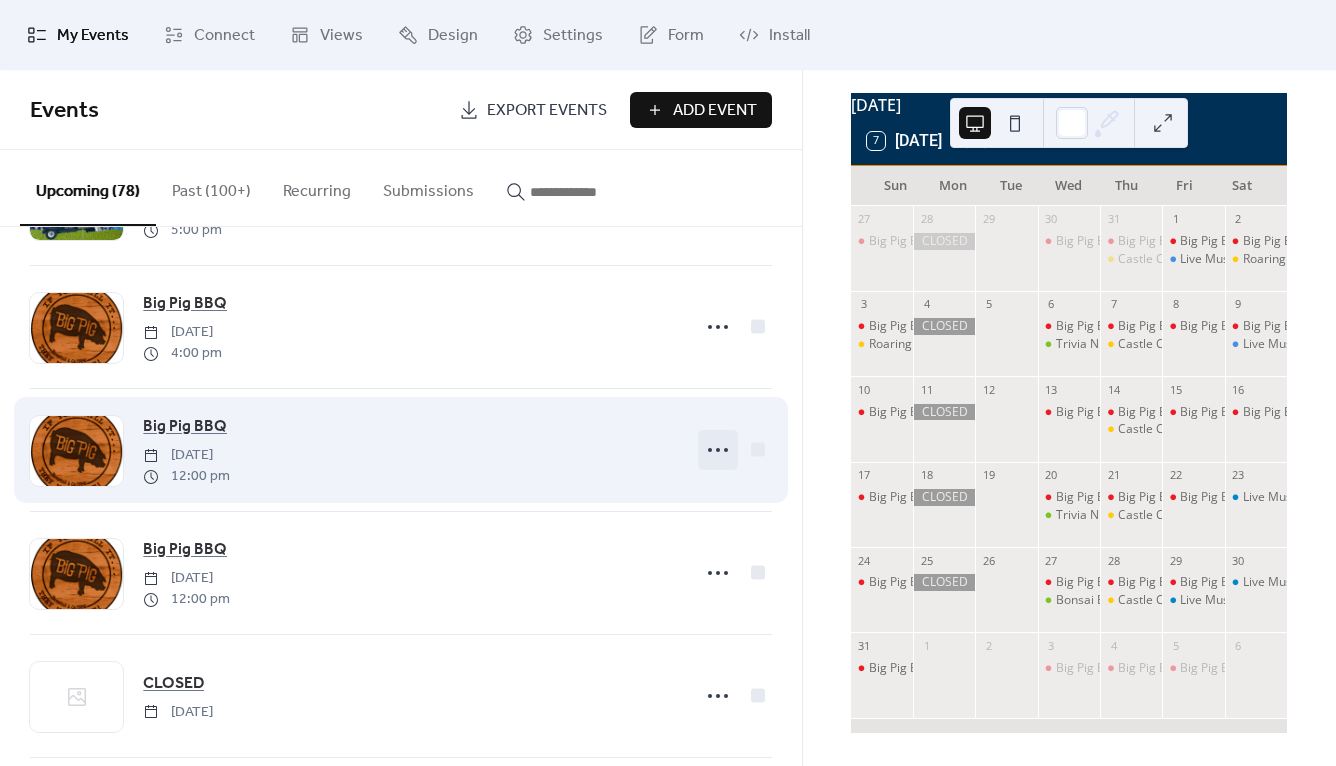 click 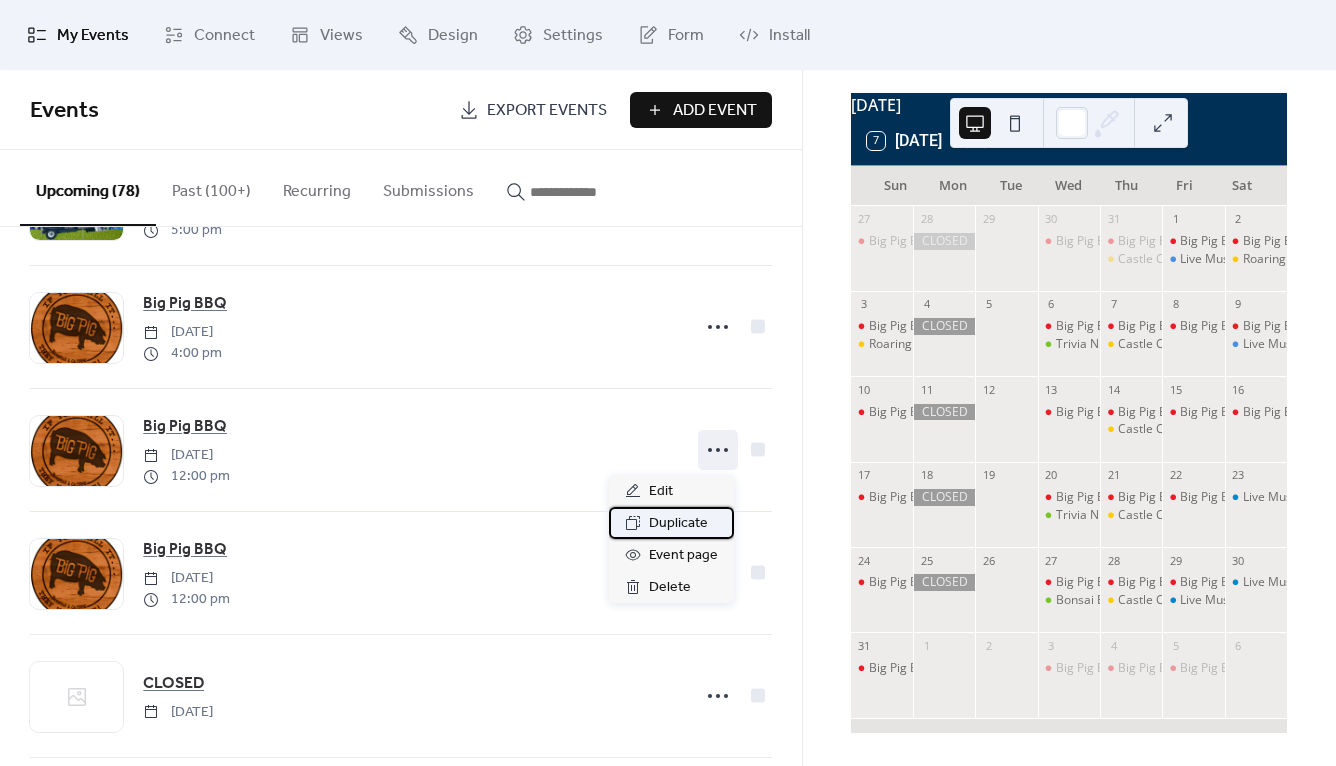 click on "Duplicate" at bounding box center (678, 524) 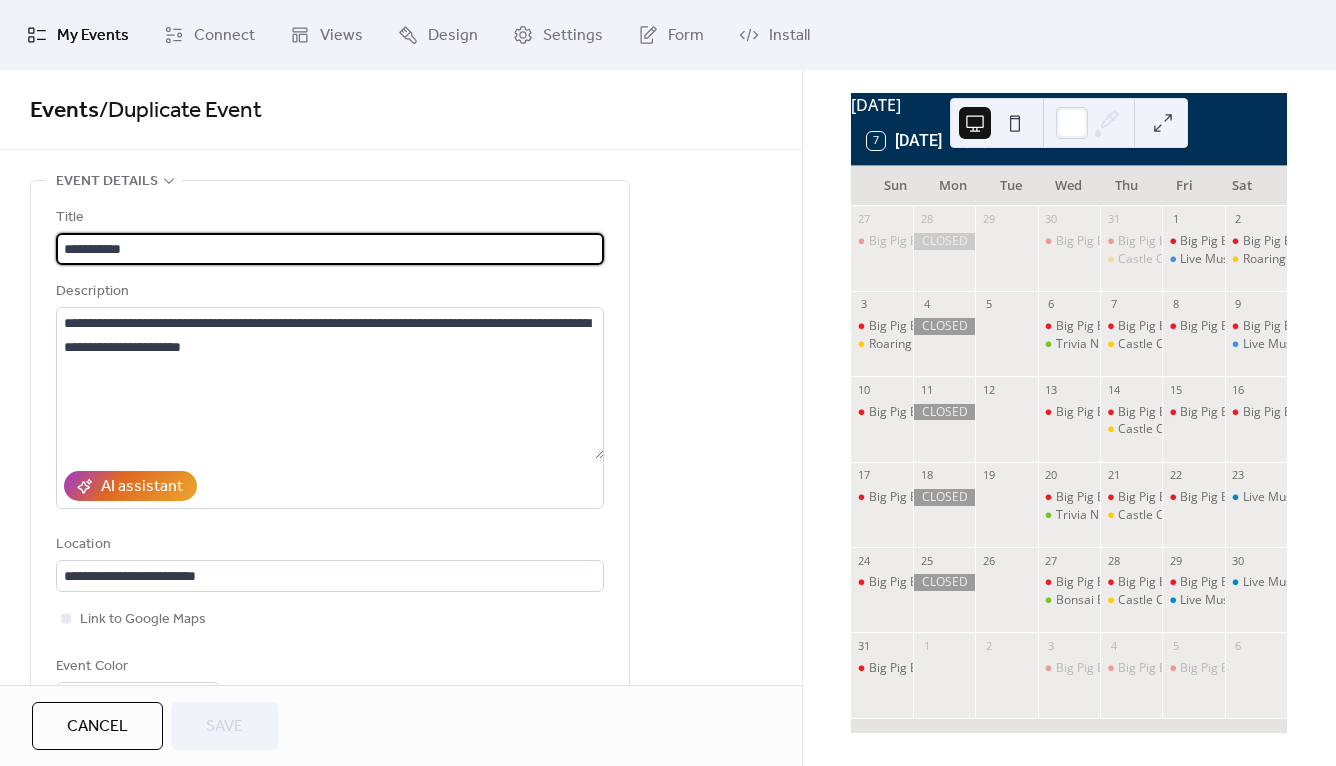 scroll, scrollTop: 325, scrollLeft: 0, axis: vertical 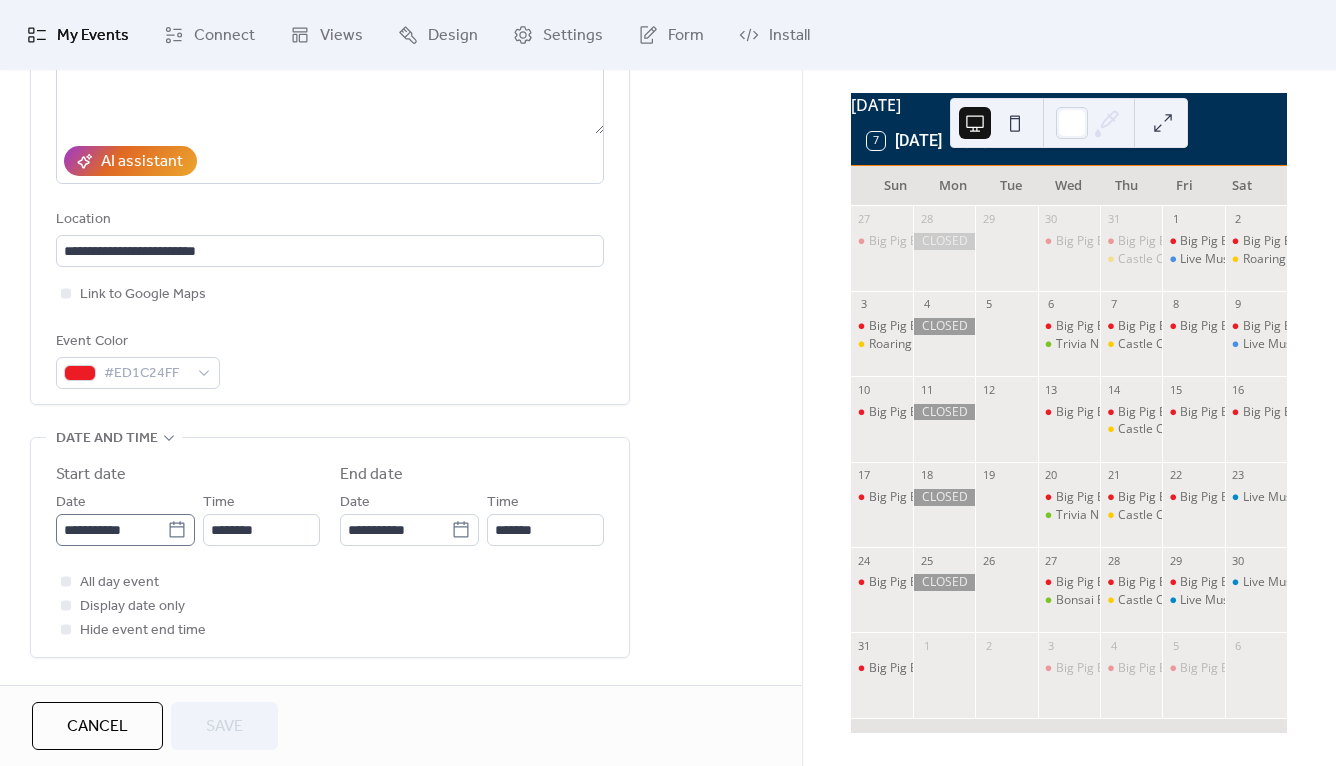 click 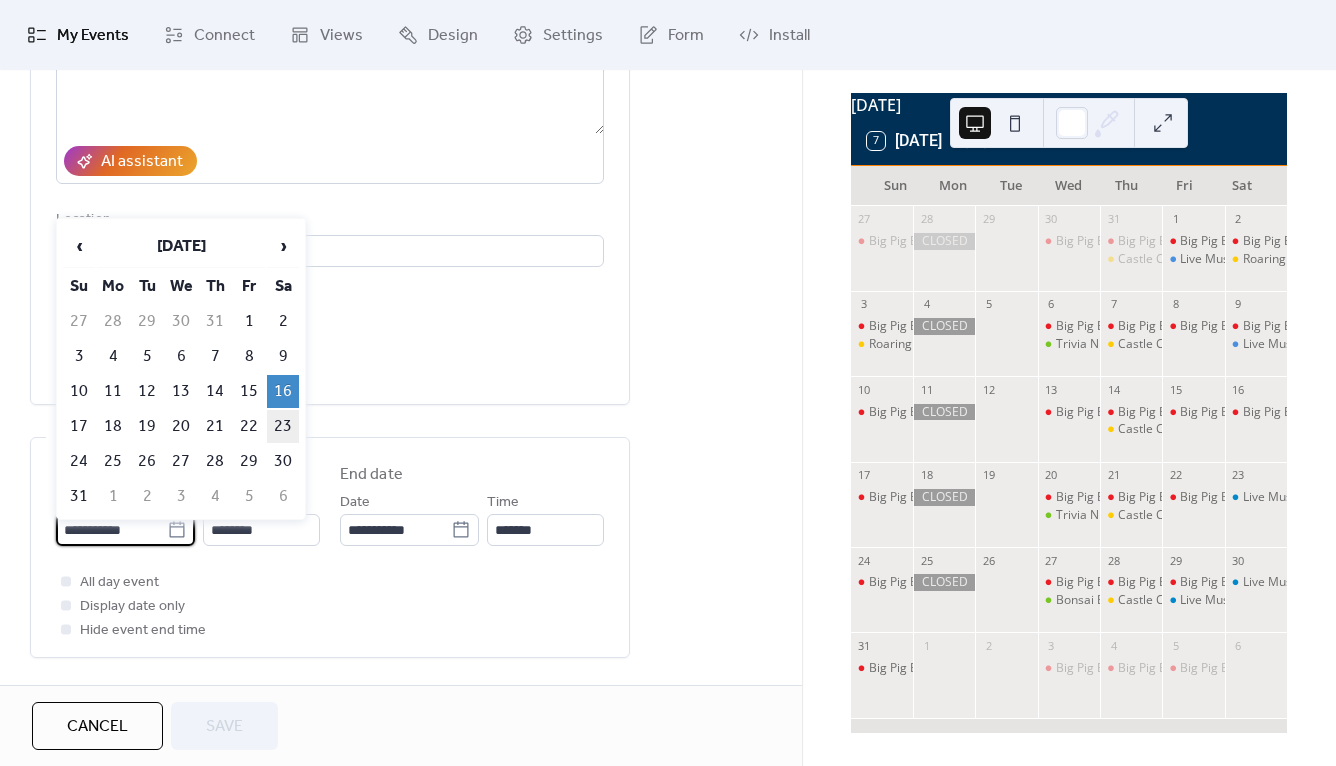 click on "23" at bounding box center (283, 426) 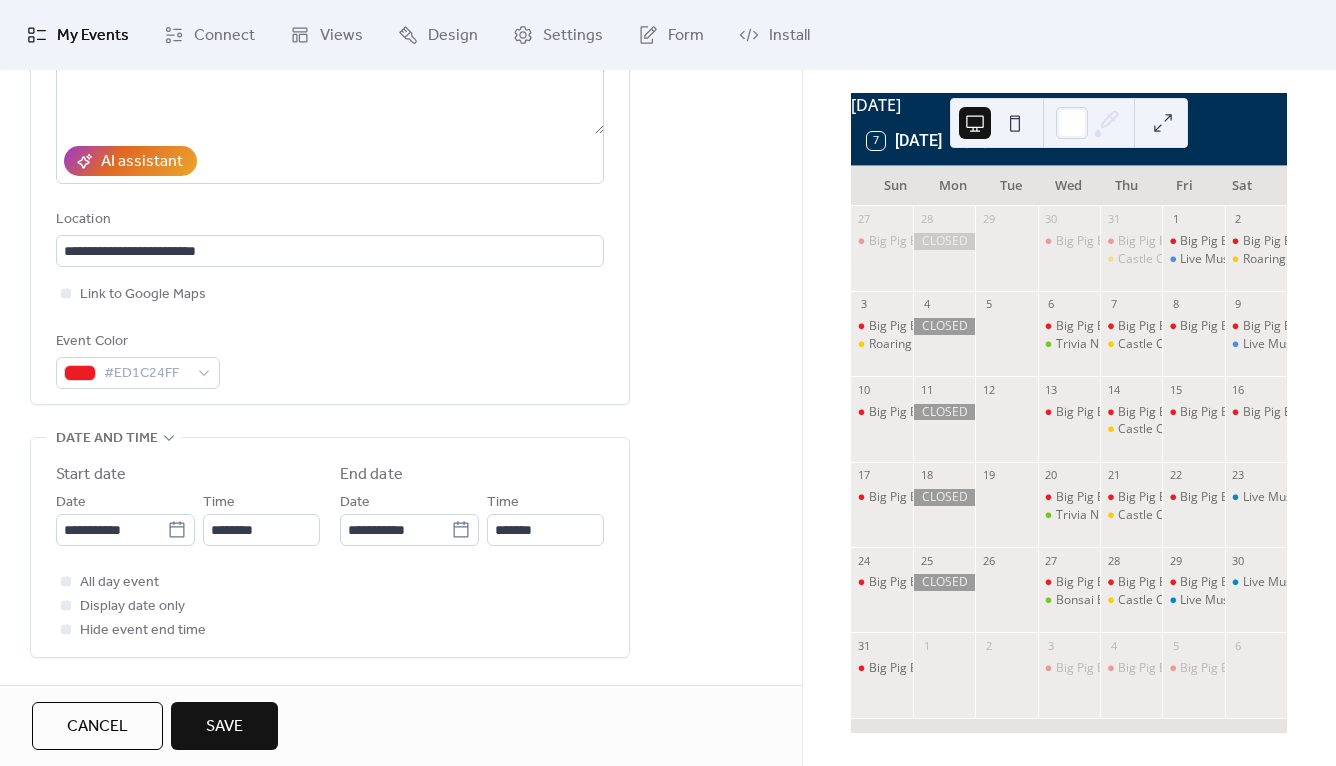 click on "Save" at bounding box center [224, 727] 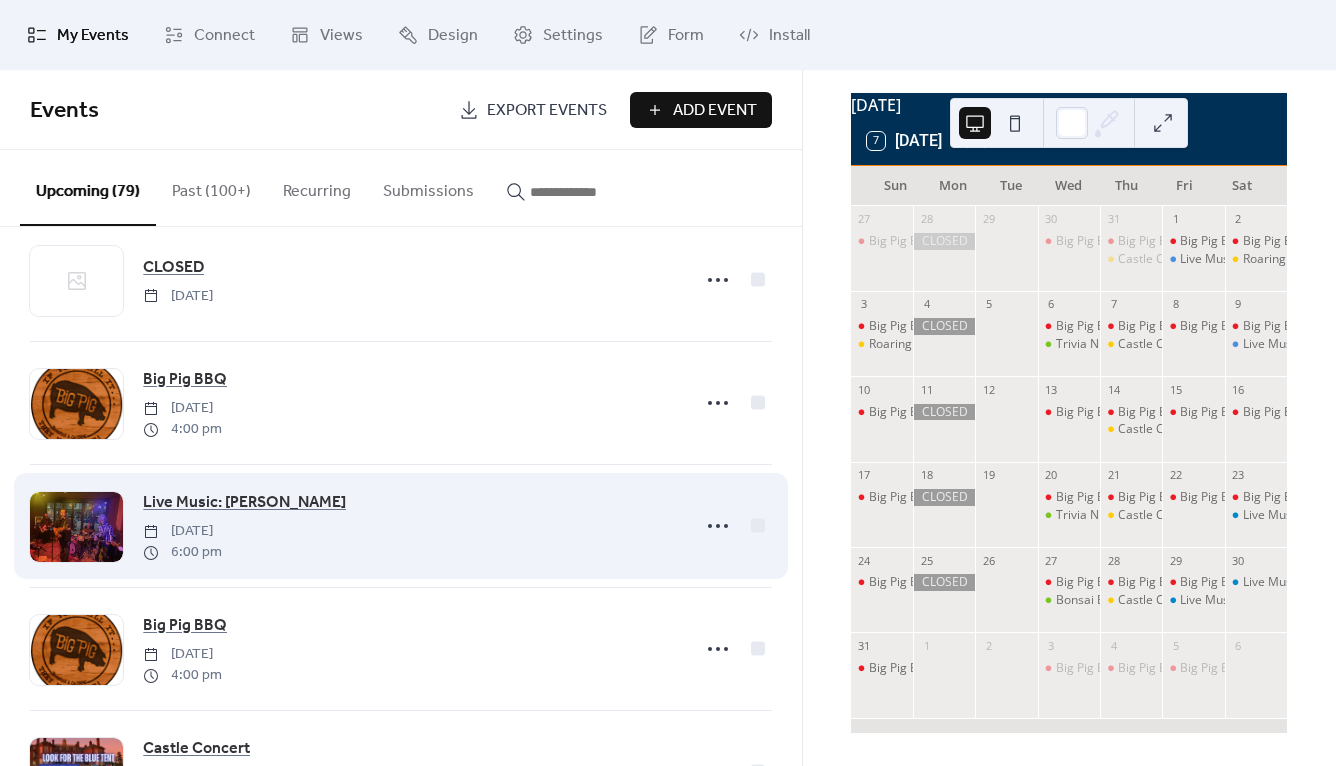 scroll, scrollTop: 0, scrollLeft: 0, axis: both 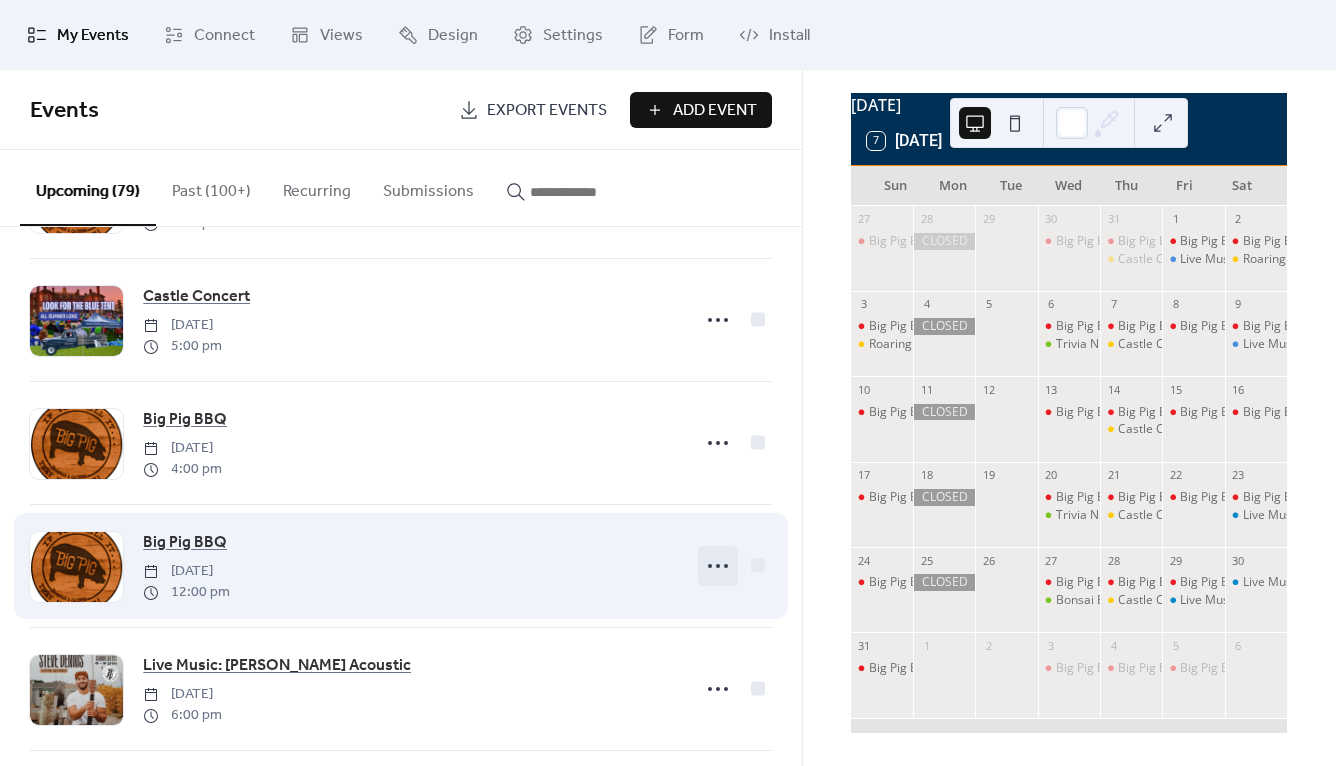 click 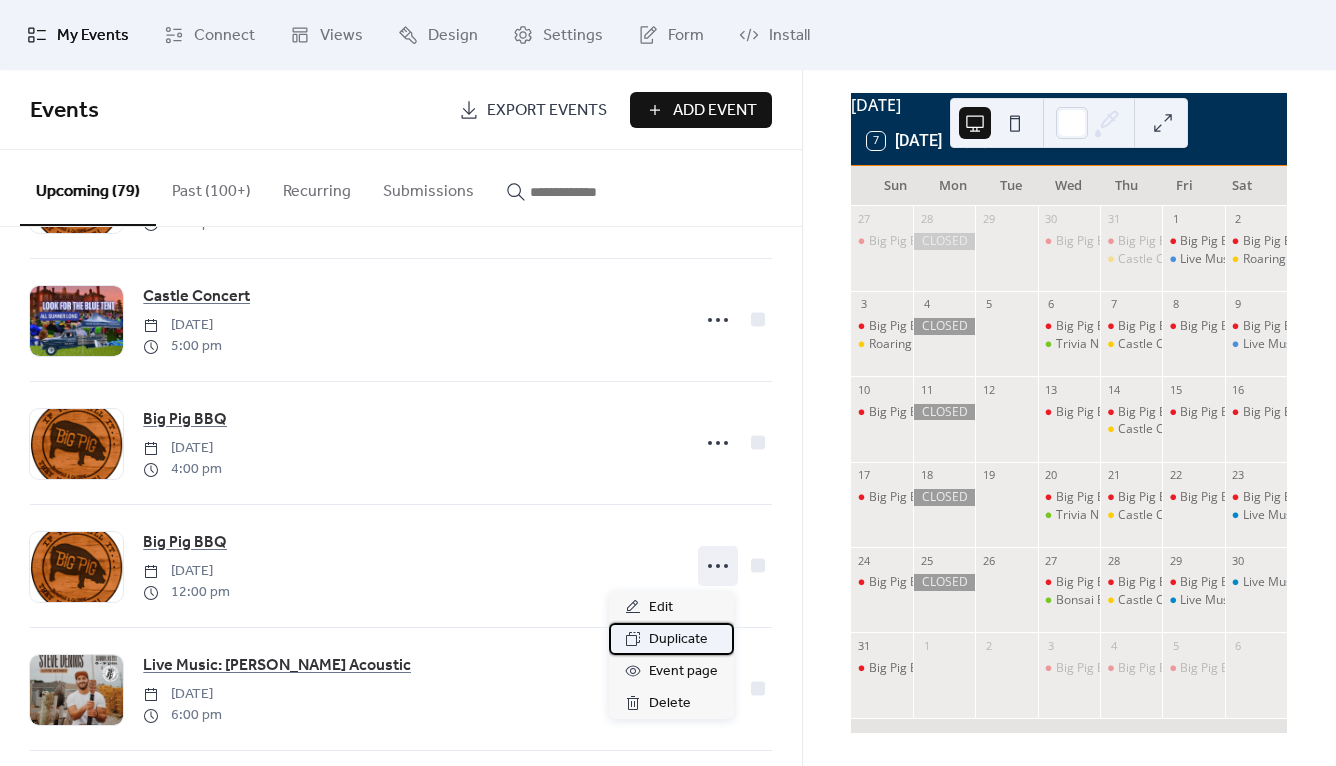 click on "Duplicate" at bounding box center [678, 640] 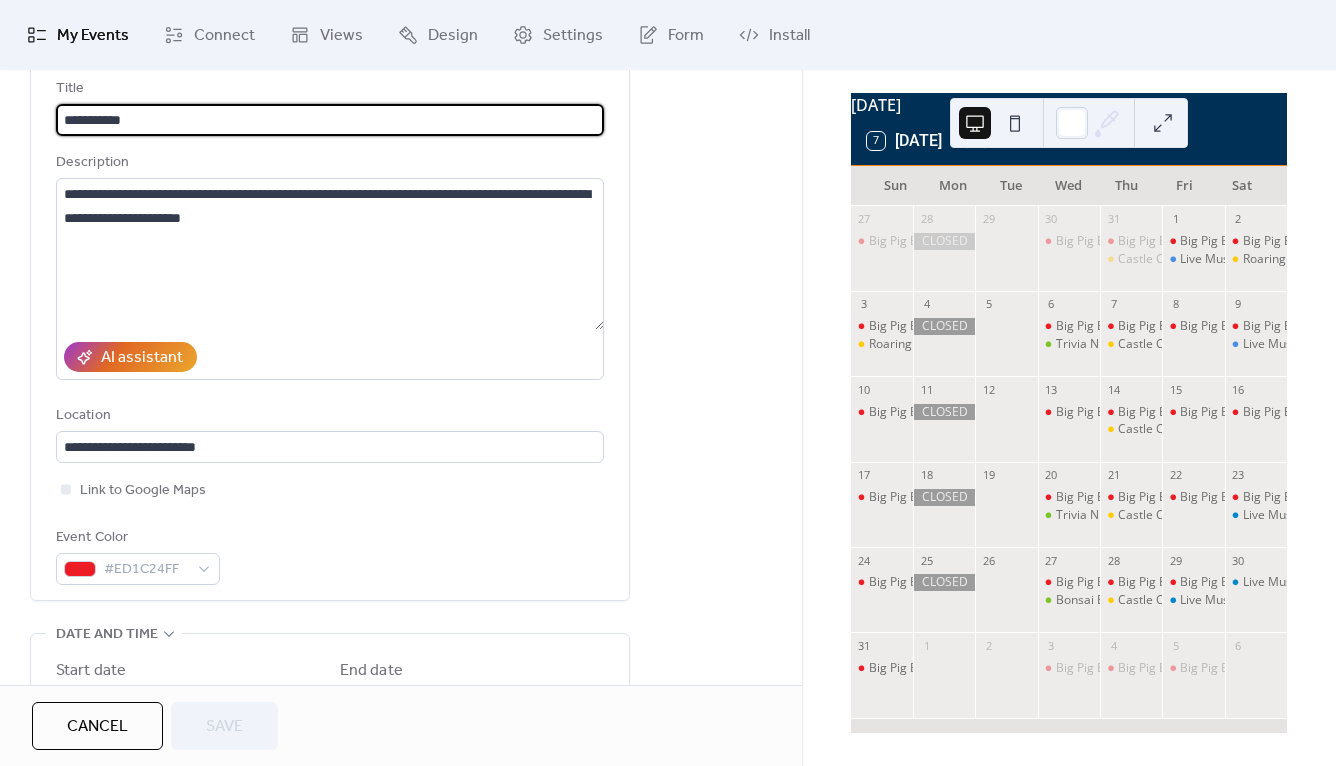 scroll, scrollTop: 505, scrollLeft: 0, axis: vertical 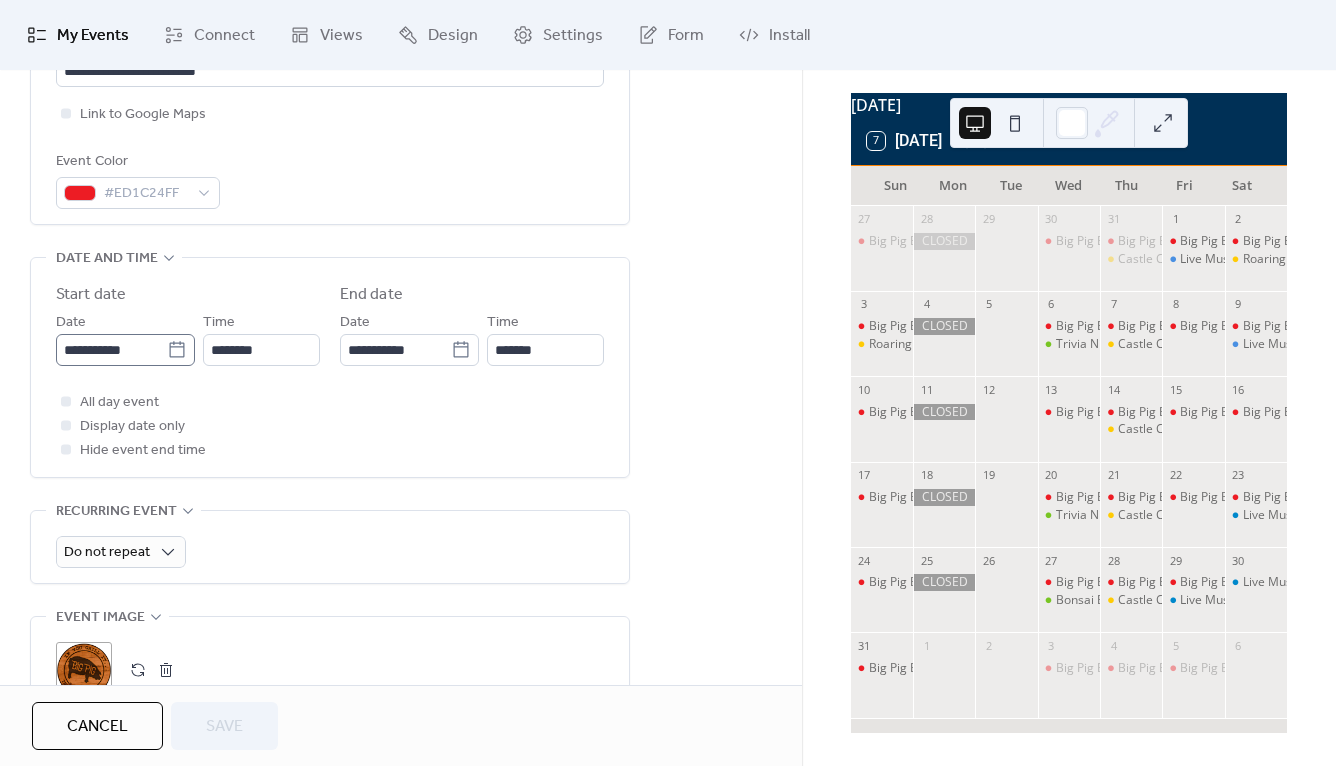 click 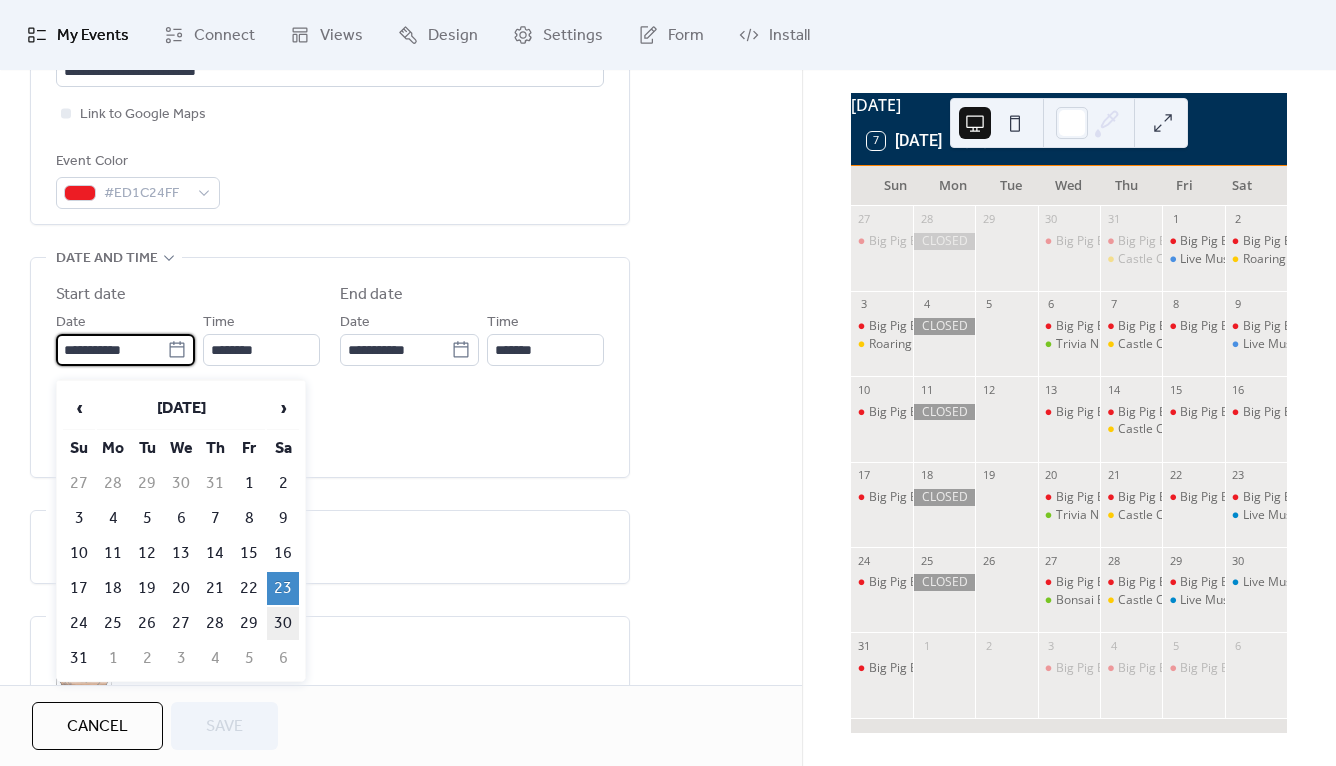 click on "30" at bounding box center [283, 623] 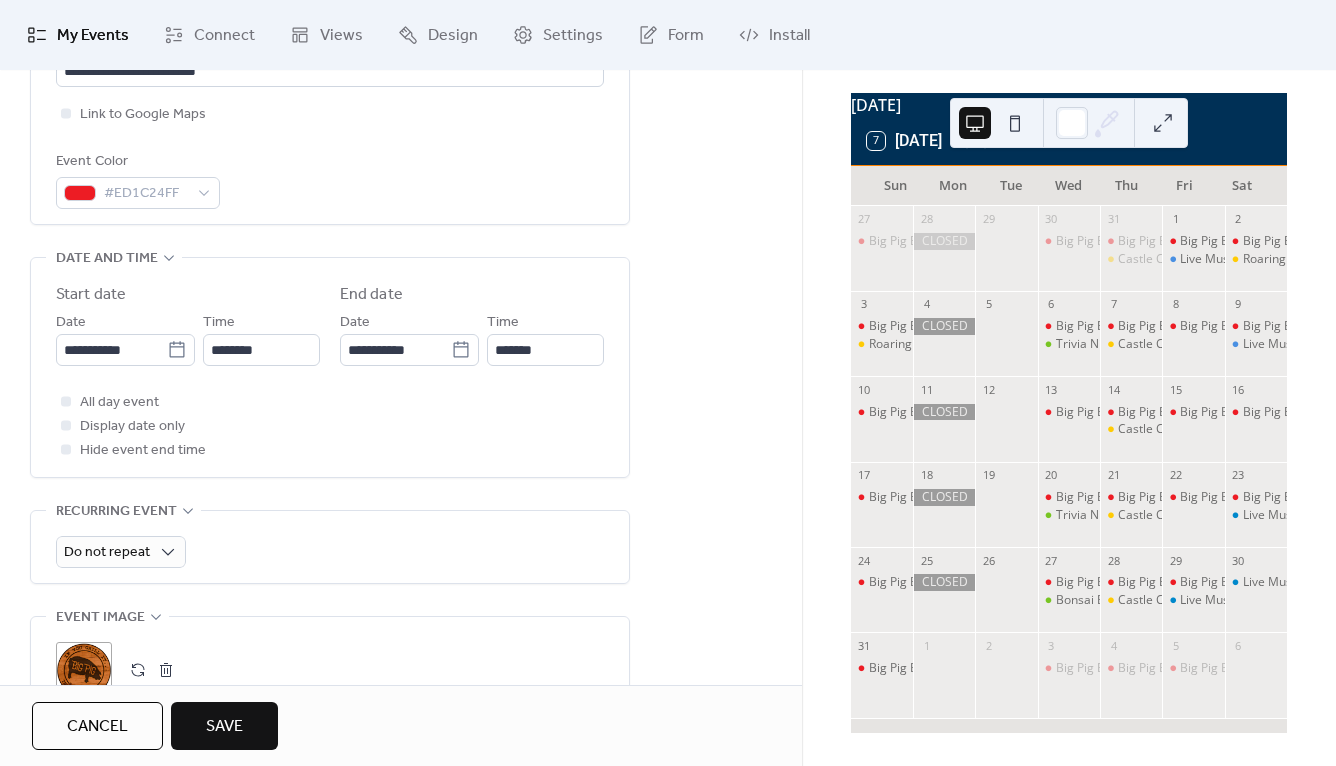drag, startPoint x: 229, startPoint y: 730, endPoint x: 476, endPoint y: 645, distance: 261.2164 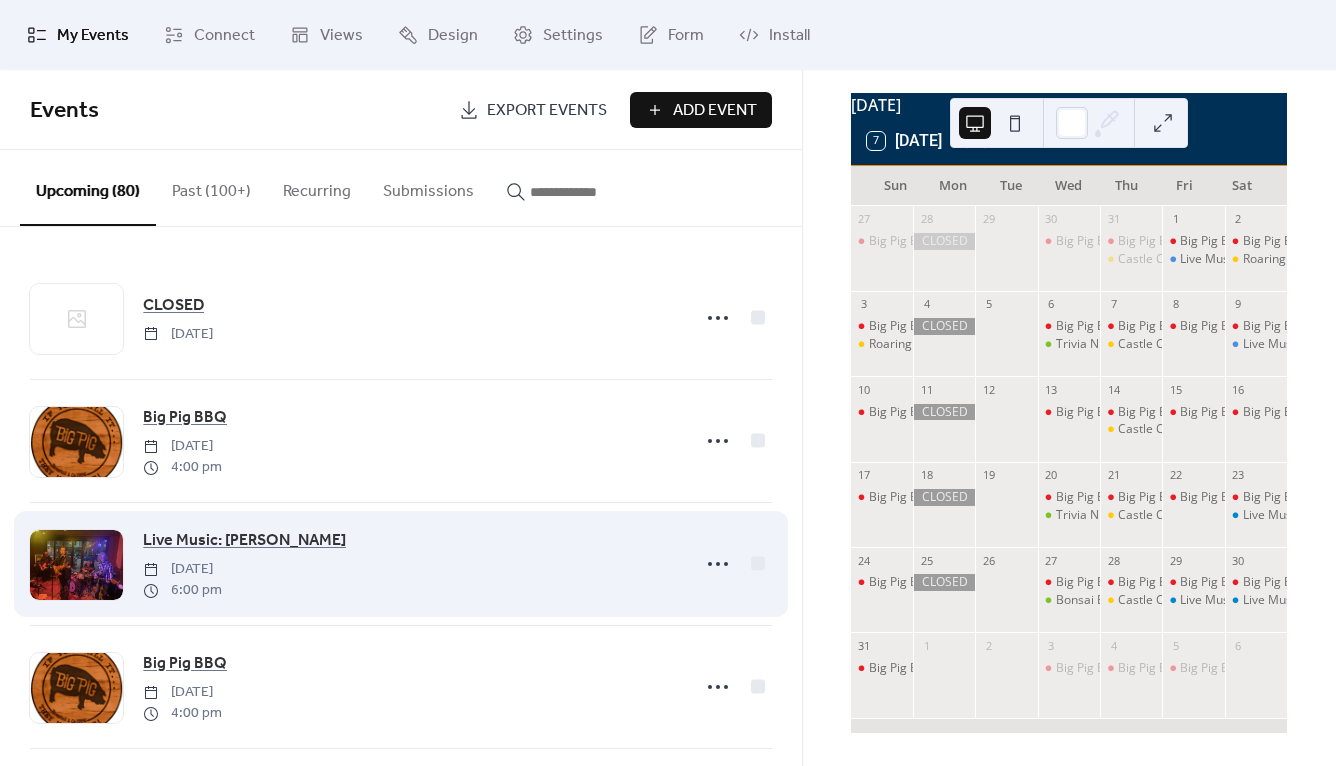 scroll, scrollTop: 136, scrollLeft: 0, axis: vertical 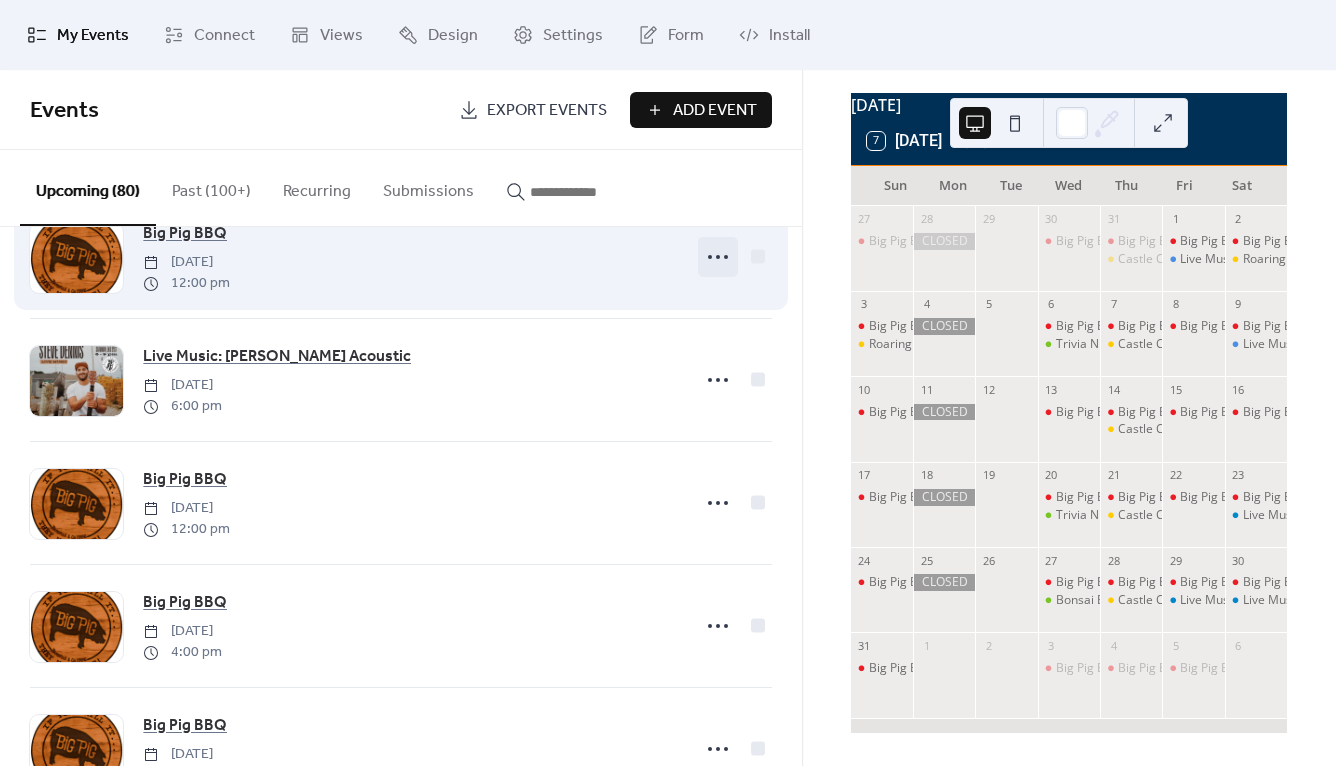 click 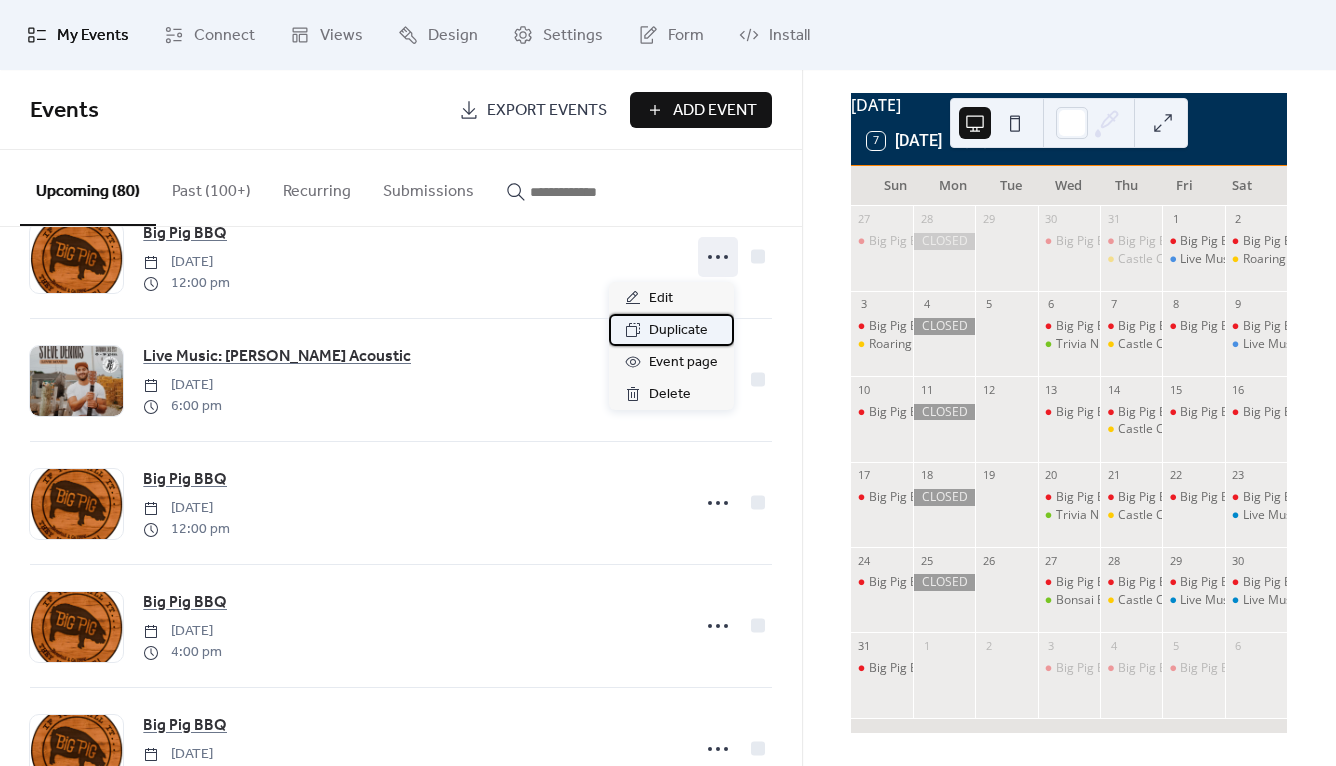 click on "Duplicate" at bounding box center (678, 331) 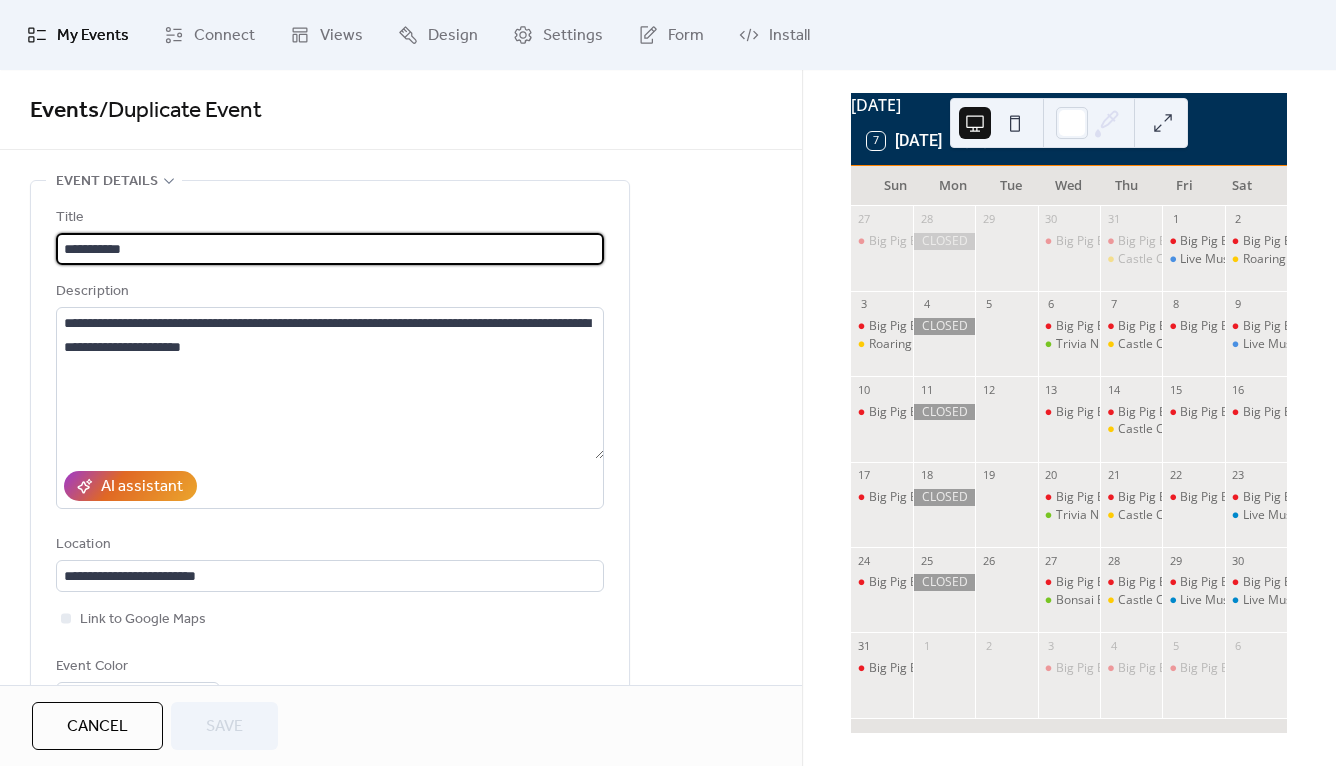 scroll, scrollTop: 311, scrollLeft: 0, axis: vertical 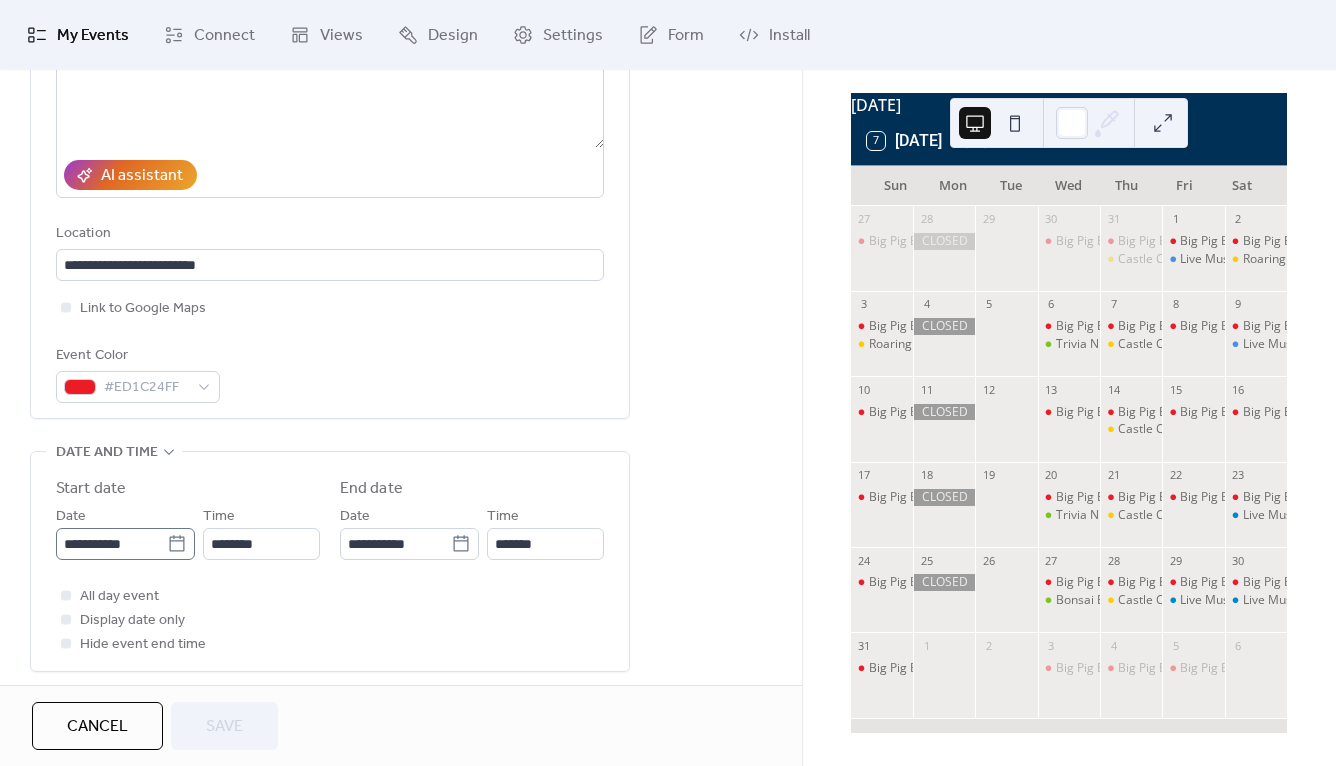 click 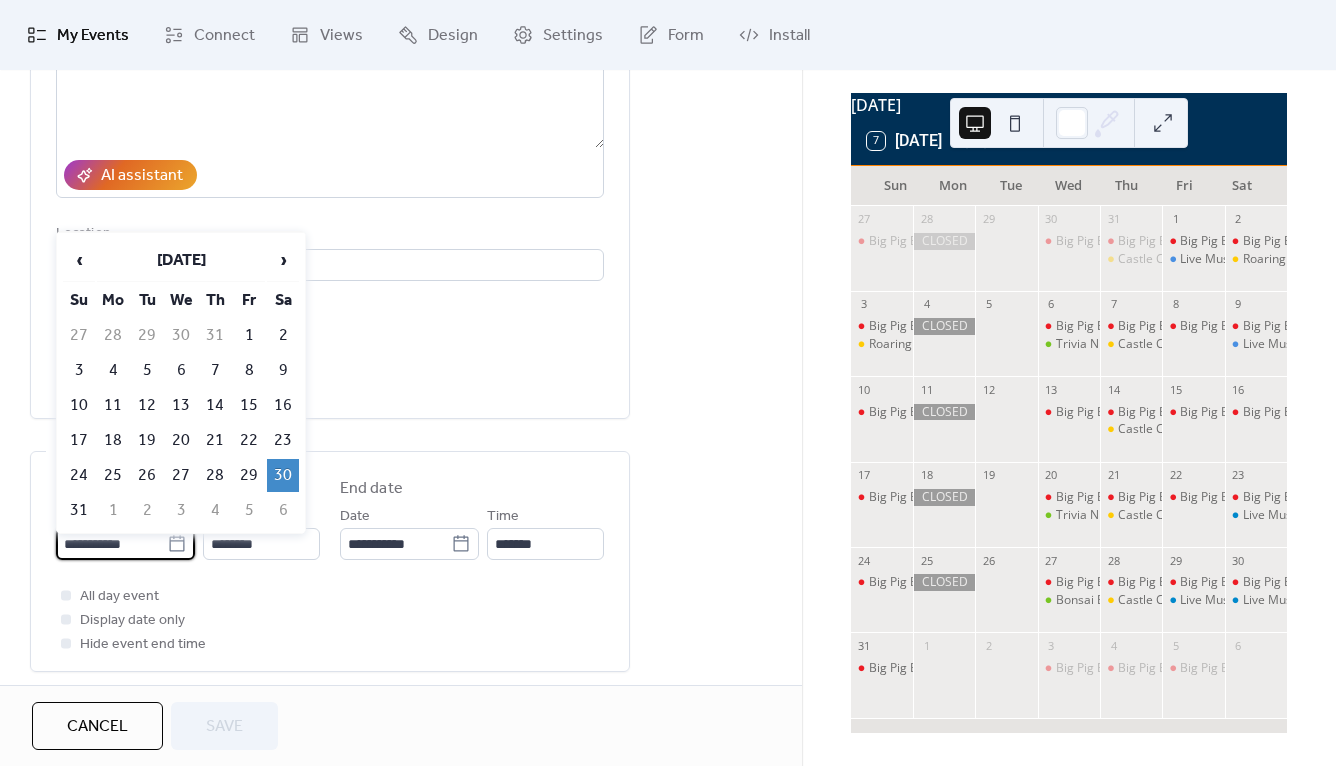 click on "6" at bounding box center [283, 510] 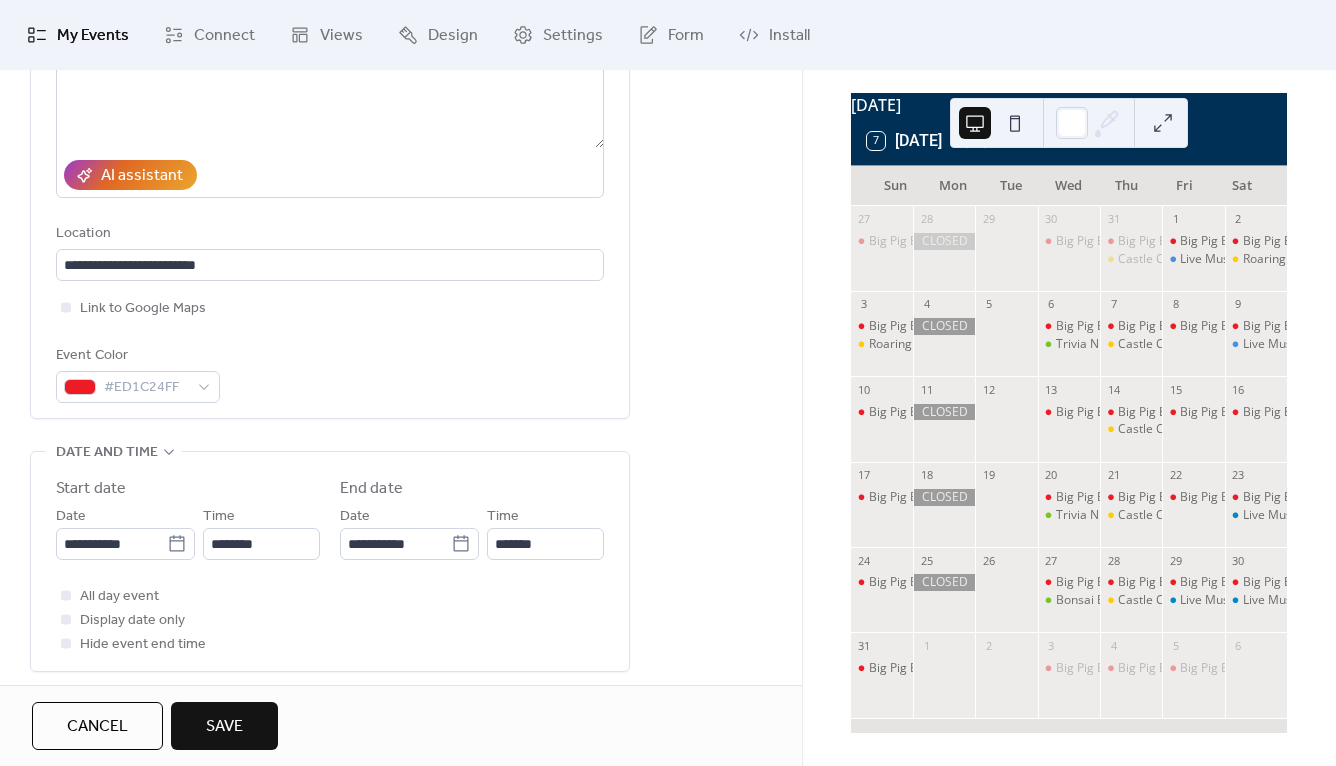 click on "Save" at bounding box center (224, 727) 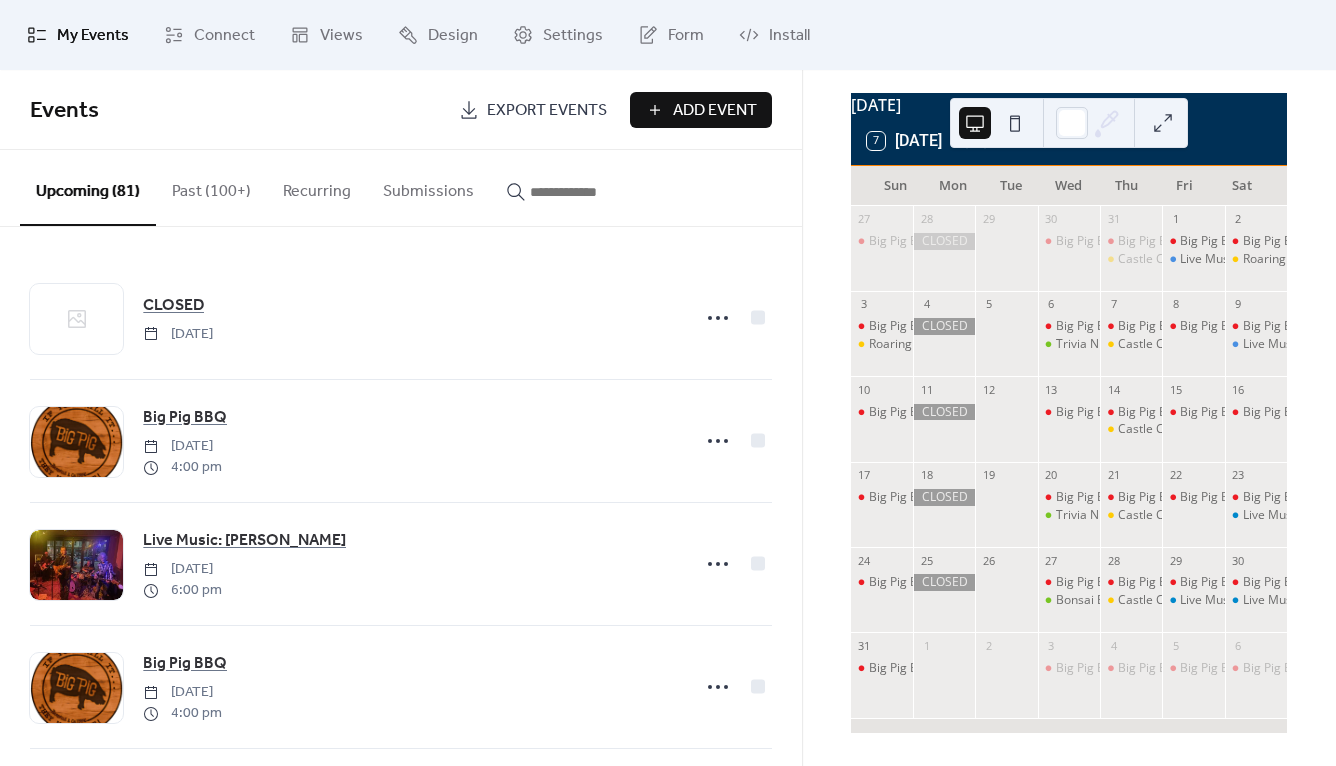 click at bounding box center [580, 192] 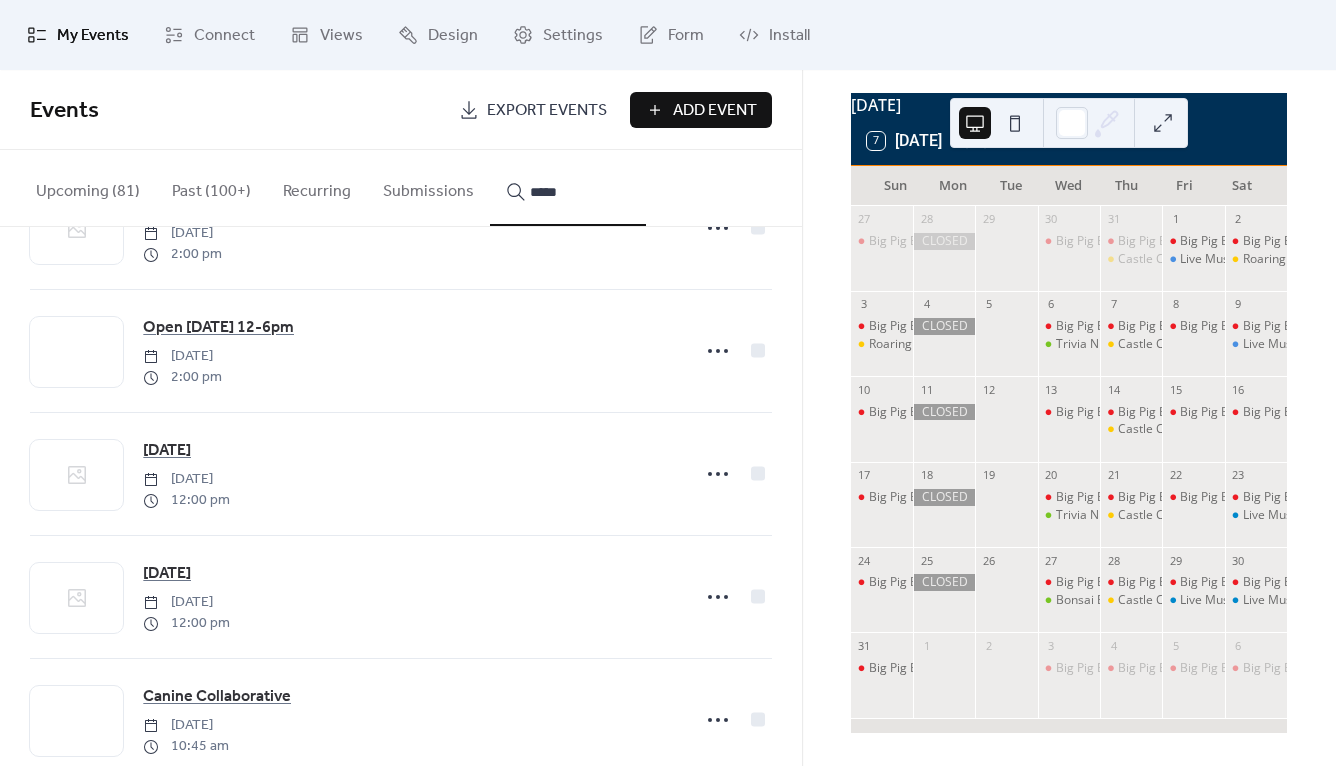 scroll, scrollTop: 398, scrollLeft: 0, axis: vertical 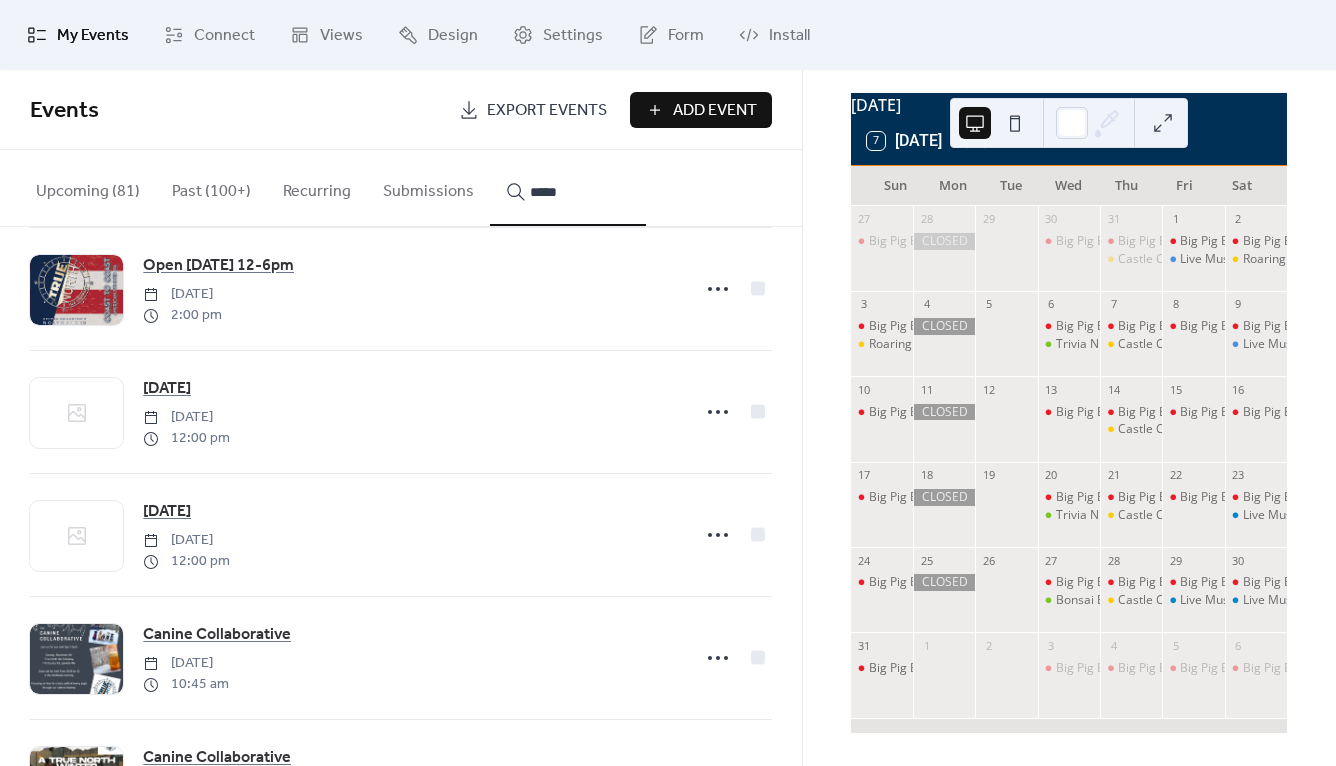type on "*****" 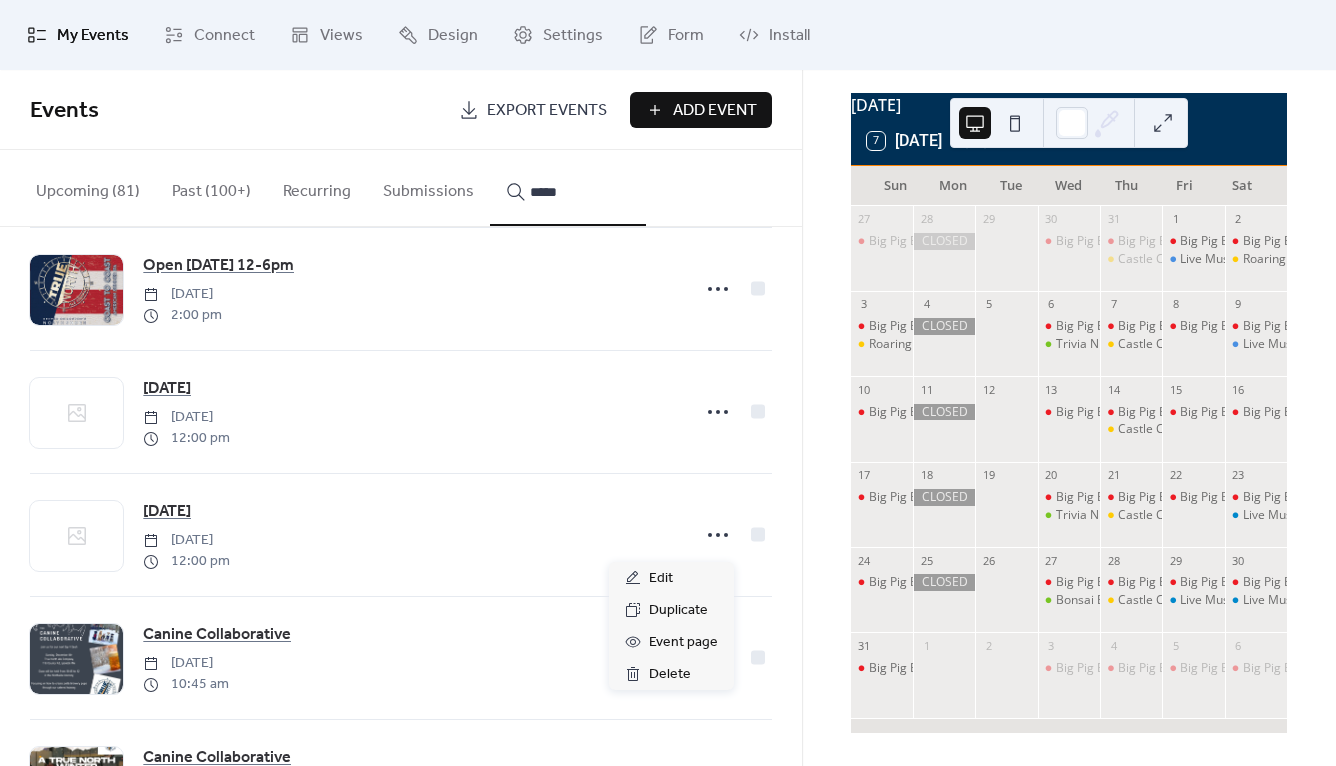 click 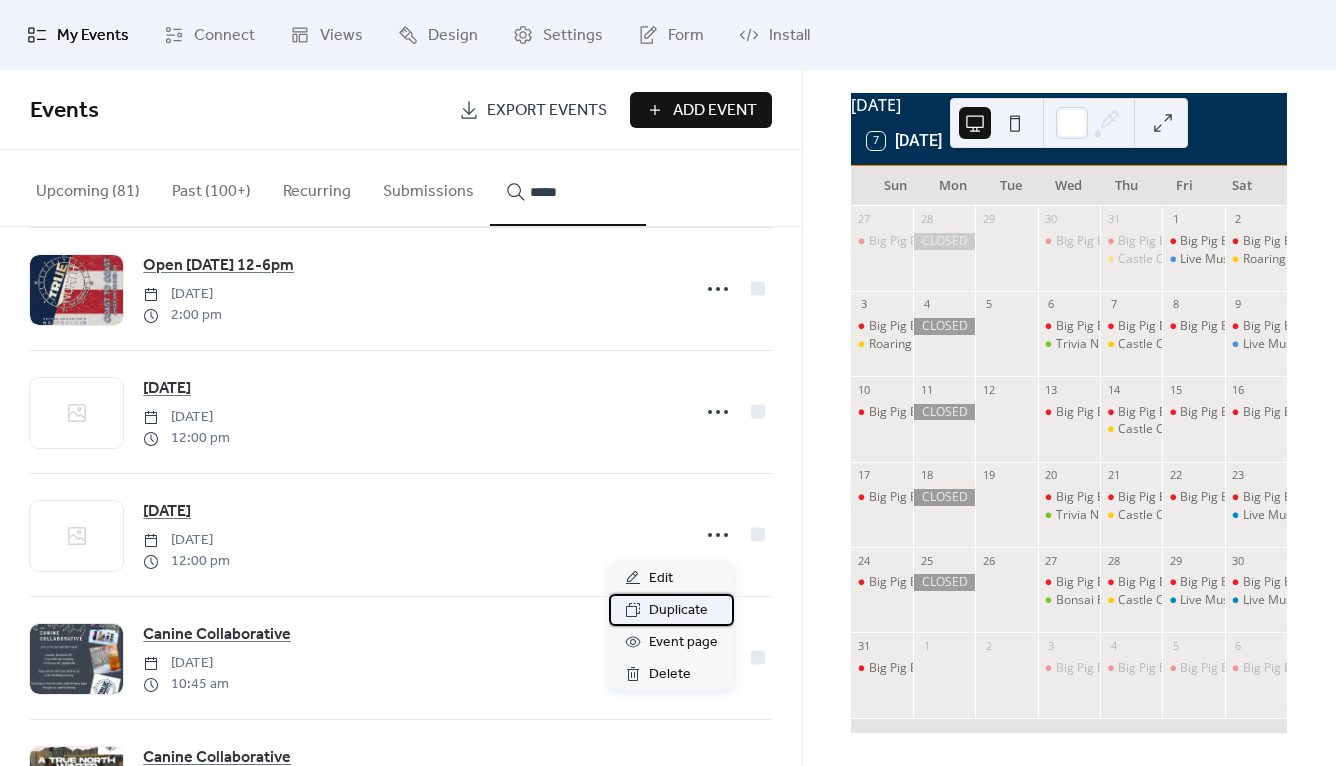 click on "Duplicate" at bounding box center (678, 611) 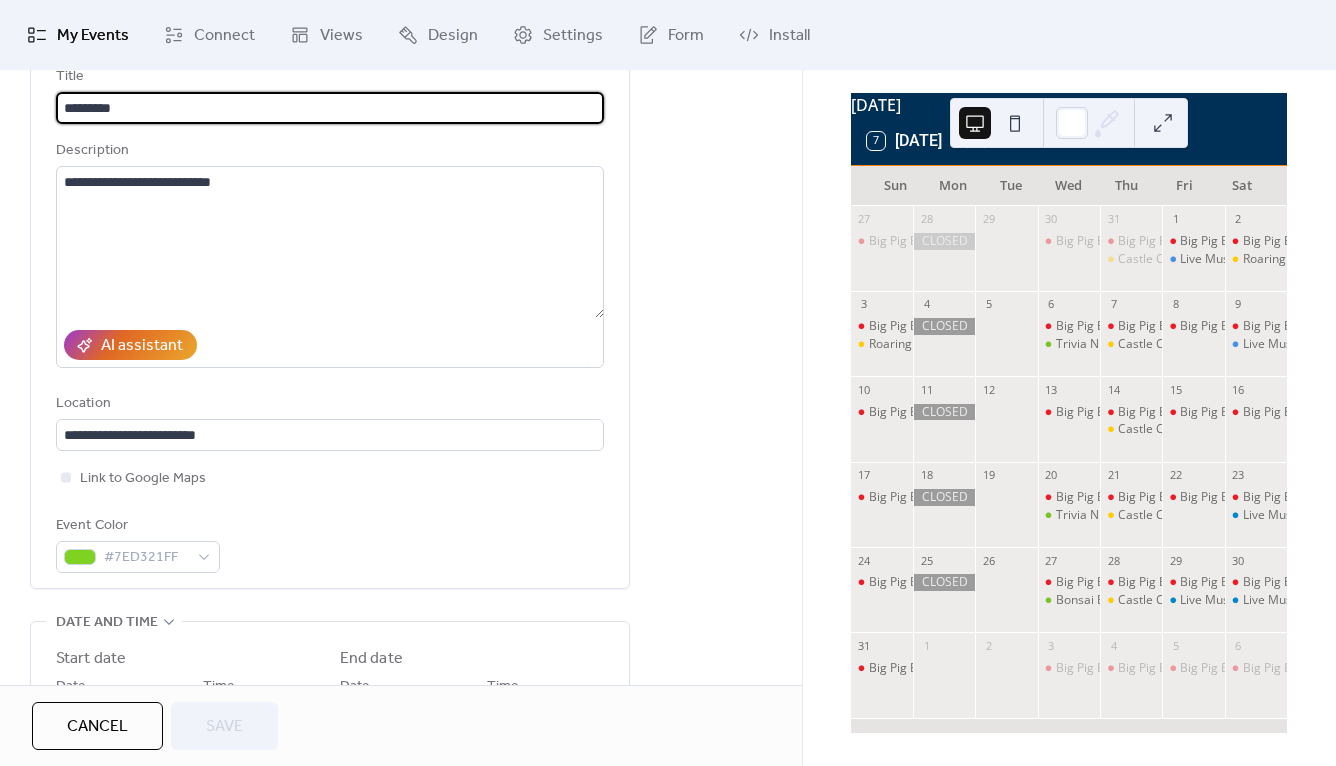 scroll, scrollTop: 249, scrollLeft: 0, axis: vertical 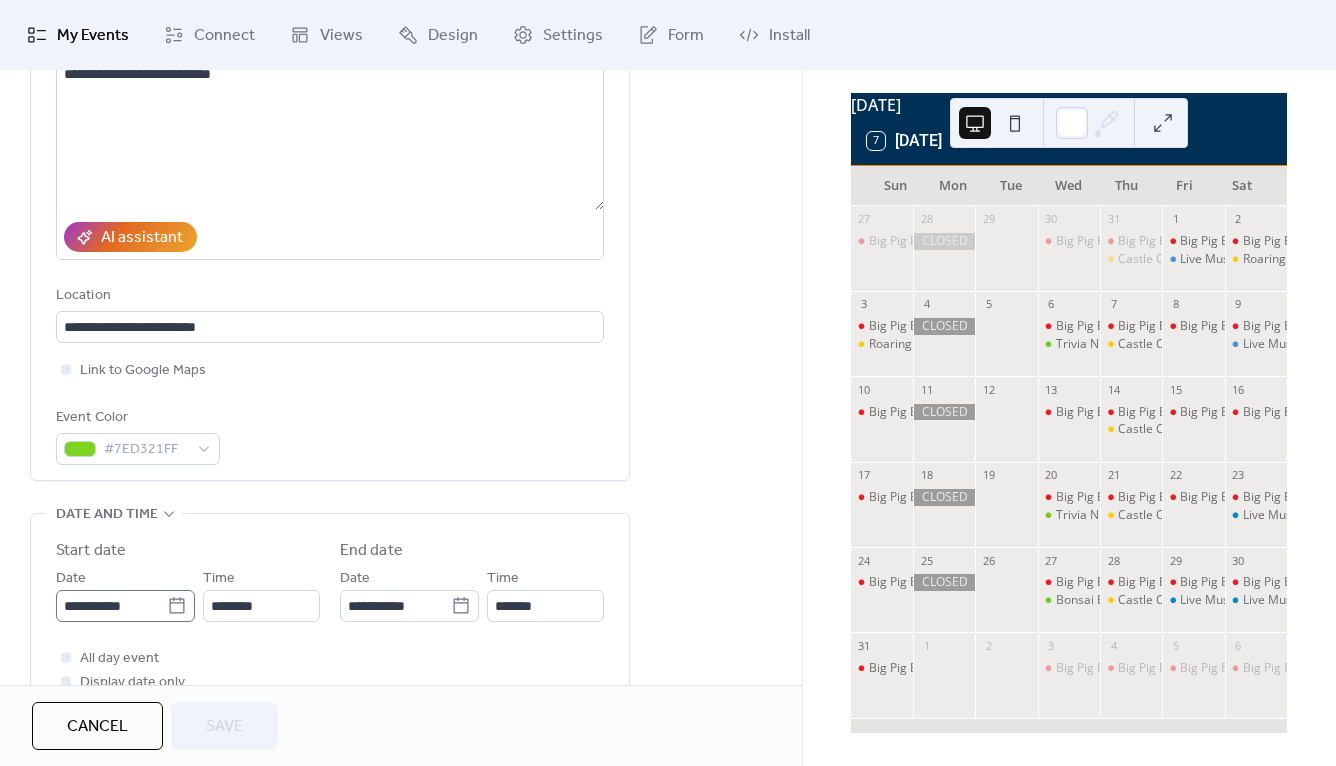 click 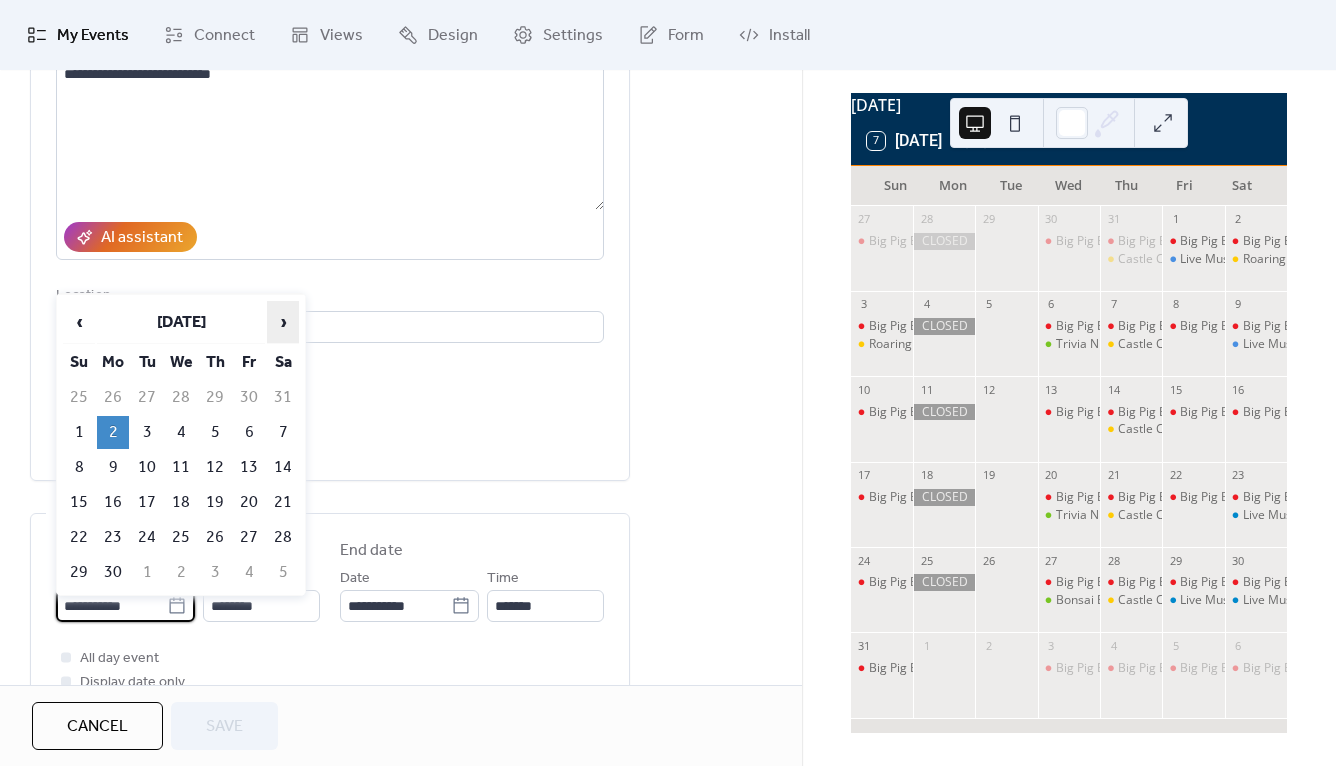 click on "›" at bounding box center (283, 322) 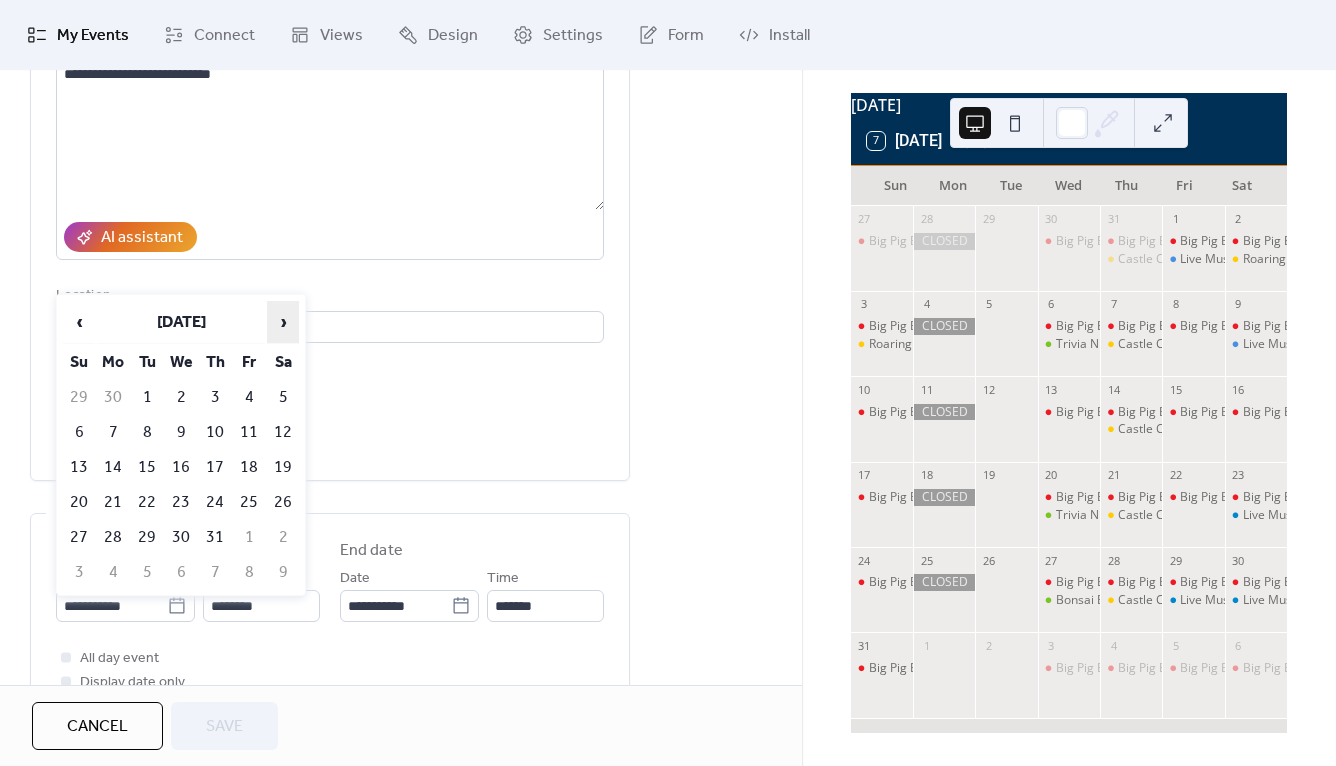 click on "›" at bounding box center (283, 322) 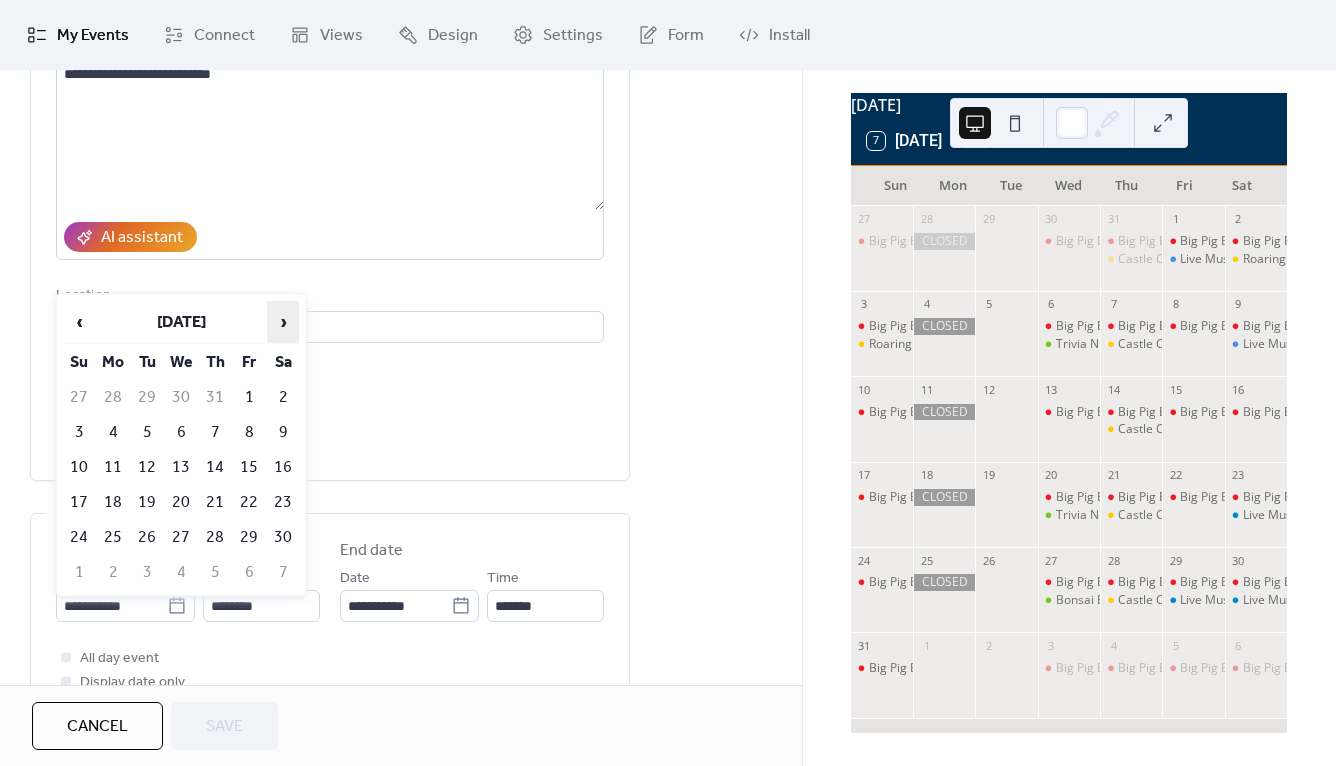 click on "›" at bounding box center (283, 322) 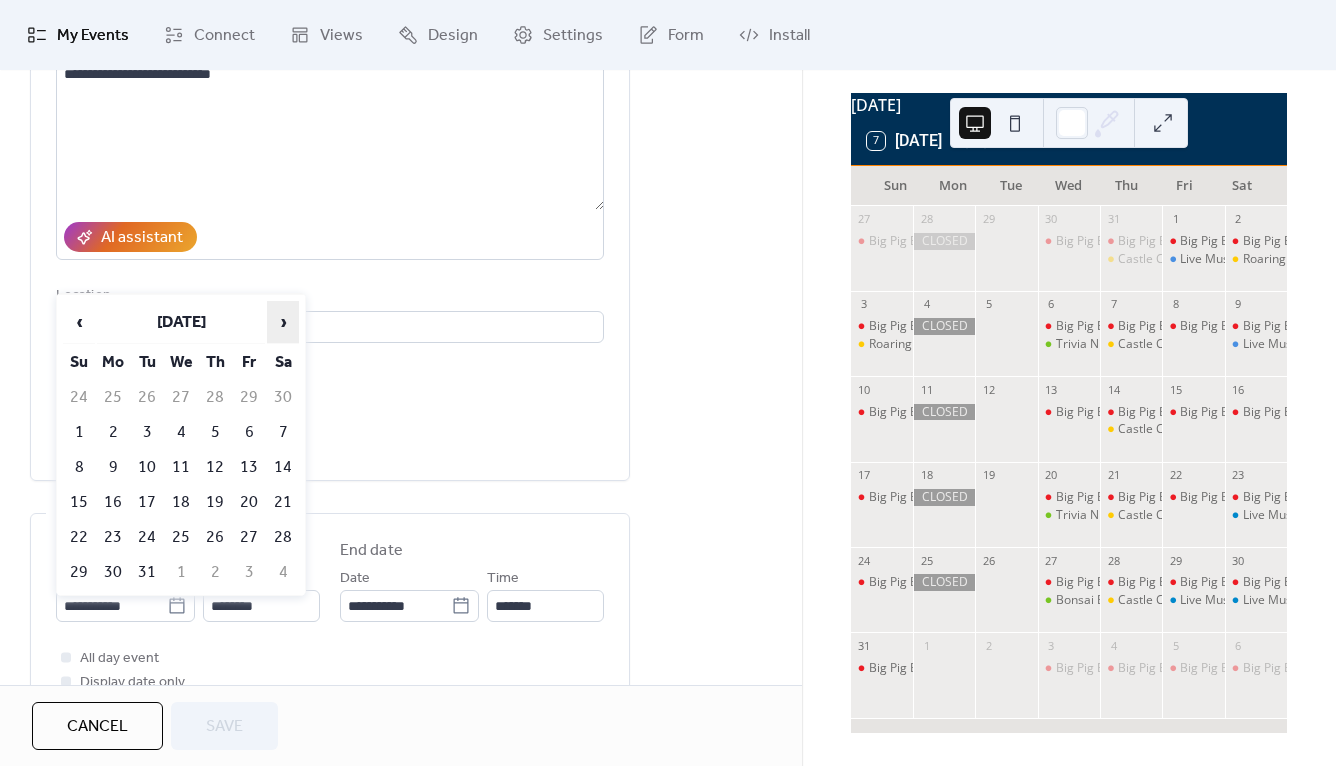 click on "›" at bounding box center [283, 322] 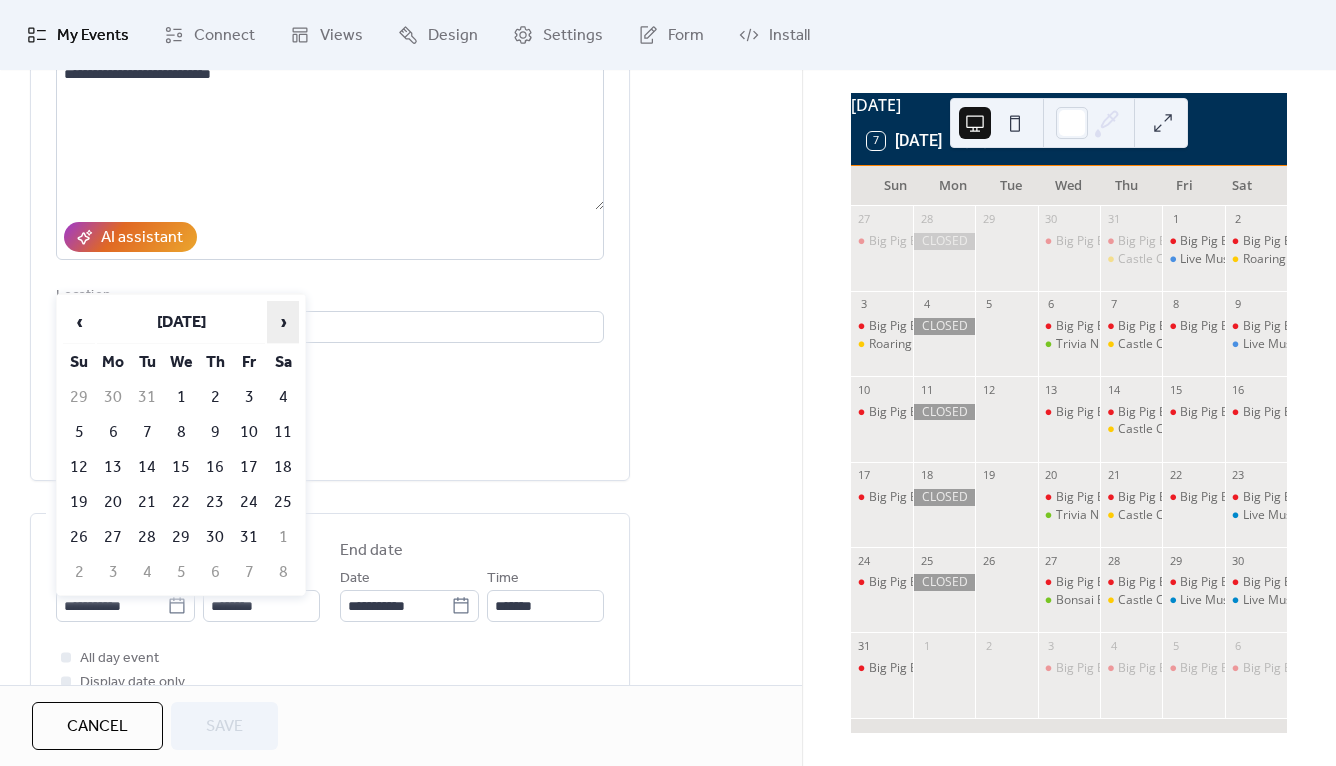 click on "›" at bounding box center (283, 322) 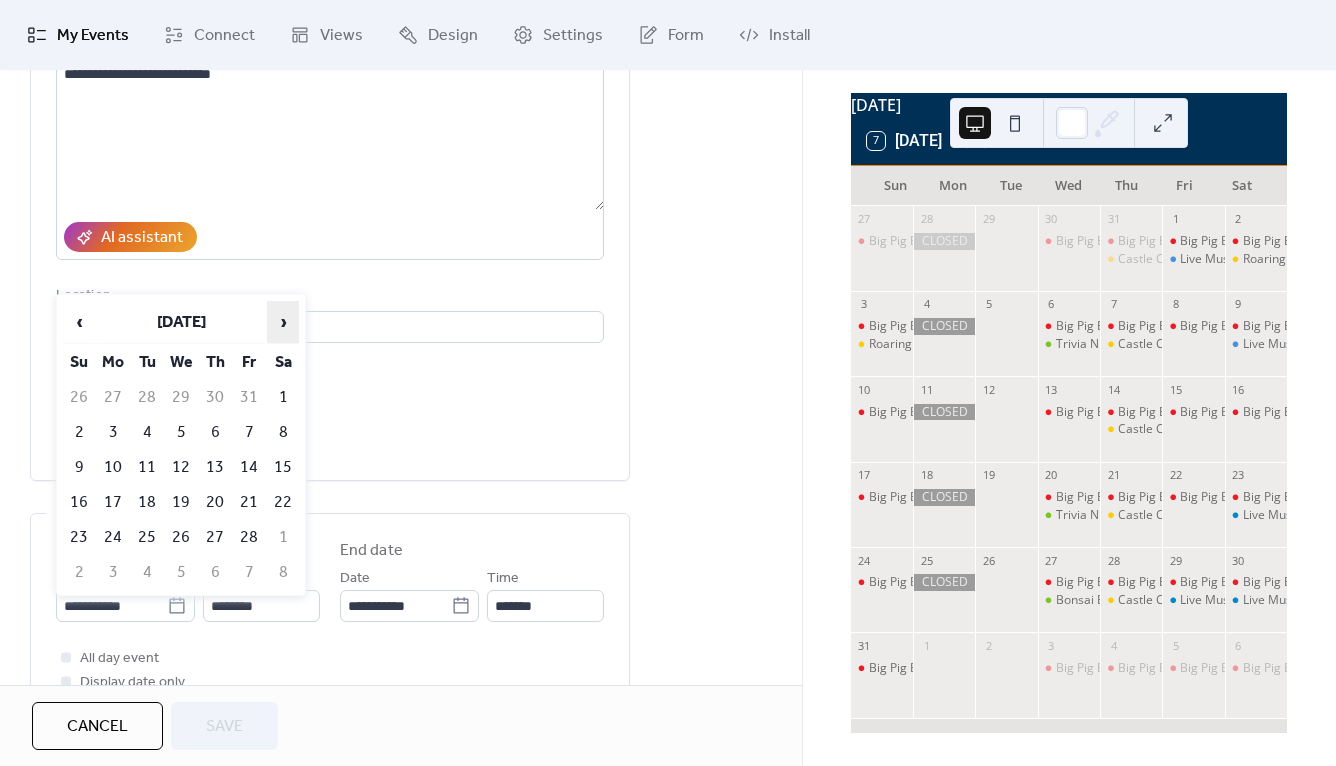 click on "›" at bounding box center (283, 322) 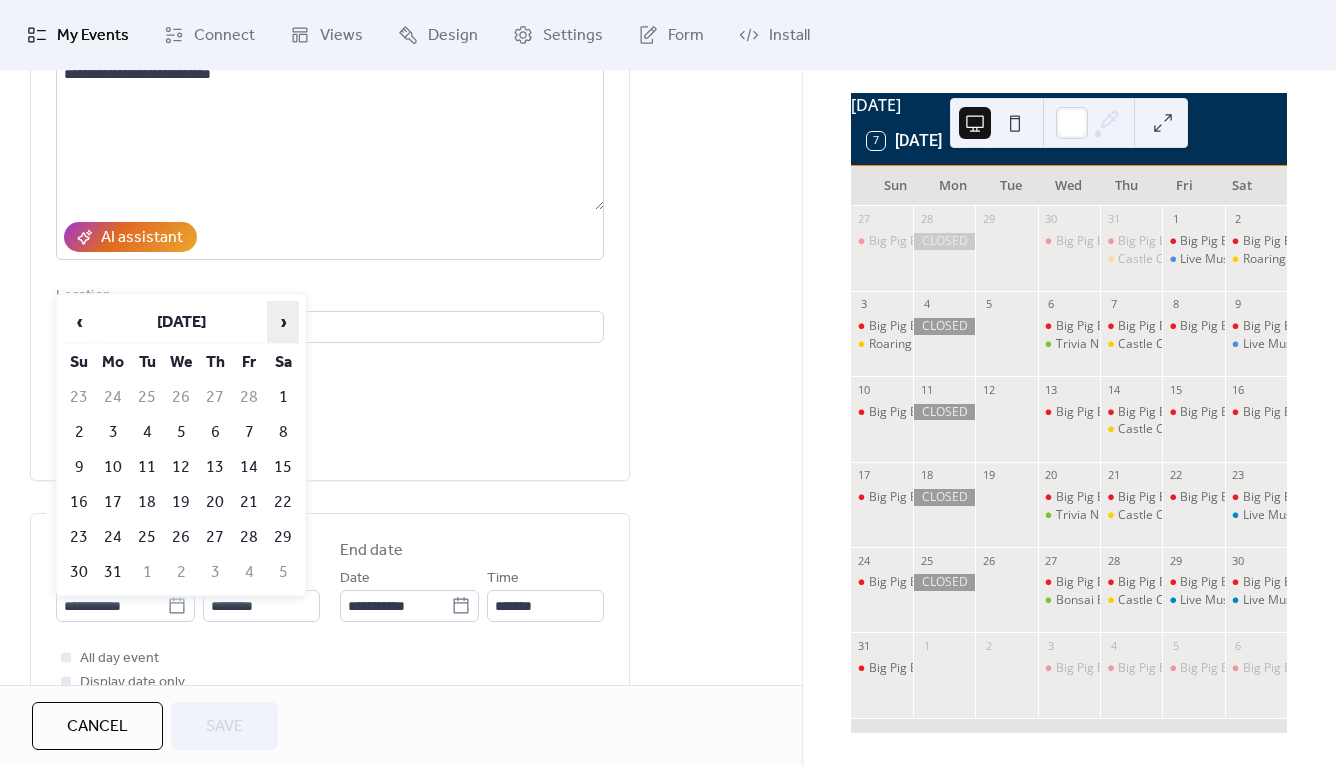 click on "›" at bounding box center (283, 322) 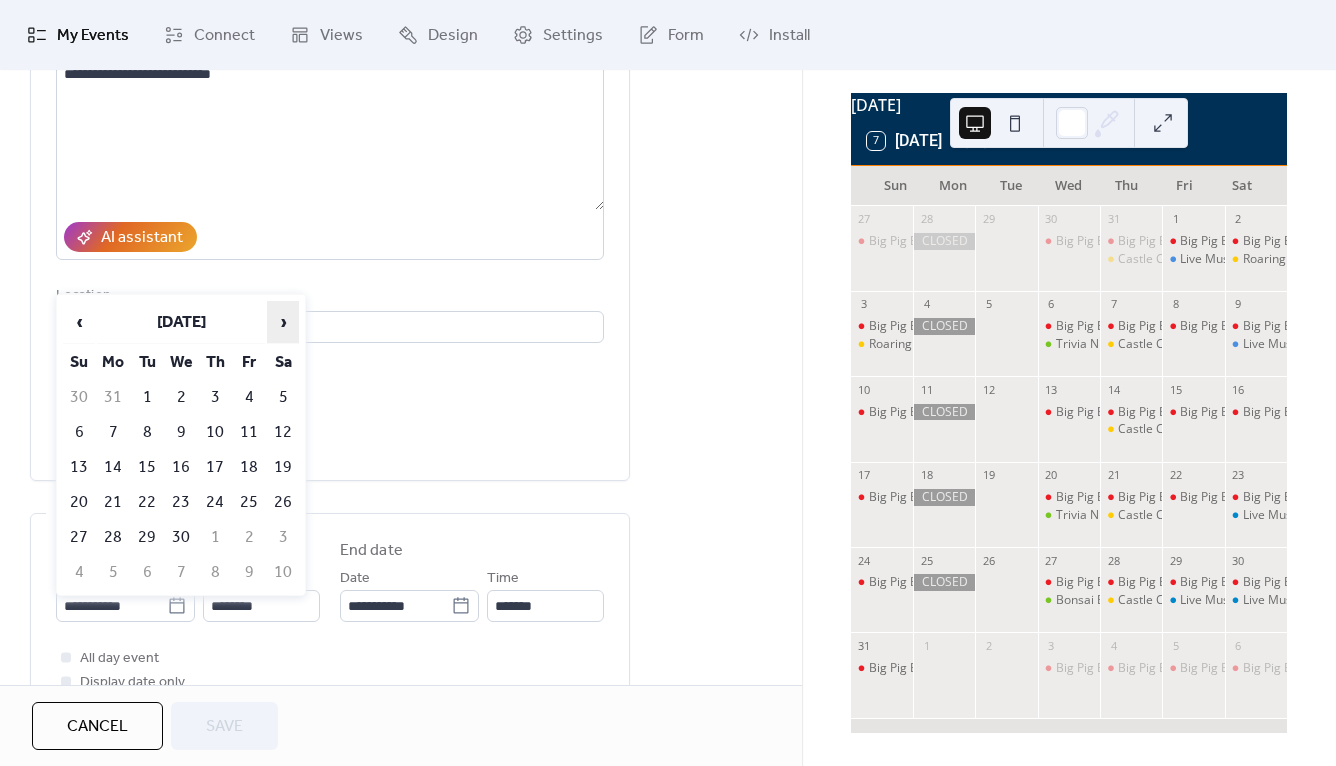 click on "›" at bounding box center (283, 322) 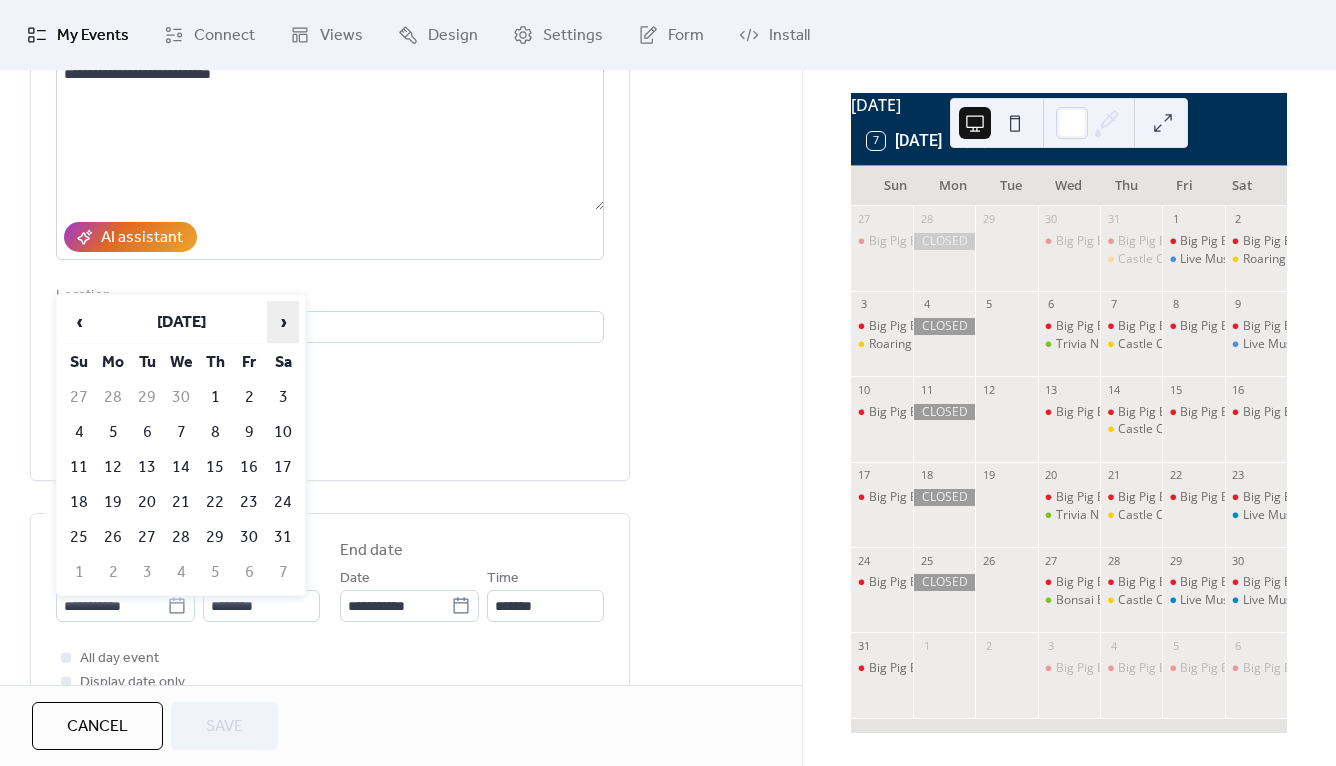 click on "›" at bounding box center (283, 322) 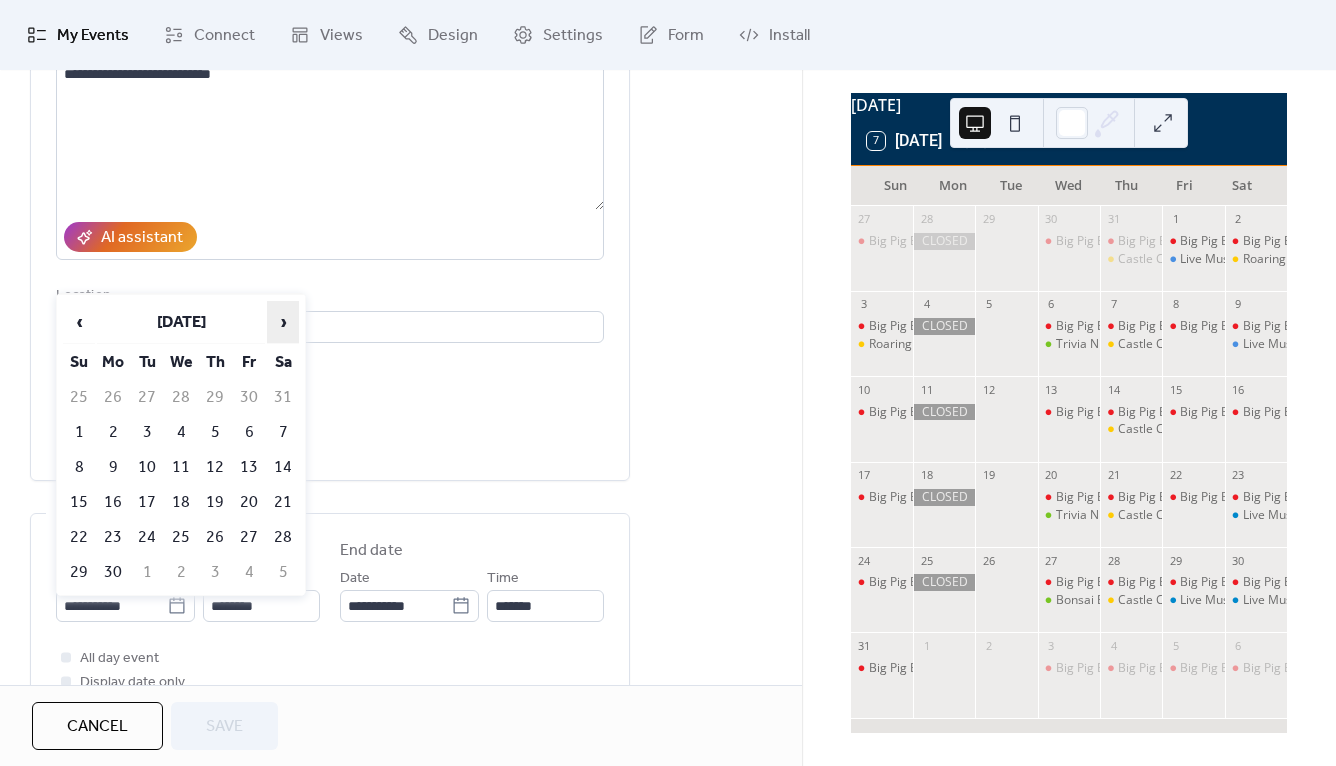 click on "›" at bounding box center [283, 322] 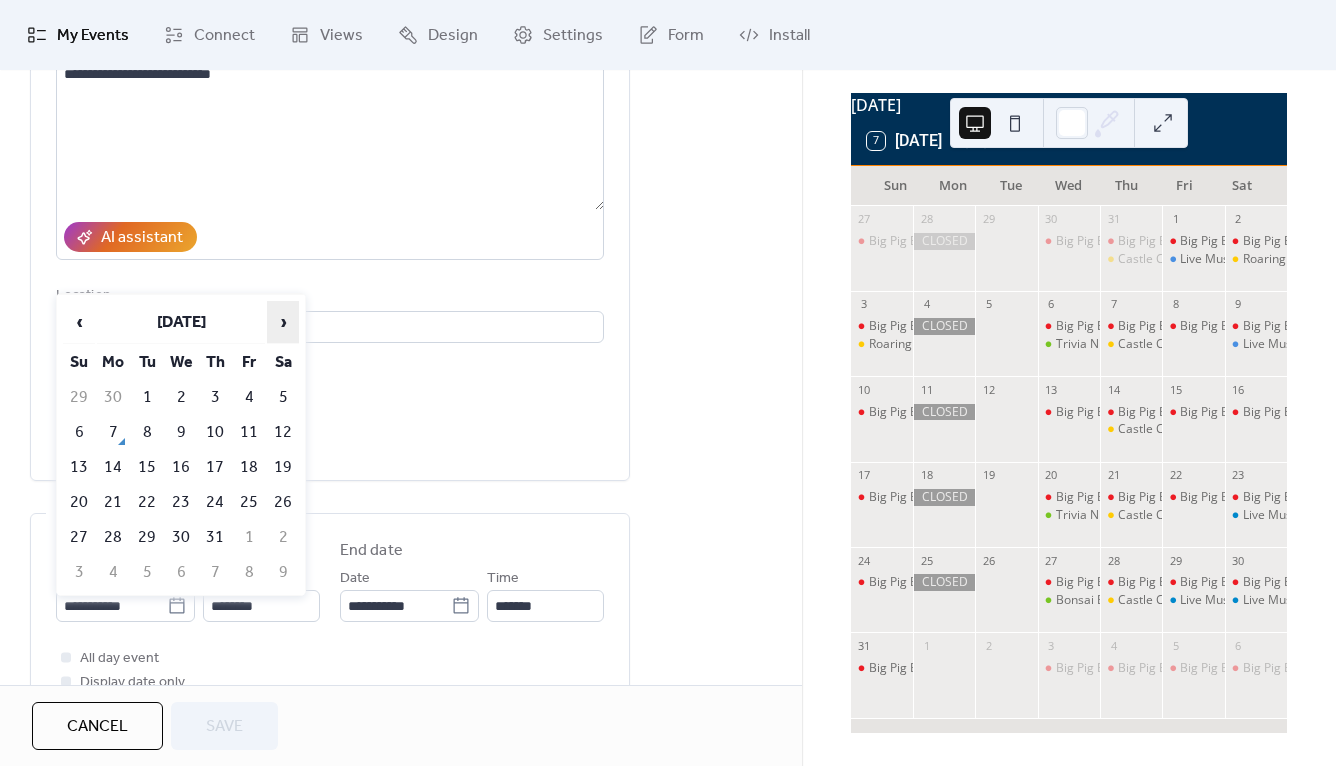 click on "›" at bounding box center (283, 322) 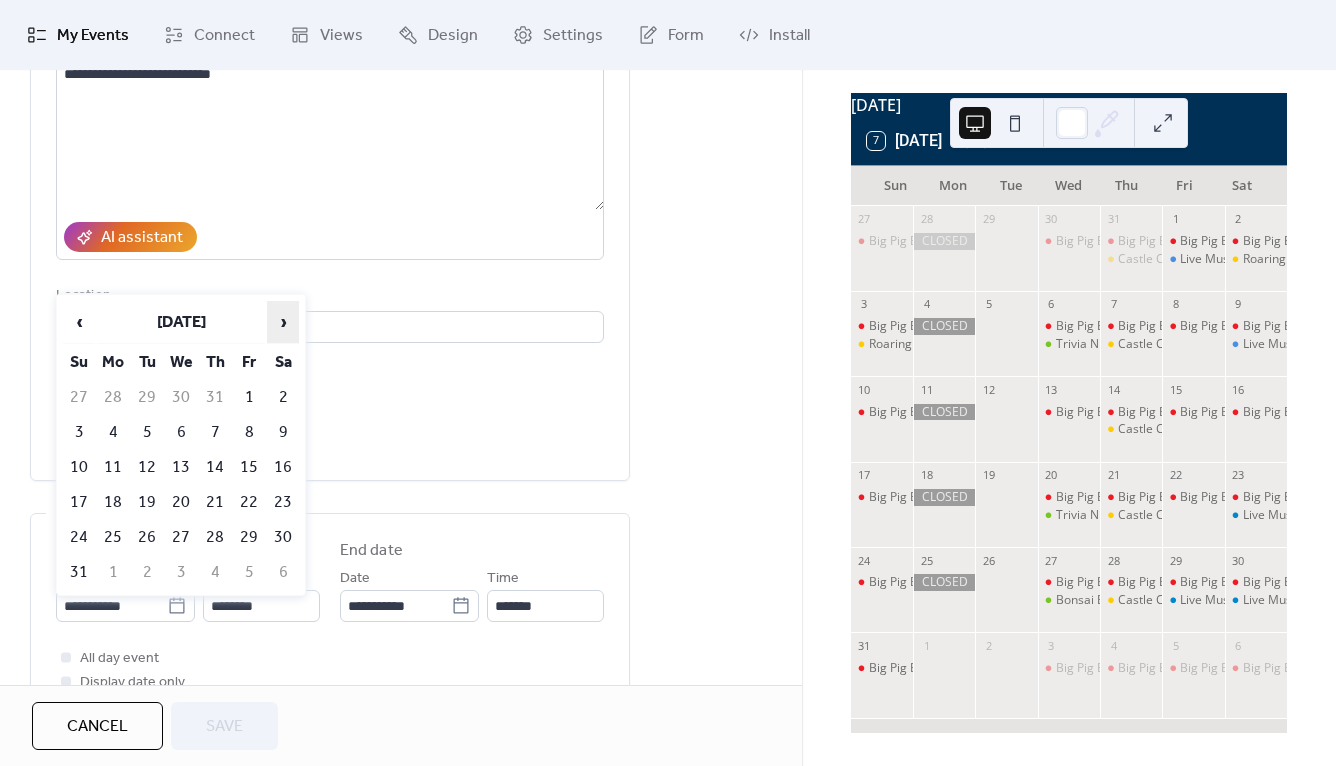 click on "›" at bounding box center (283, 322) 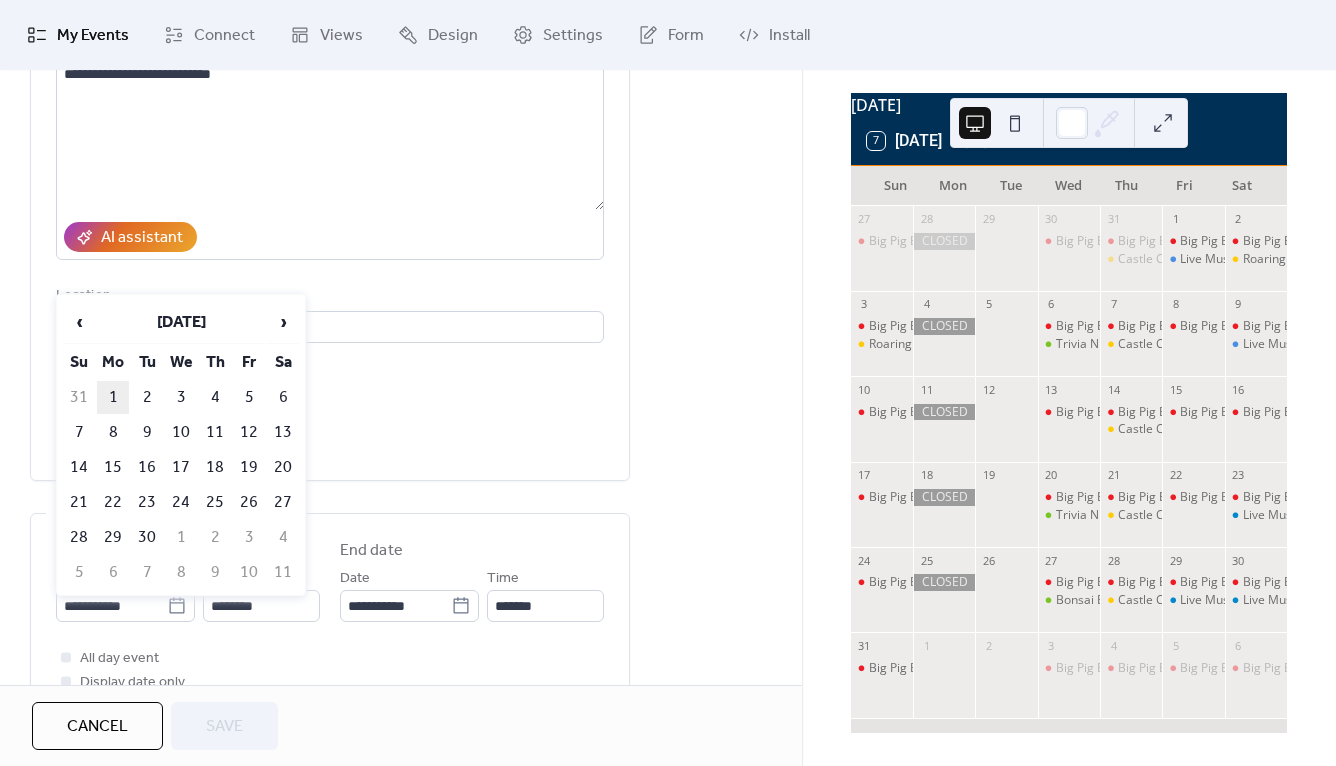 click on "1" at bounding box center (113, 397) 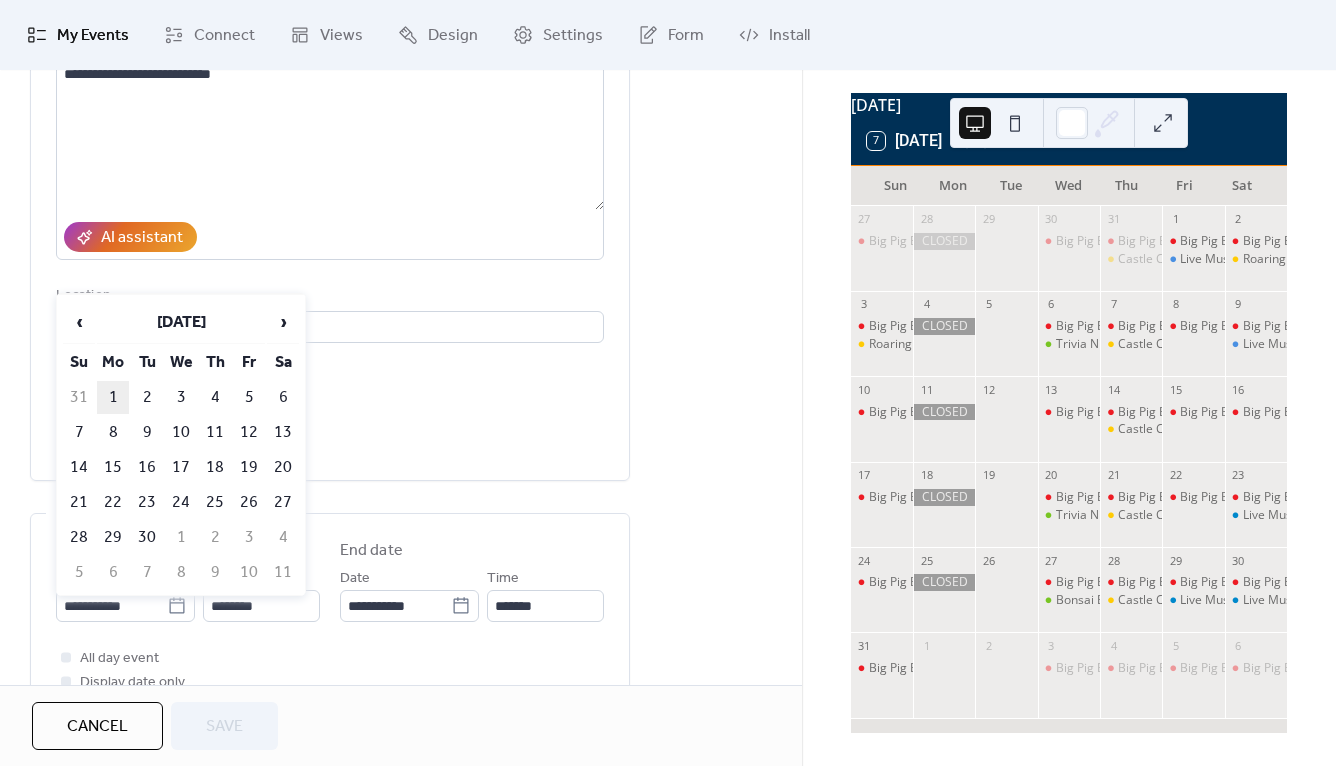 type on "**********" 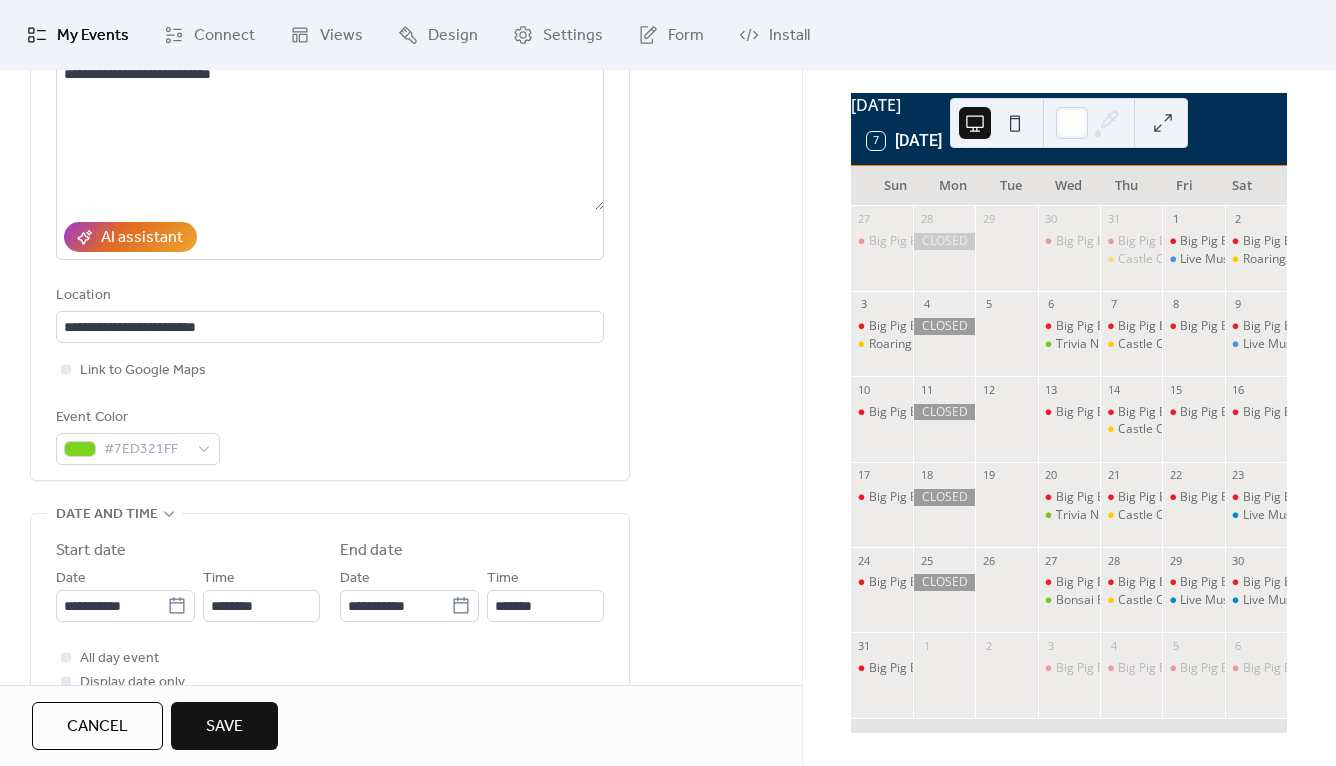 click on "Save" at bounding box center [224, 727] 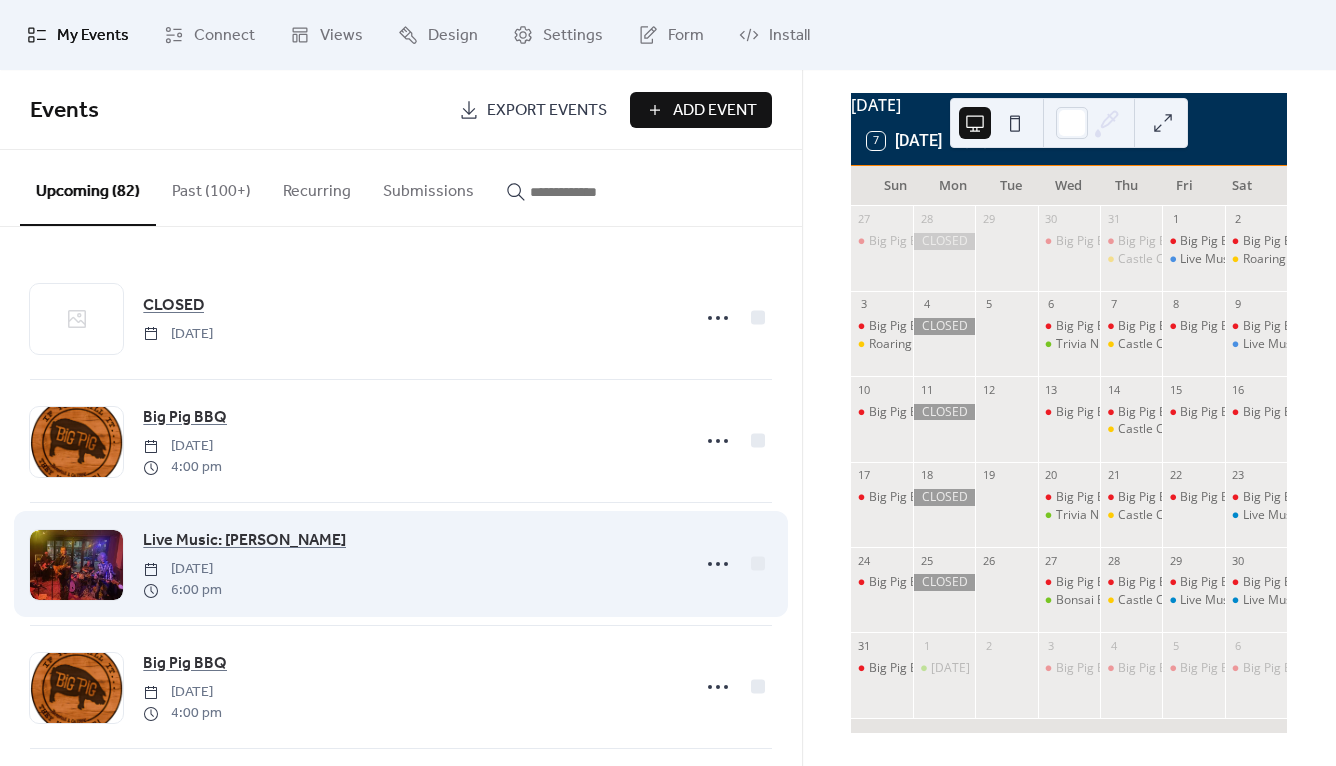 scroll, scrollTop: 190, scrollLeft: 0, axis: vertical 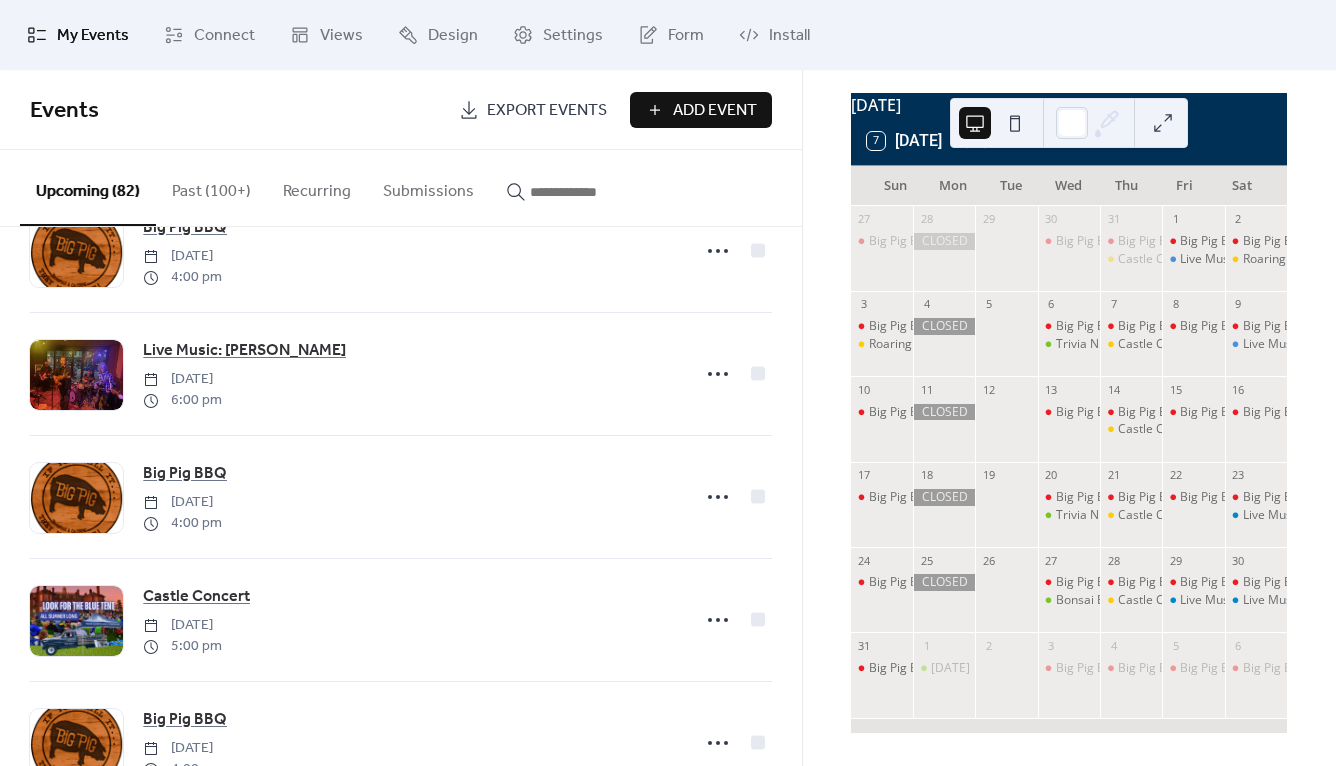 click at bounding box center [580, 192] 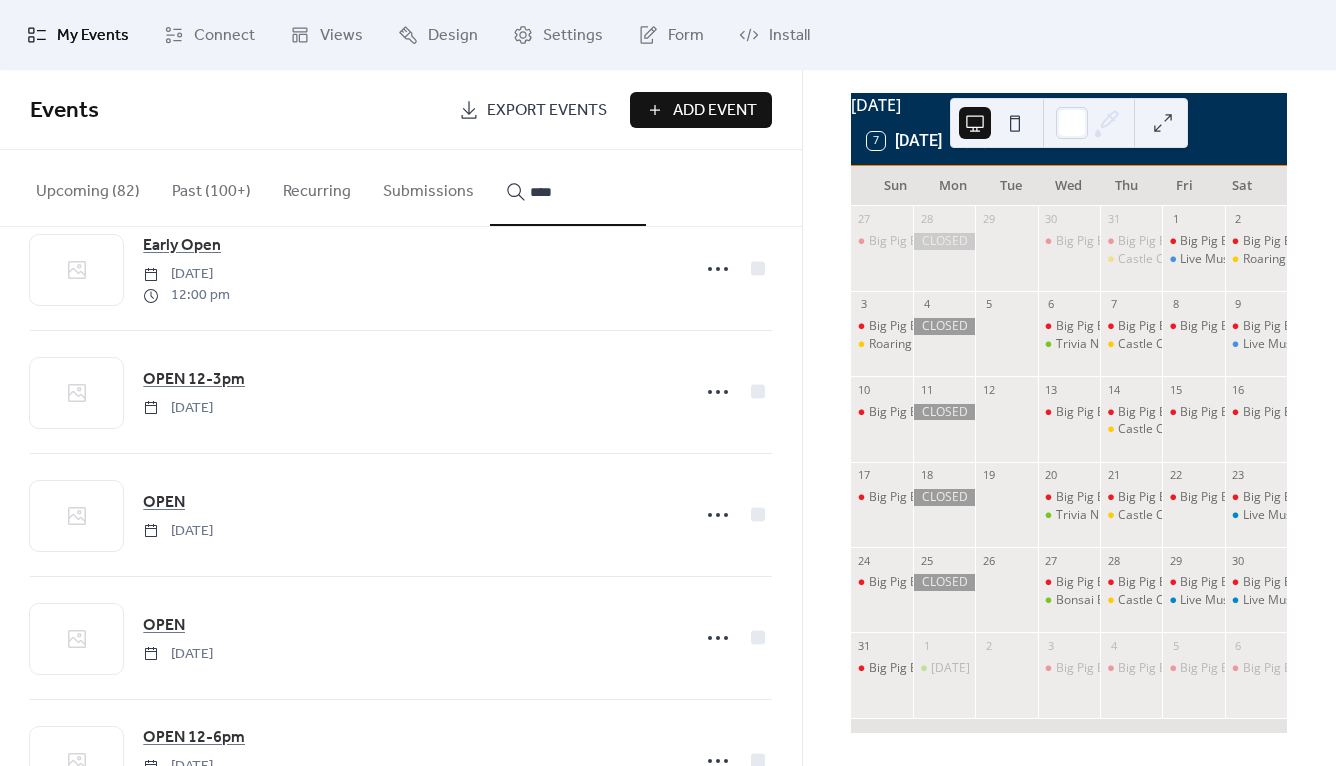scroll, scrollTop: 7056, scrollLeft: 0, axis: vertical 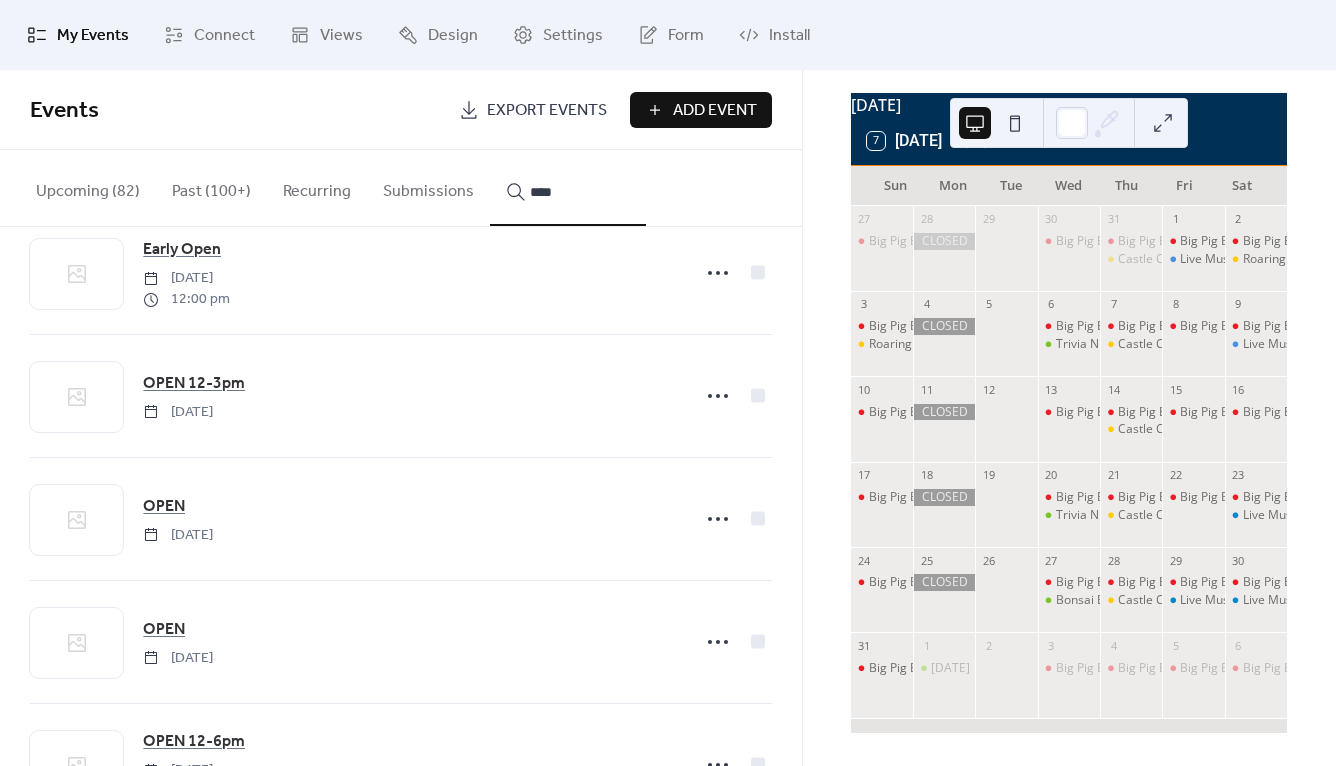 type on "****" 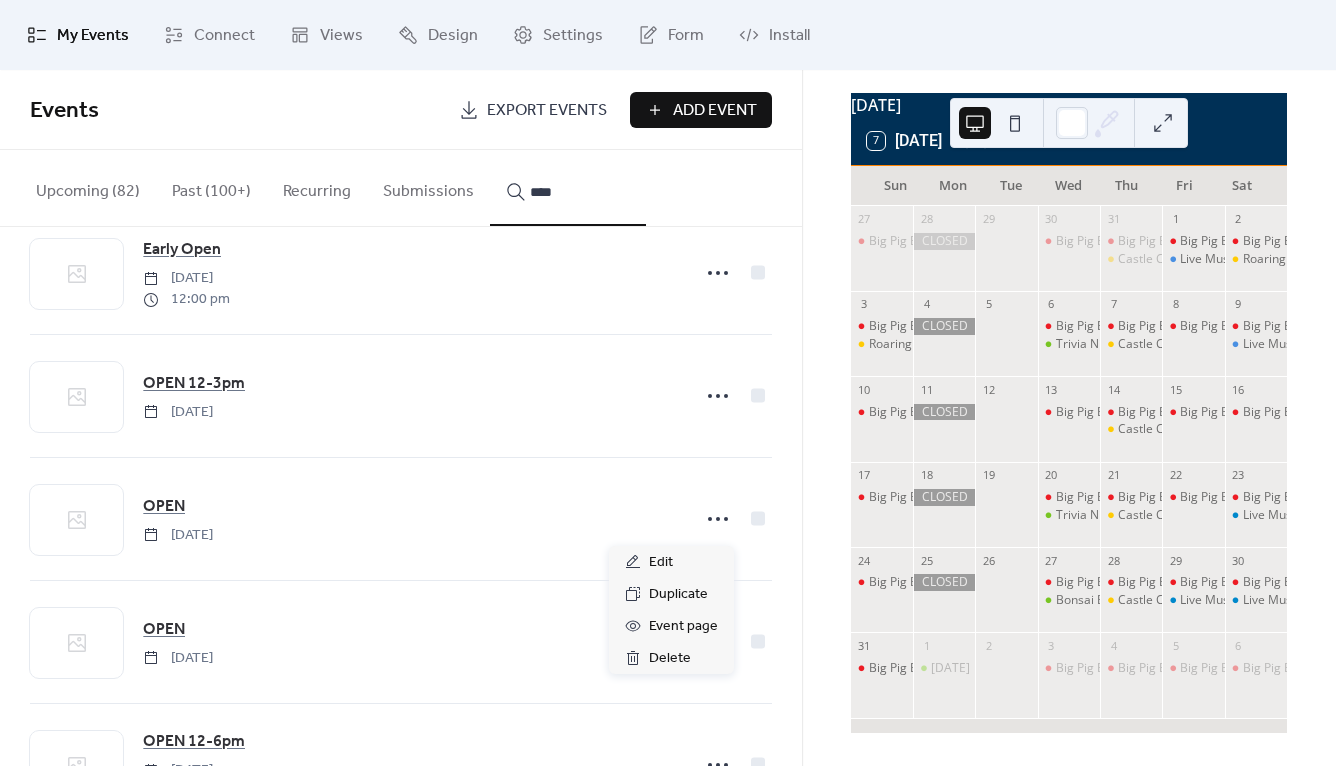 click 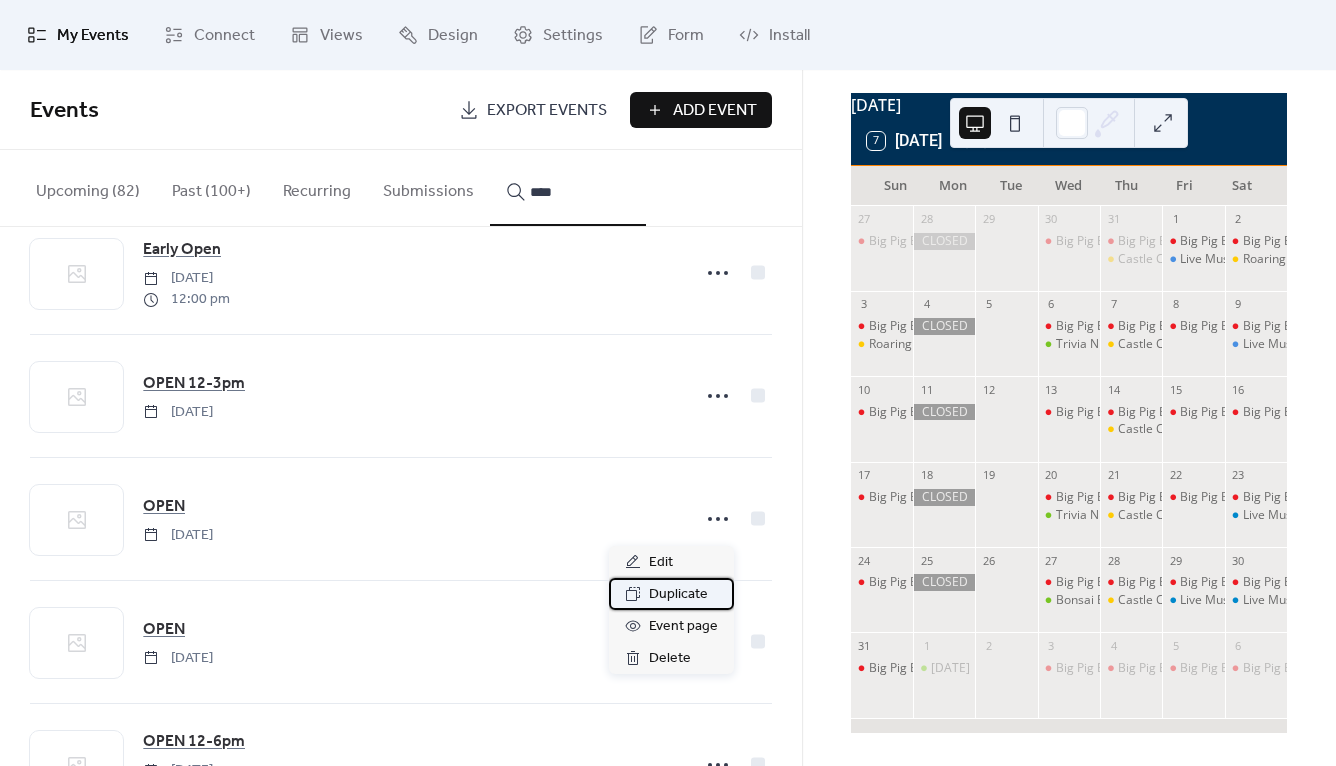 click on "Duplicate" at bounding box center (678, 595) 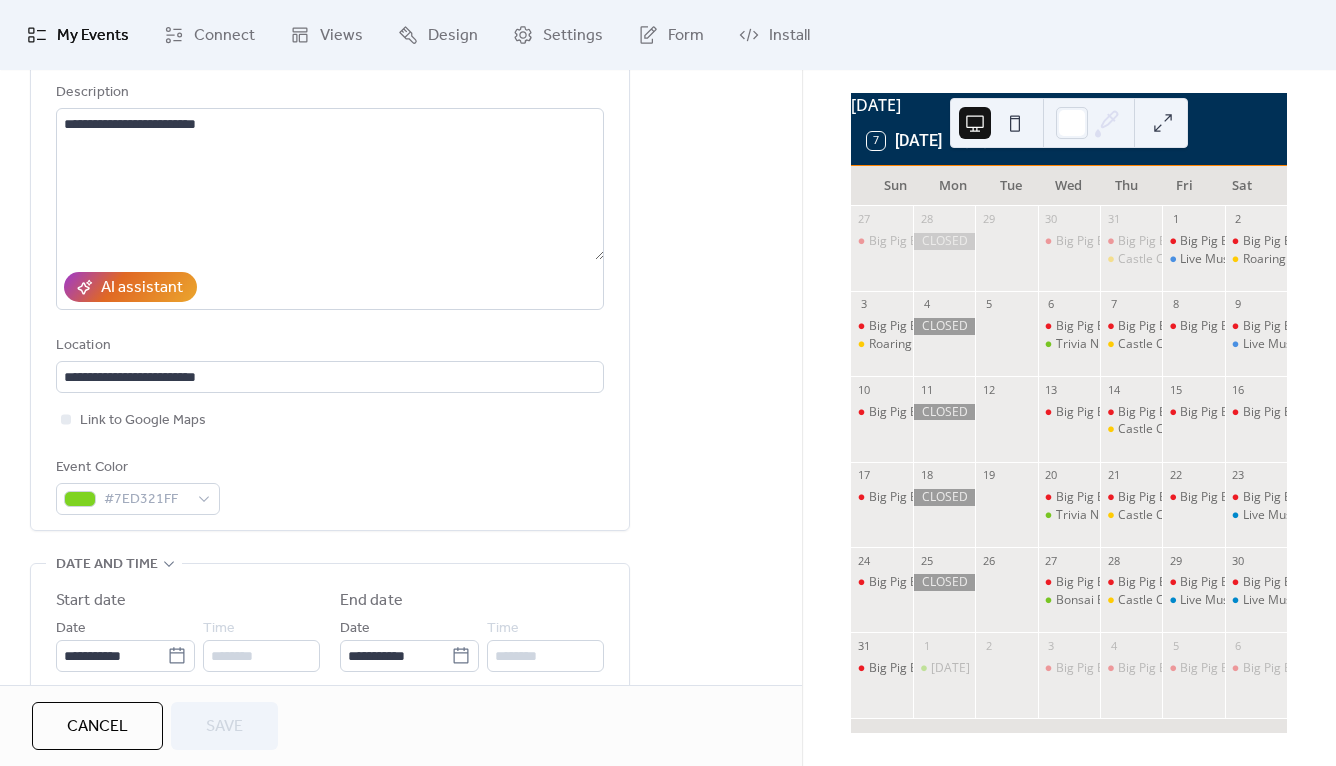 scroll, scrollTop: 220, scrollLeft: 0, axis: vertical 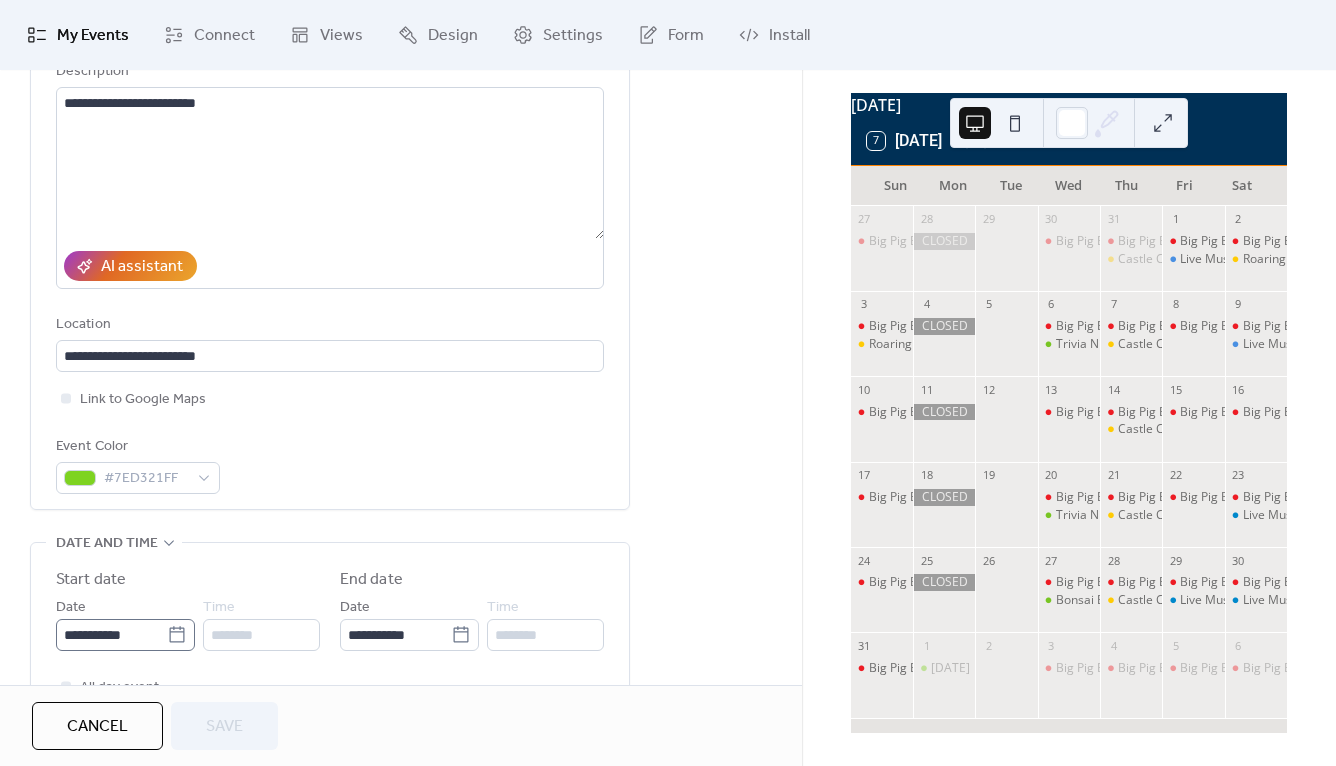 click 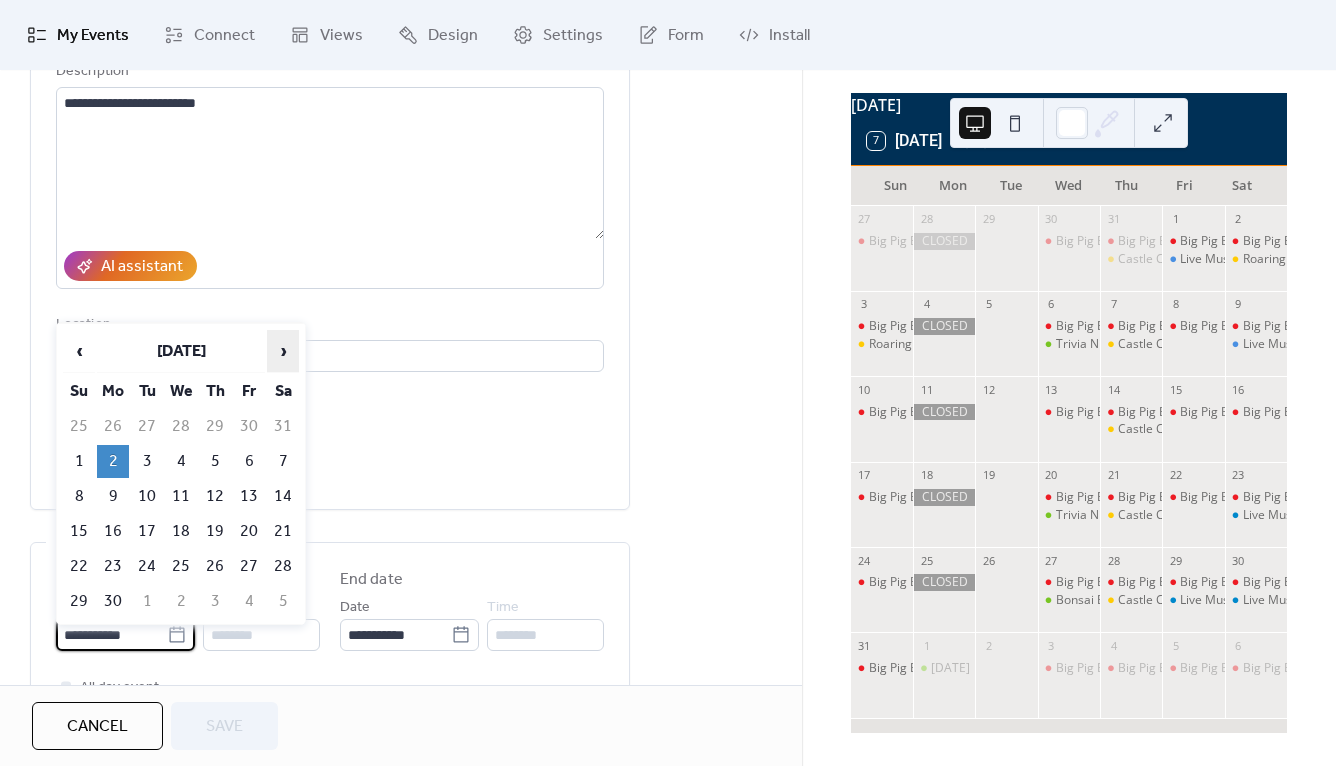 click on "›" at bounding box center [283, 351] 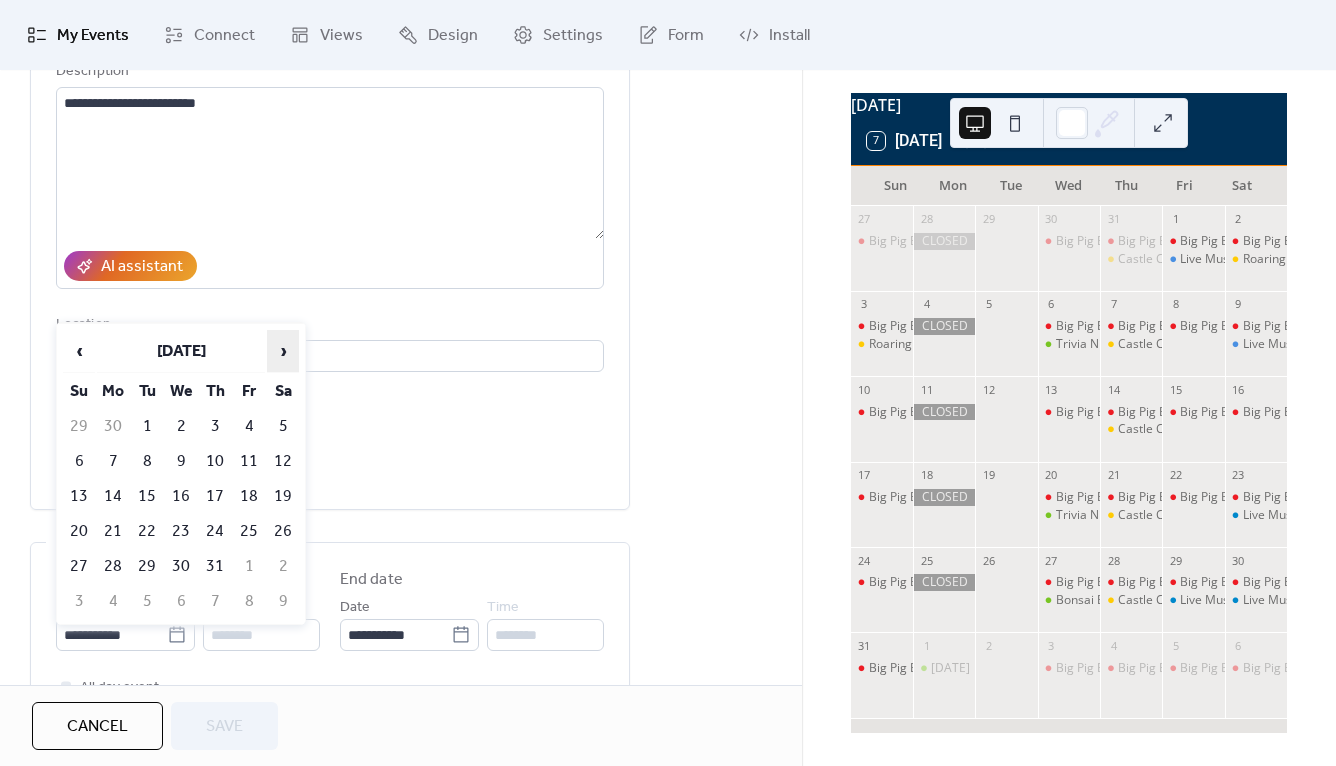 click on "›" at bounding box center (283, 351) 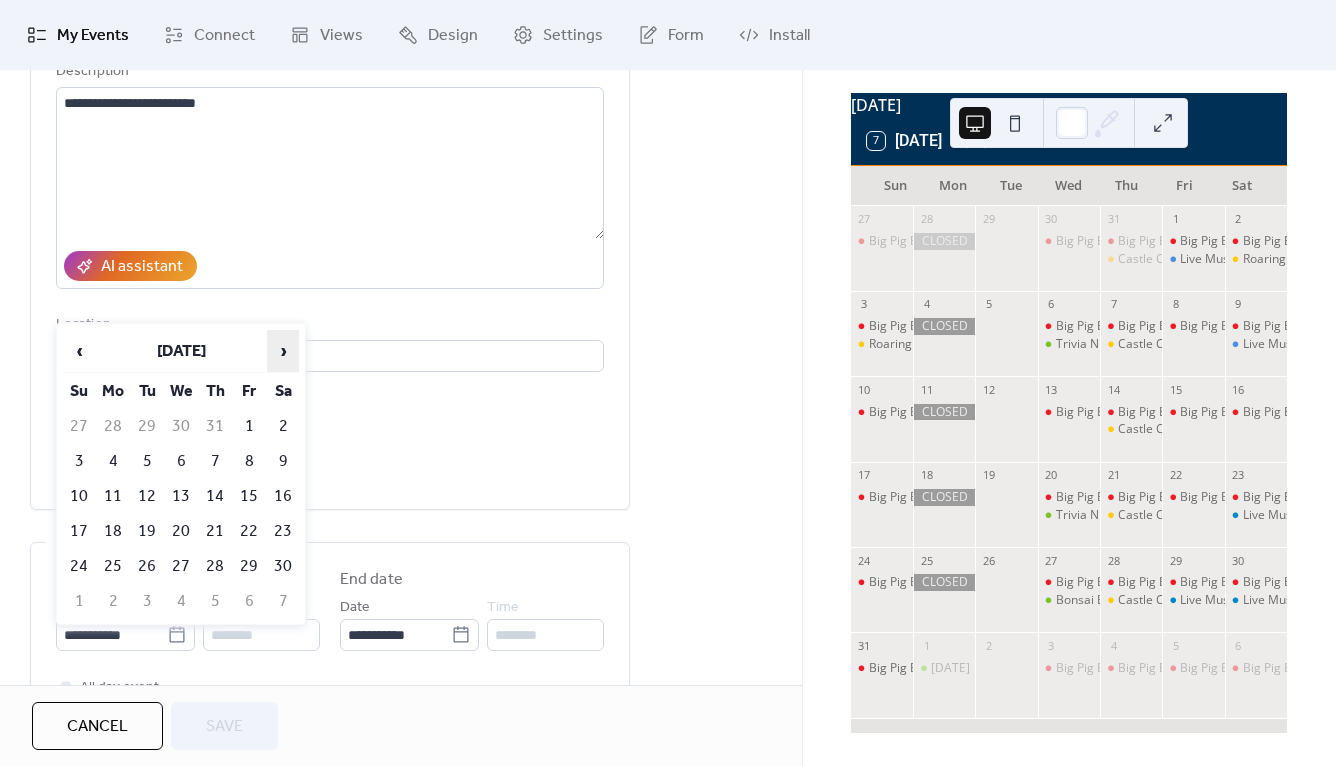 click on "›" at bounding box center [283, 351] 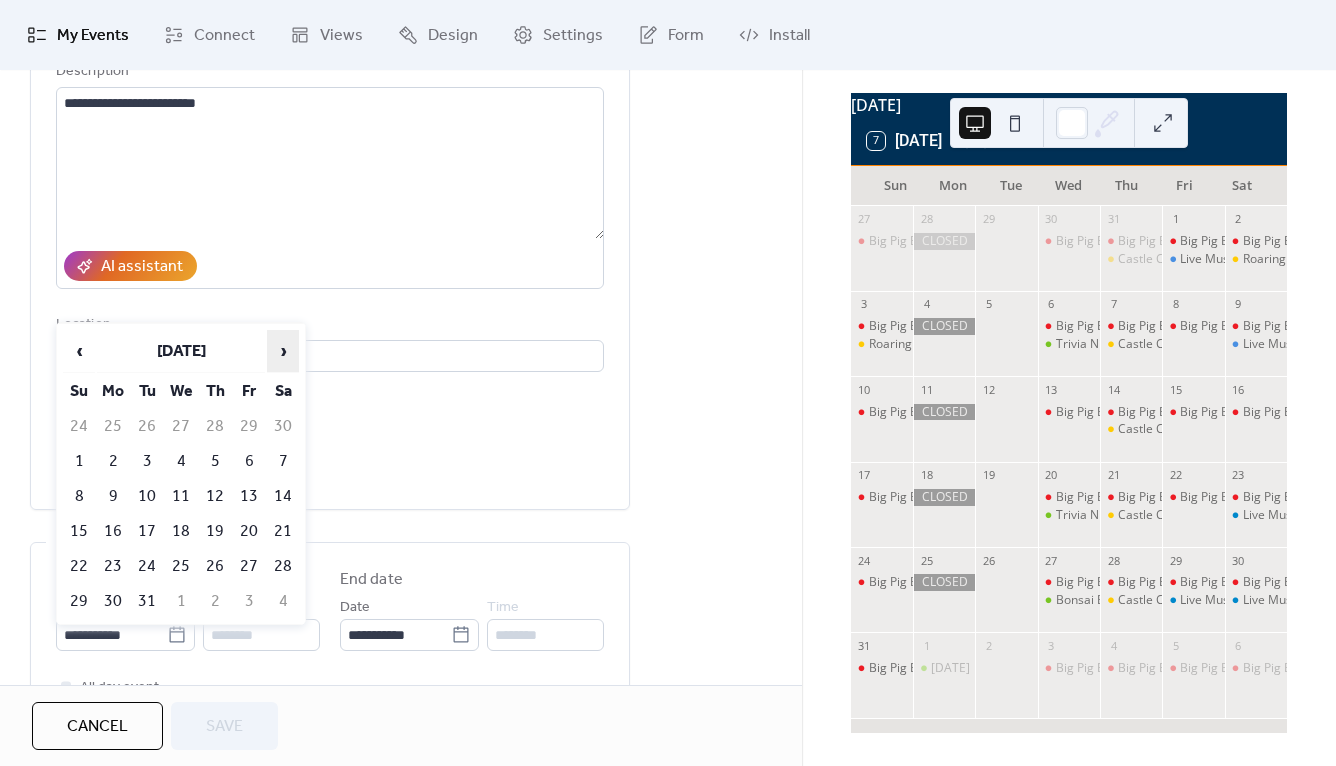 click on "›" at bounding box center (283, 351) 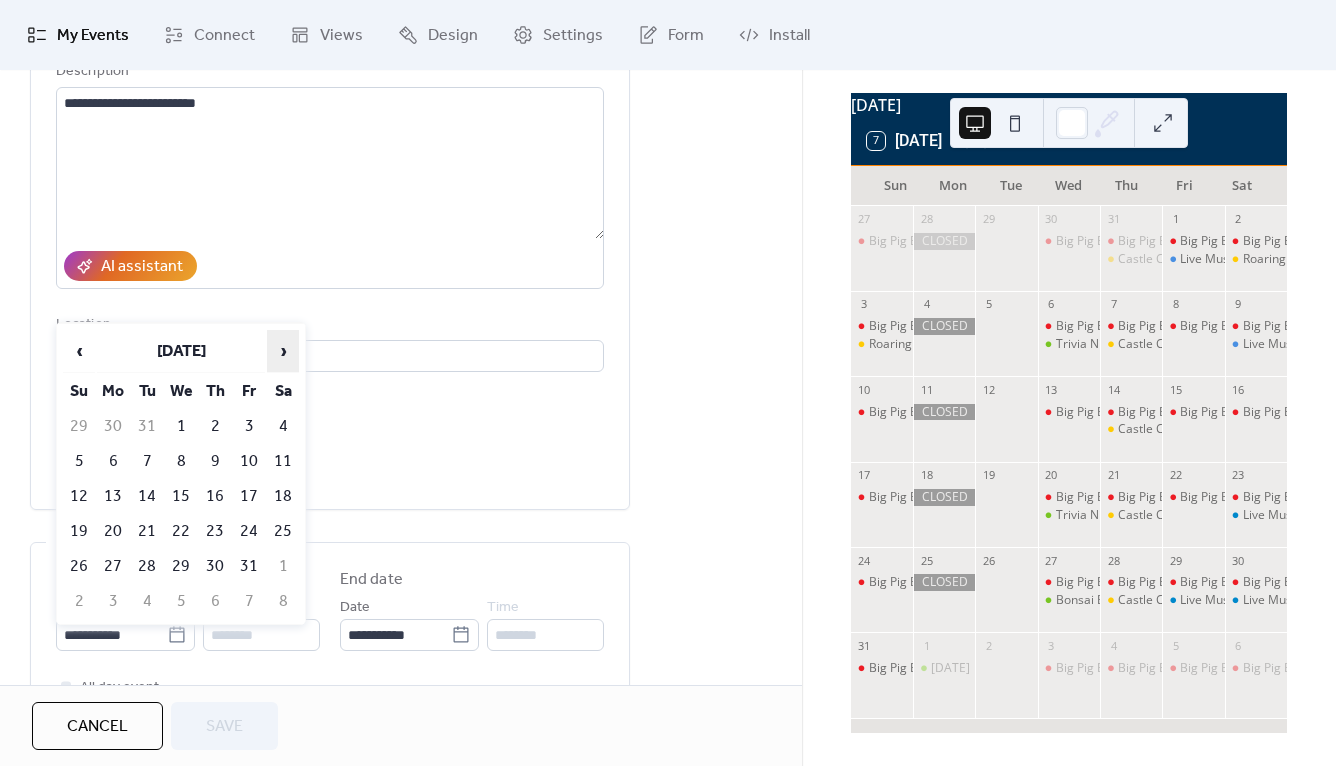 click on "›" at bounding box center (283, 351) 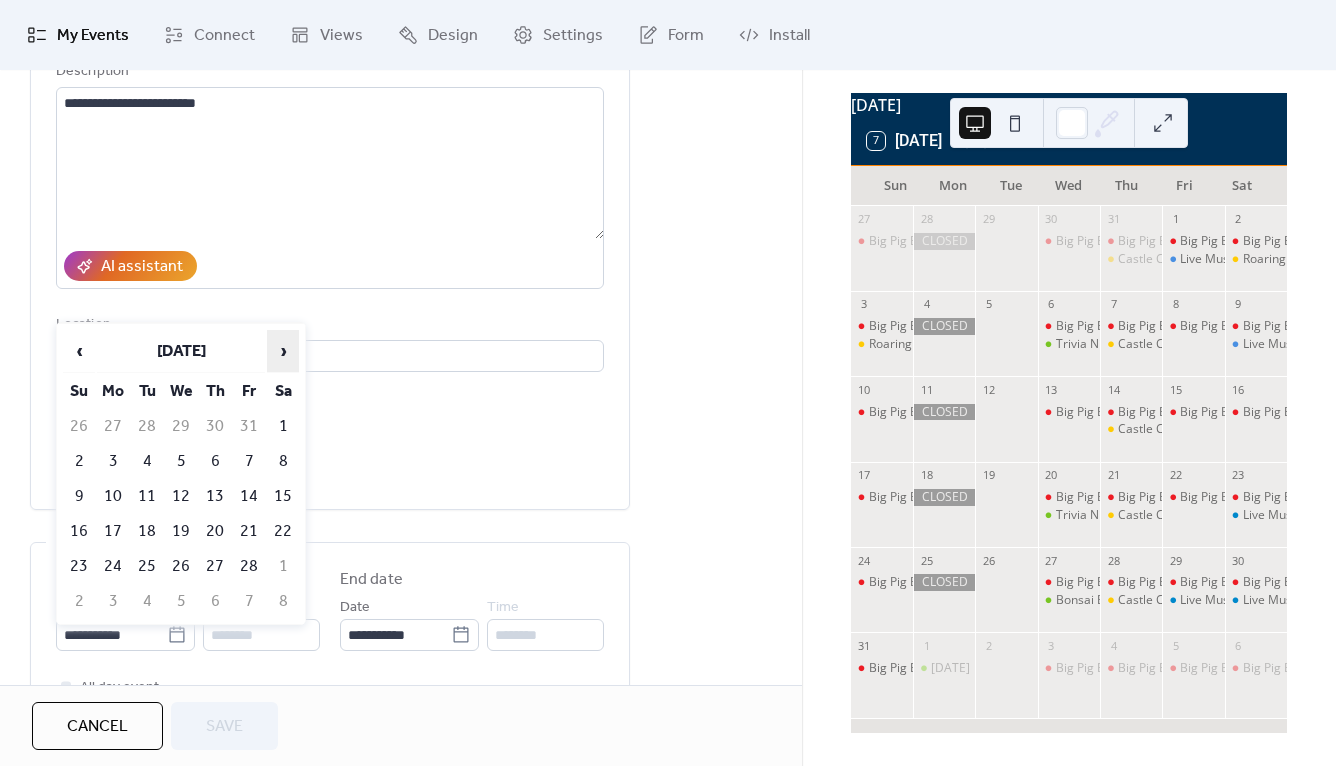 click on "›" at bounding box center (283, 351) 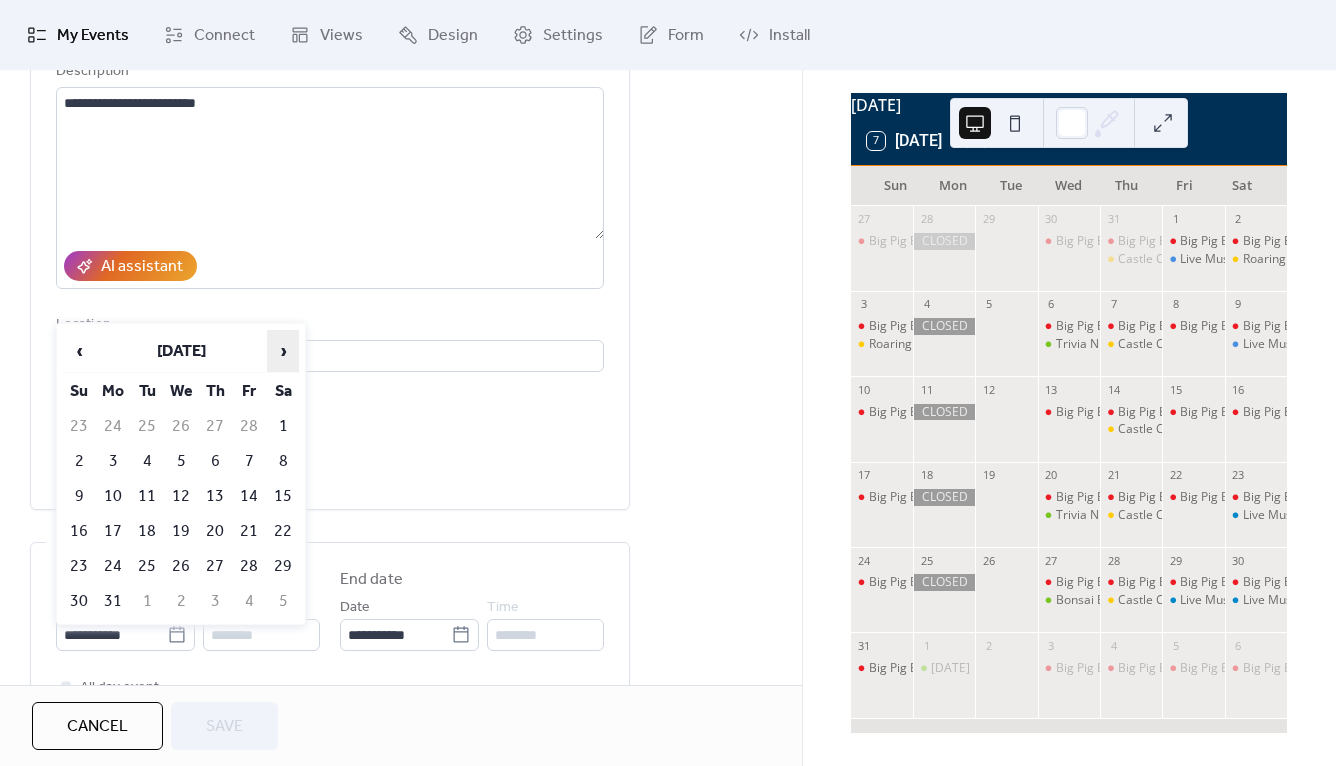 click on "›" at bounding box center (283, 351) 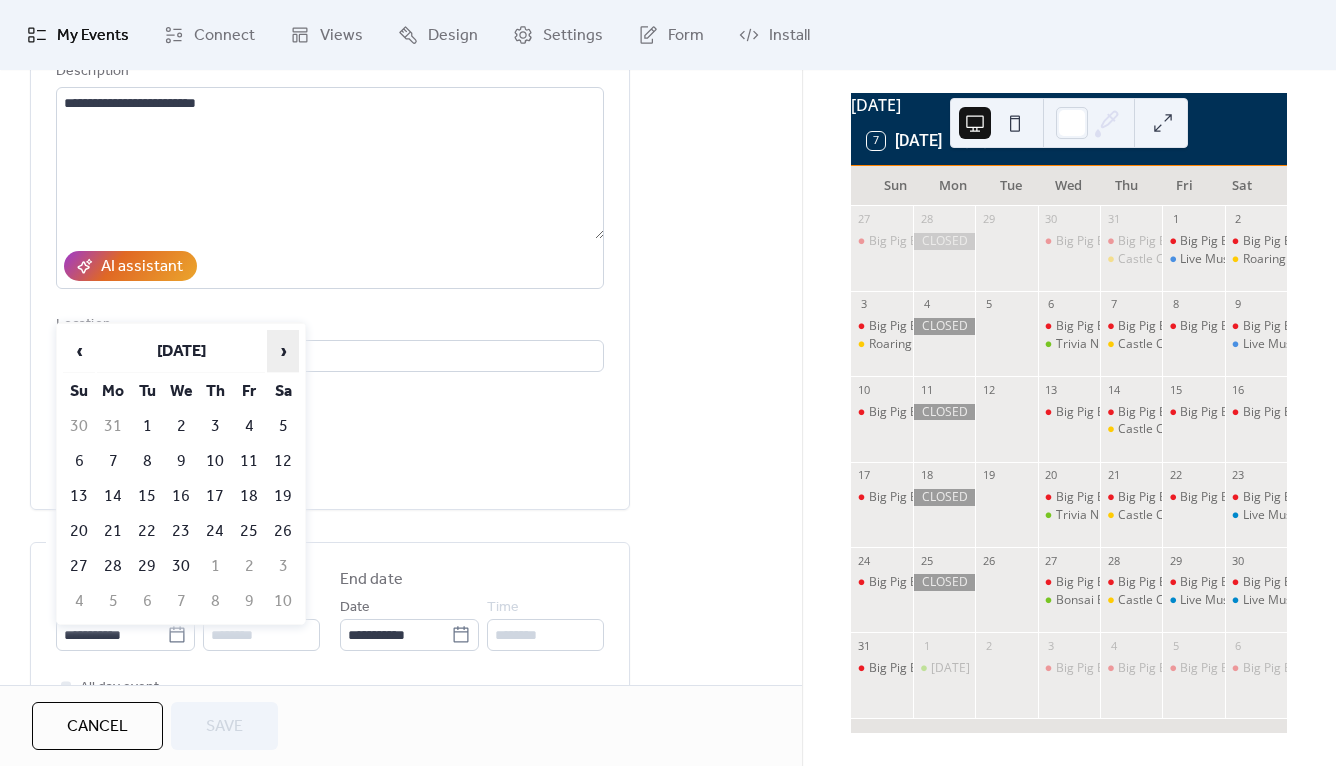 click on "›" at bounding box center [283, 351] 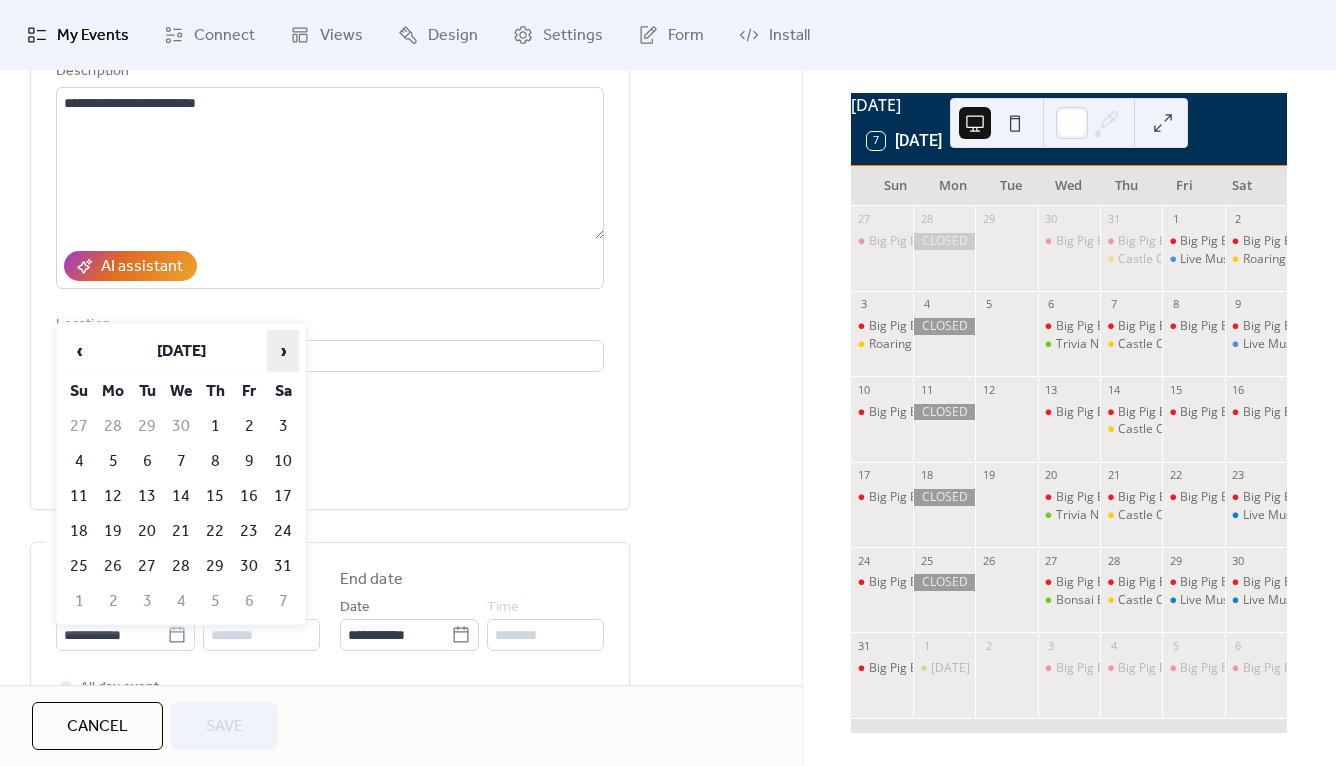 click on "›" at bounding box center [283, 351] 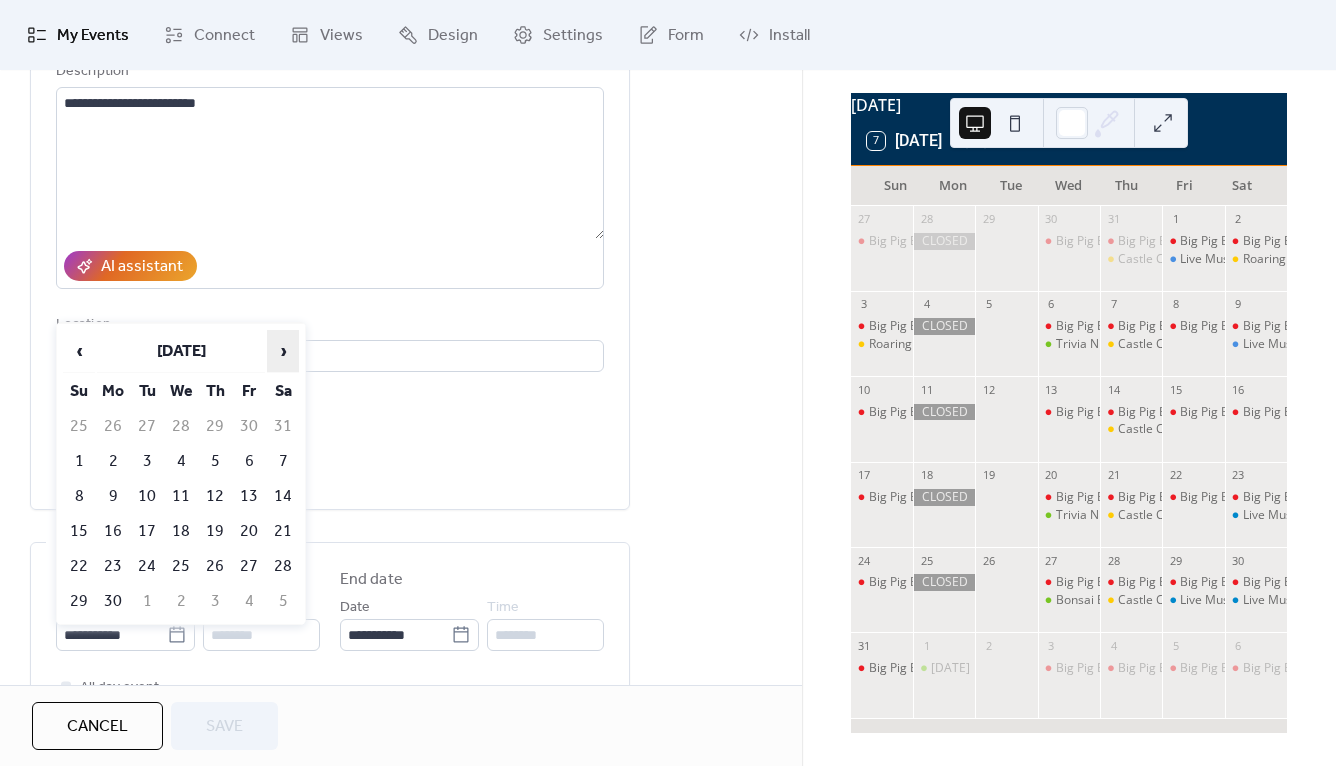 click on "›" at bounding box center [283, 351] 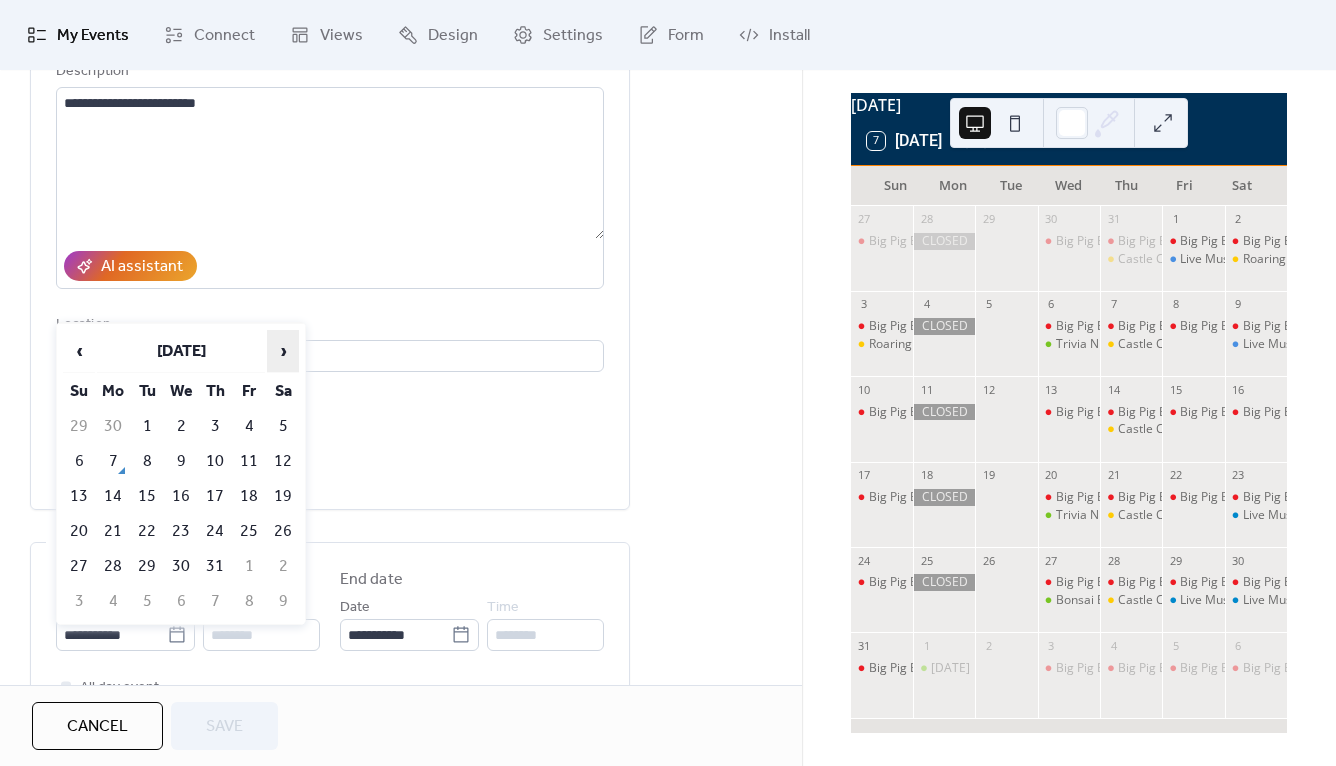 click on "›" at bounding box center [283, 351] 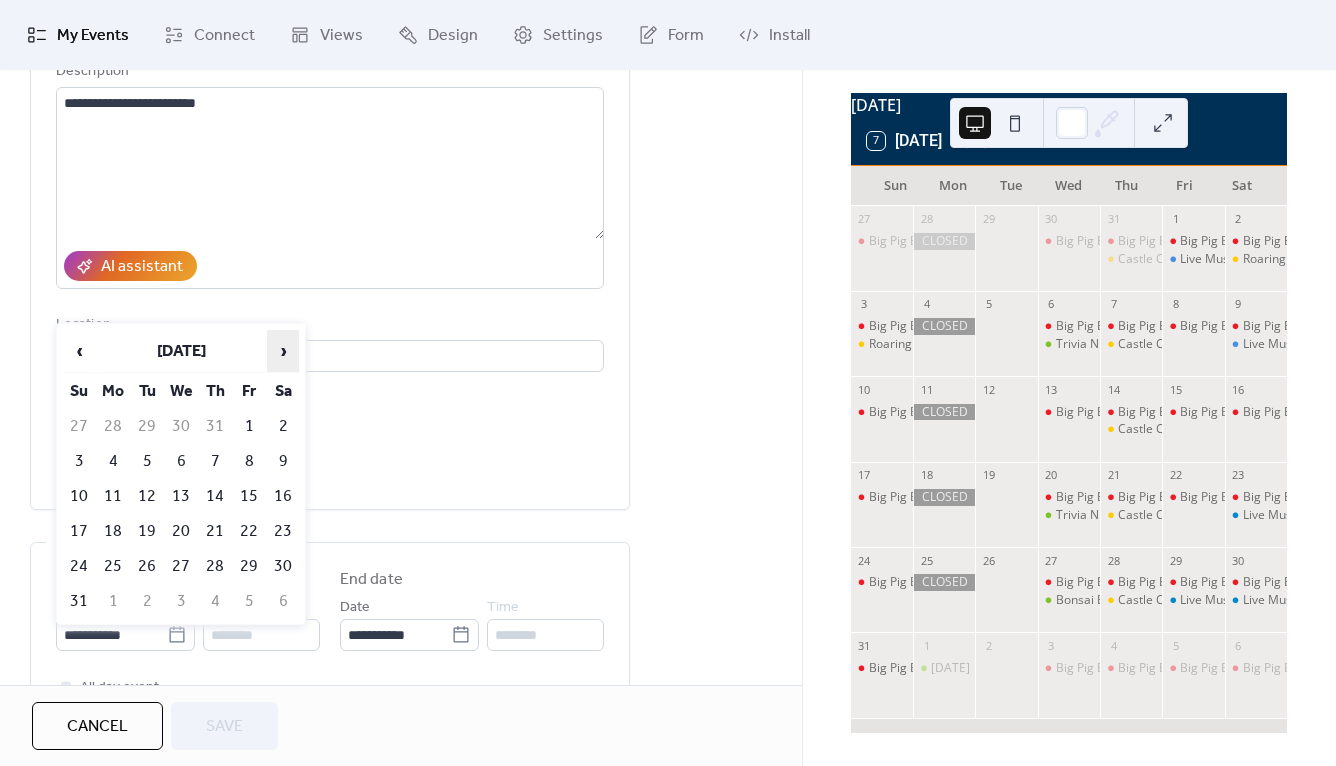 click on "›" at bounding box center [283, 351] 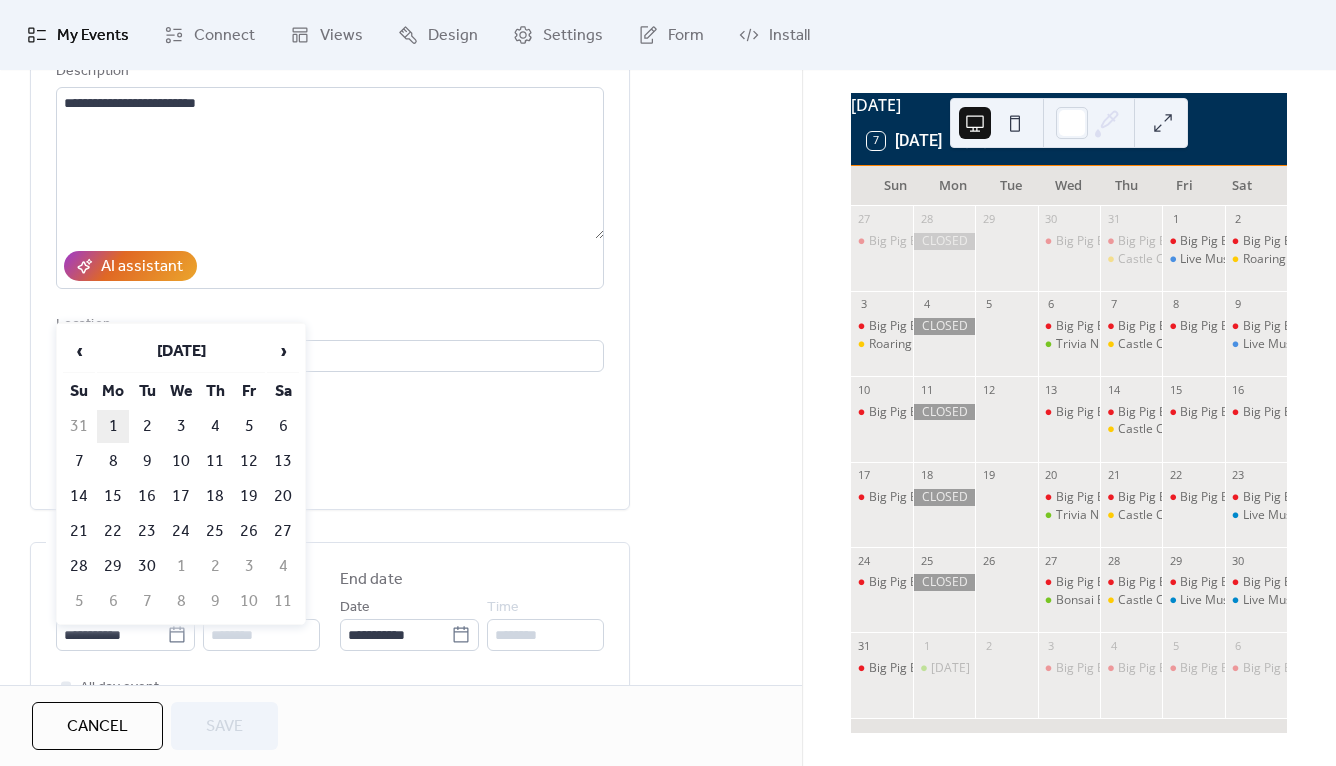 click on "1" at bounding box center [113, 426] 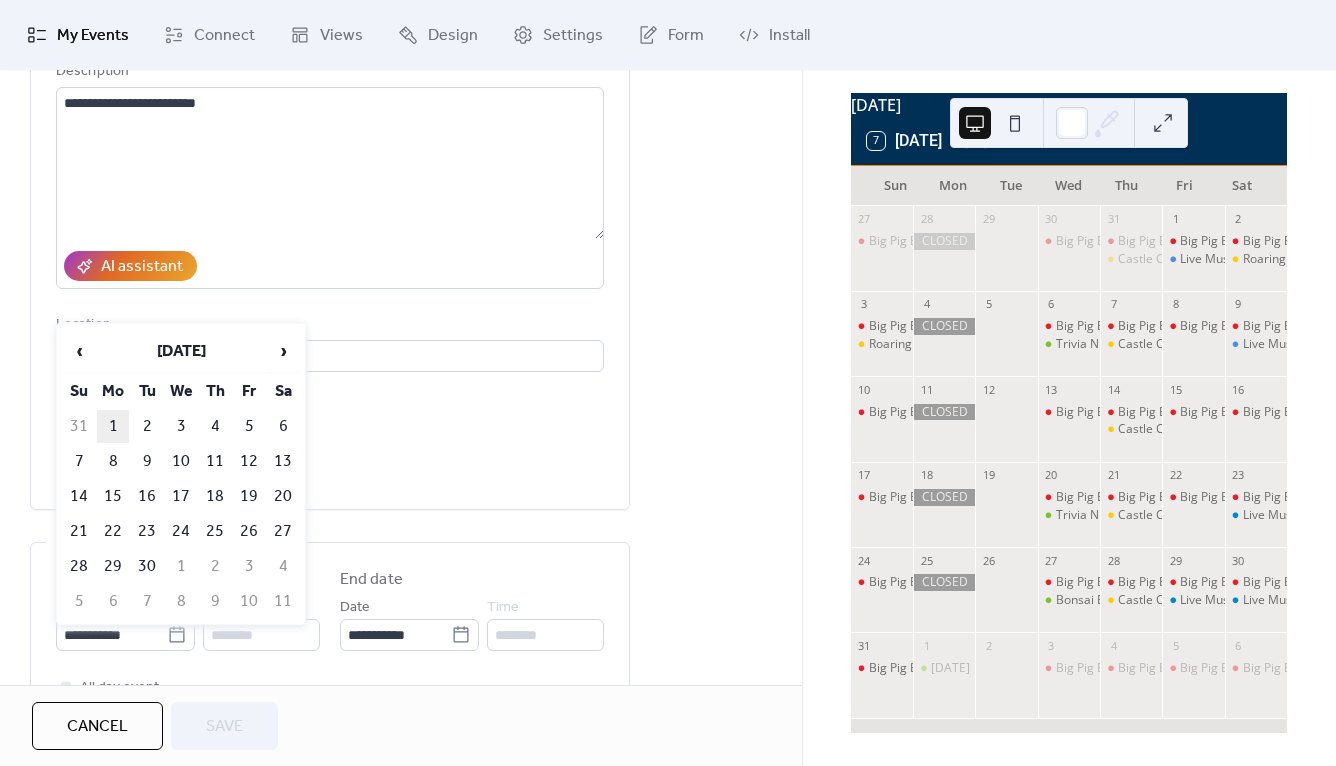 type on "**********" 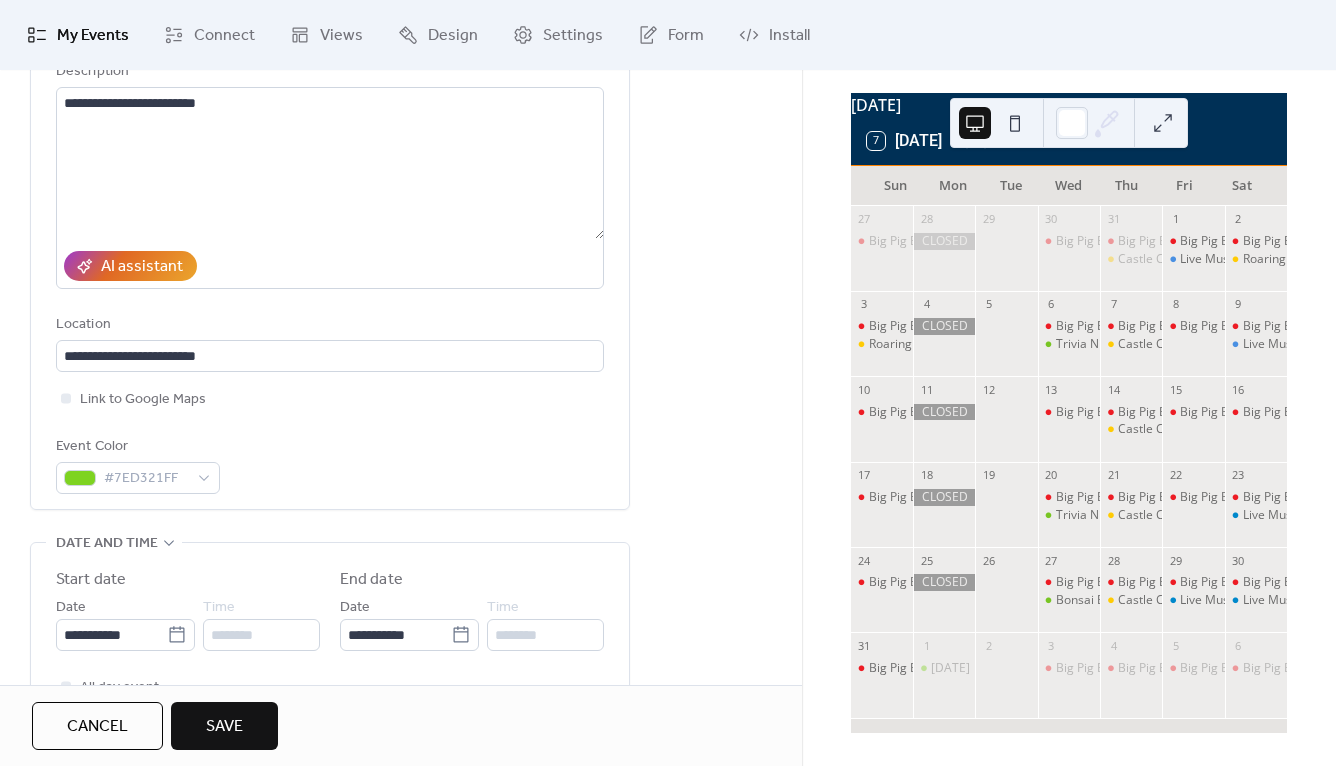 click on "Save" at bounding box center (224, 727) 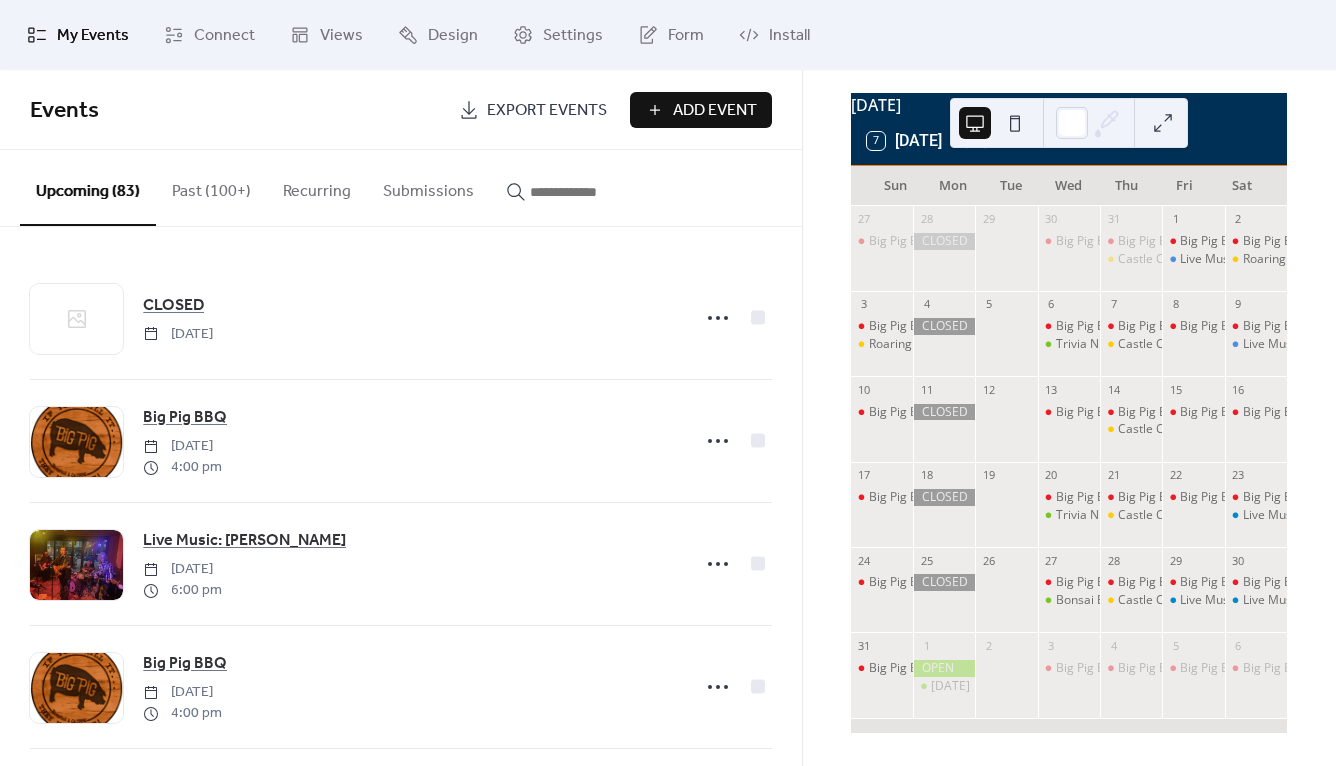 click on "[DATE] 7 [DATE] Sun Mon Tue Wed Thu Fri Sat 27 Big Pig BBQ 28 29 30 Big Pig BBQ 31 Big Pig BBQ Castle Concert 1 Big Pig BBQ Live Music: Reset Button 2 Big Pig BBQ Roaring Twenties Lawn Party 3 Big Pig BBQ Roaring Twenties Lawn Party 4 5 6 Big Pig BBQ Trivia Night 7 Big Pig BBQ Castle Concert 8 Big Pig BBQ 9 Big Pig BBQ Live Music: The Return 10 Big Pig BBQ 11 12 13 Big Pig BBQ 14 Big Pig BBQ Castle Concert 15 Big Pig BBQ 16 Big Pig BBQ 17 Big Pig BBQ 18 19 20 Big Pig BBQ Trivia Night 21 Big Pig BBQ Castle Concert 22 Big Pig BBQ 23 Big Pig BBQ Live Music: [PERSON_NAME] Acoustic 24 Big Pig BBQ 25 26 27 Big Pig BBQ Bonsai Bar Workshop 28 Big Pig BBQ Castle Concert 29 Big Pig BBQ Live Music: [PERSON_NAME] 30 Big Pig BBQ Live Music: [PERSON_NAME] Acoustic 31 Big Pig BBQ 1 [DATE] 2 3 Big Pig BBQ 4 Big Pig BBQ 5 Big Pig BBQ 6 Big Pig BBQ" at bounding box center [1069, 418] 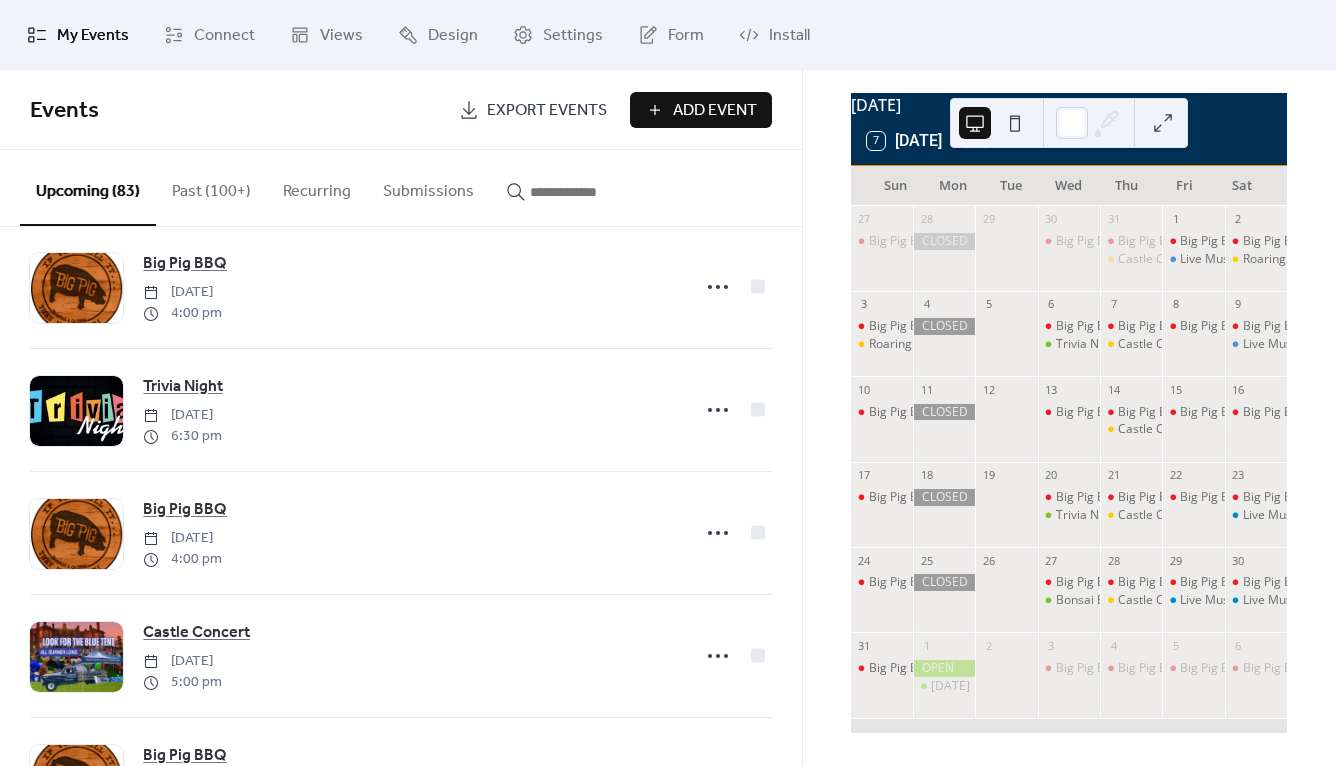 scroll, scrollTop: 7250, scrollLeft: 0, axis: vertical 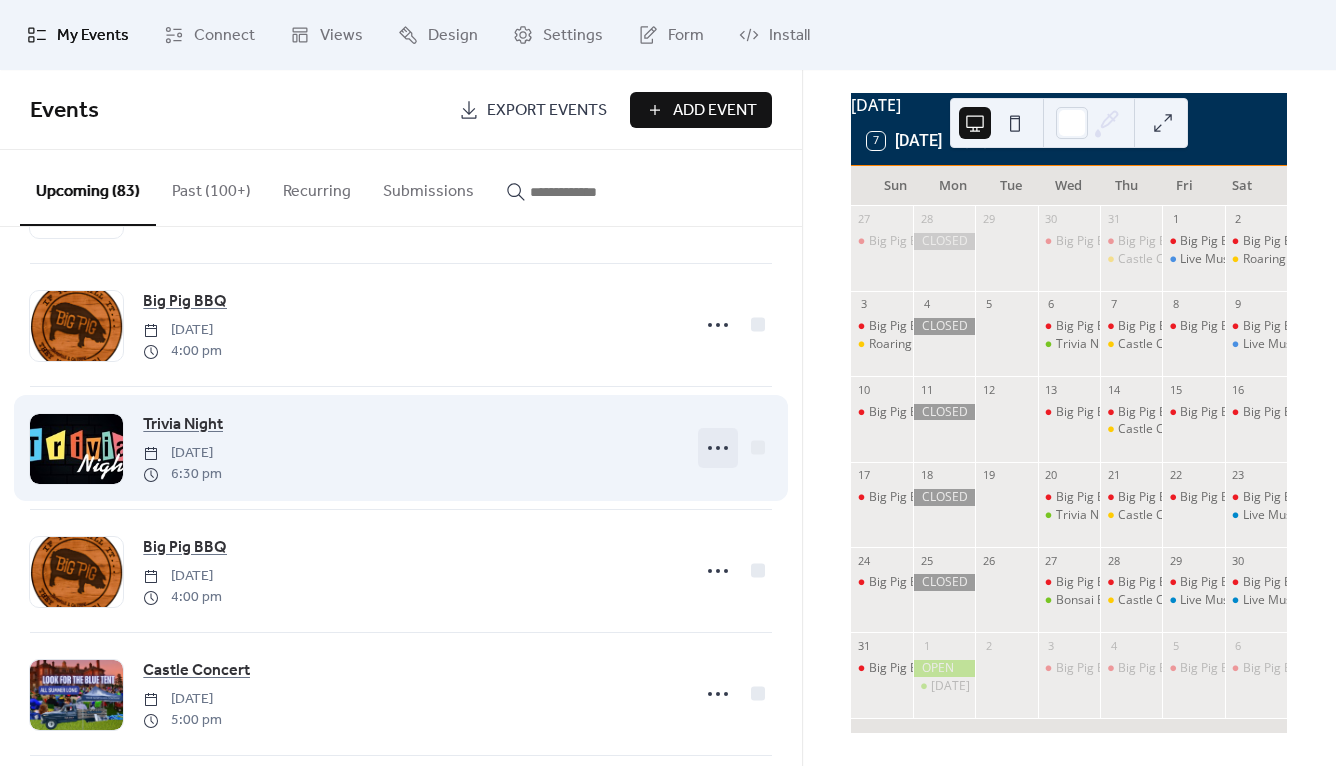 click 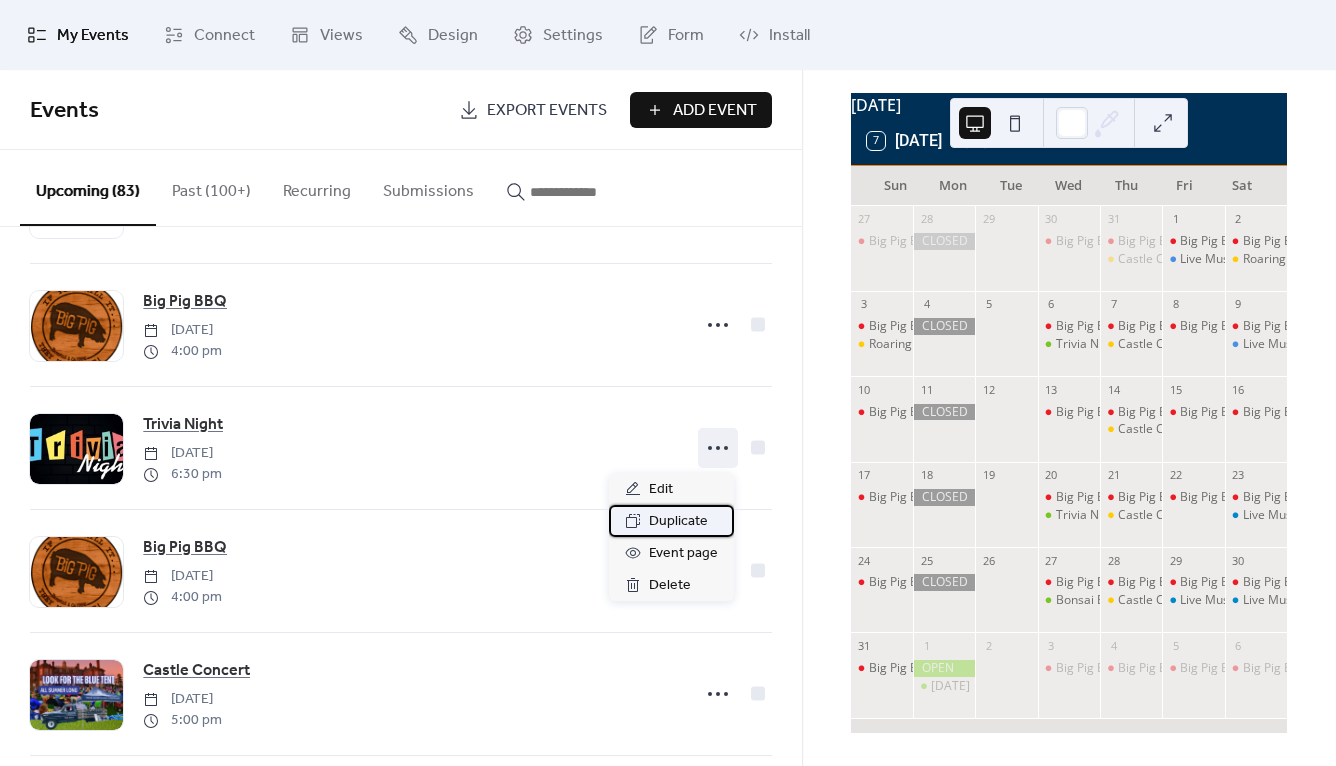 click on "Duplicate" at bounding box center (678, 522) 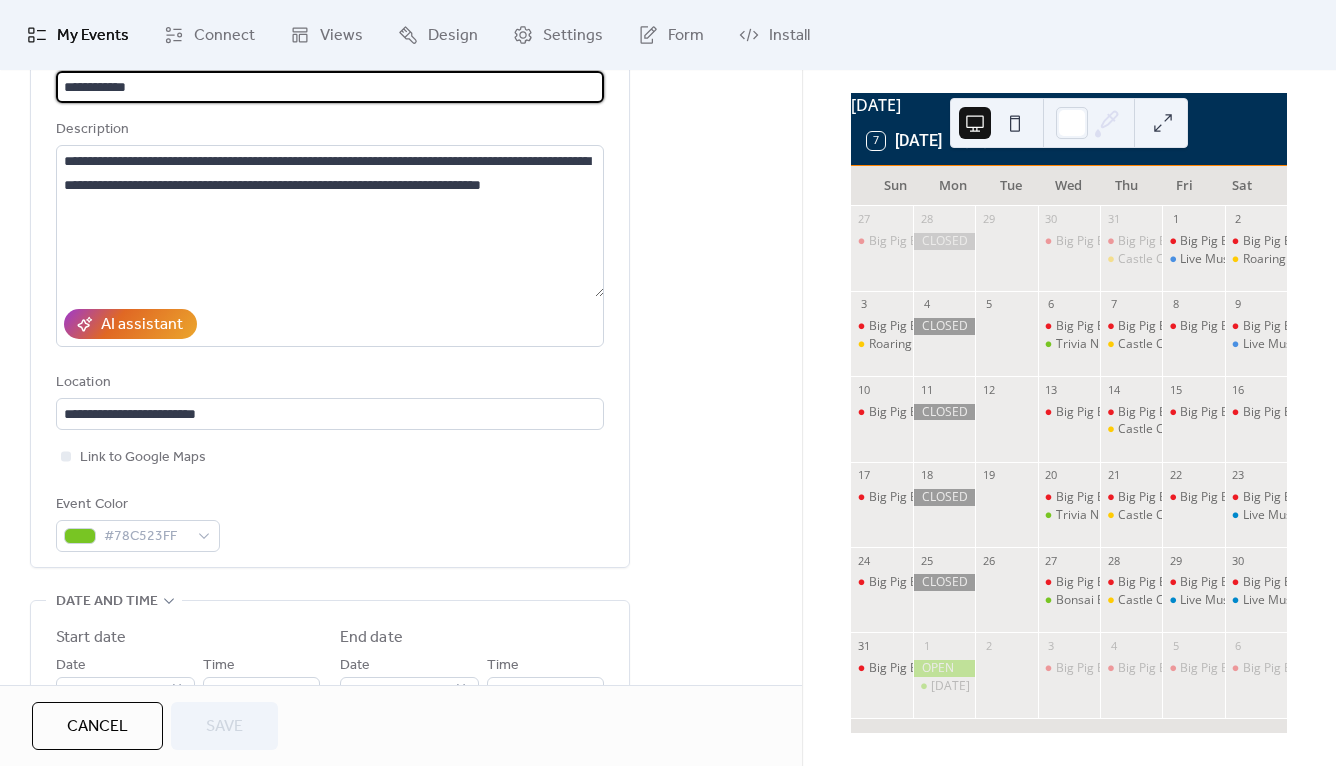scroll, scrollTop: 313, scrollLeft: 0, axis: vertical 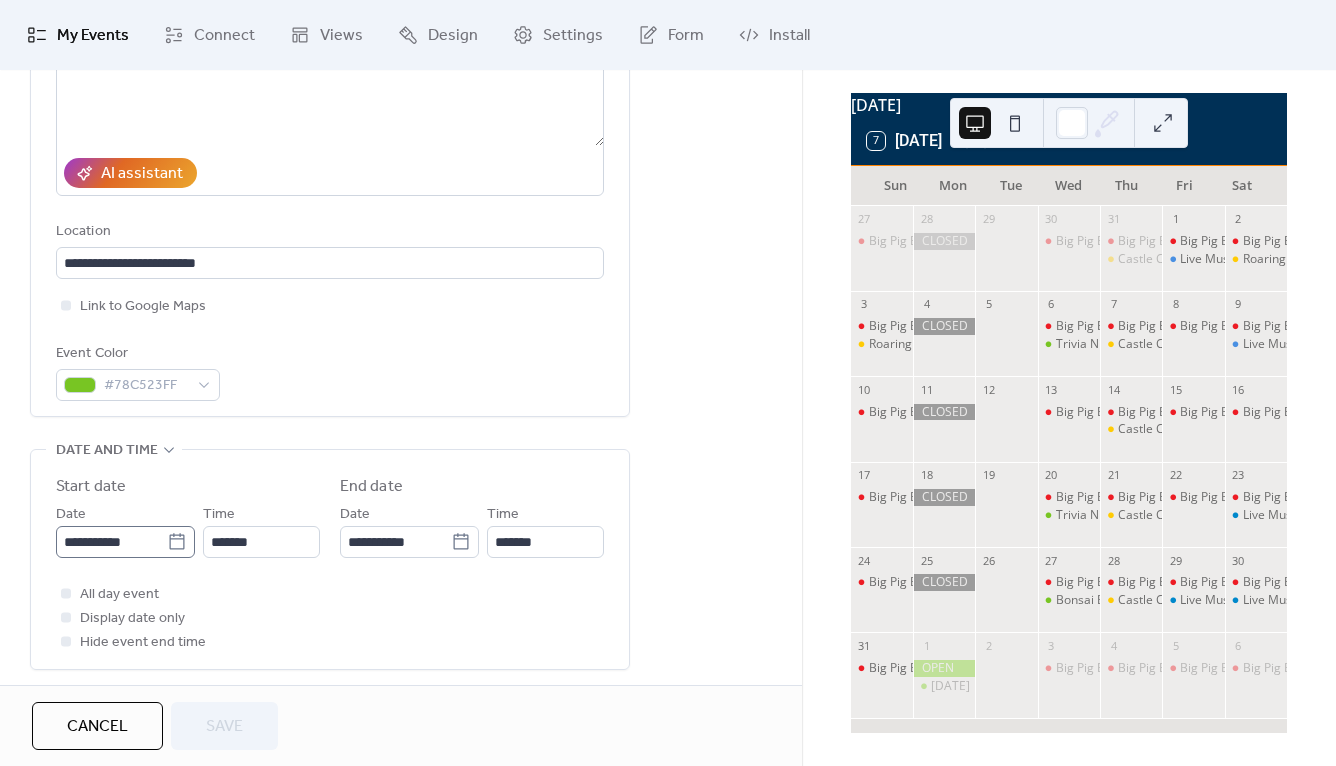 click 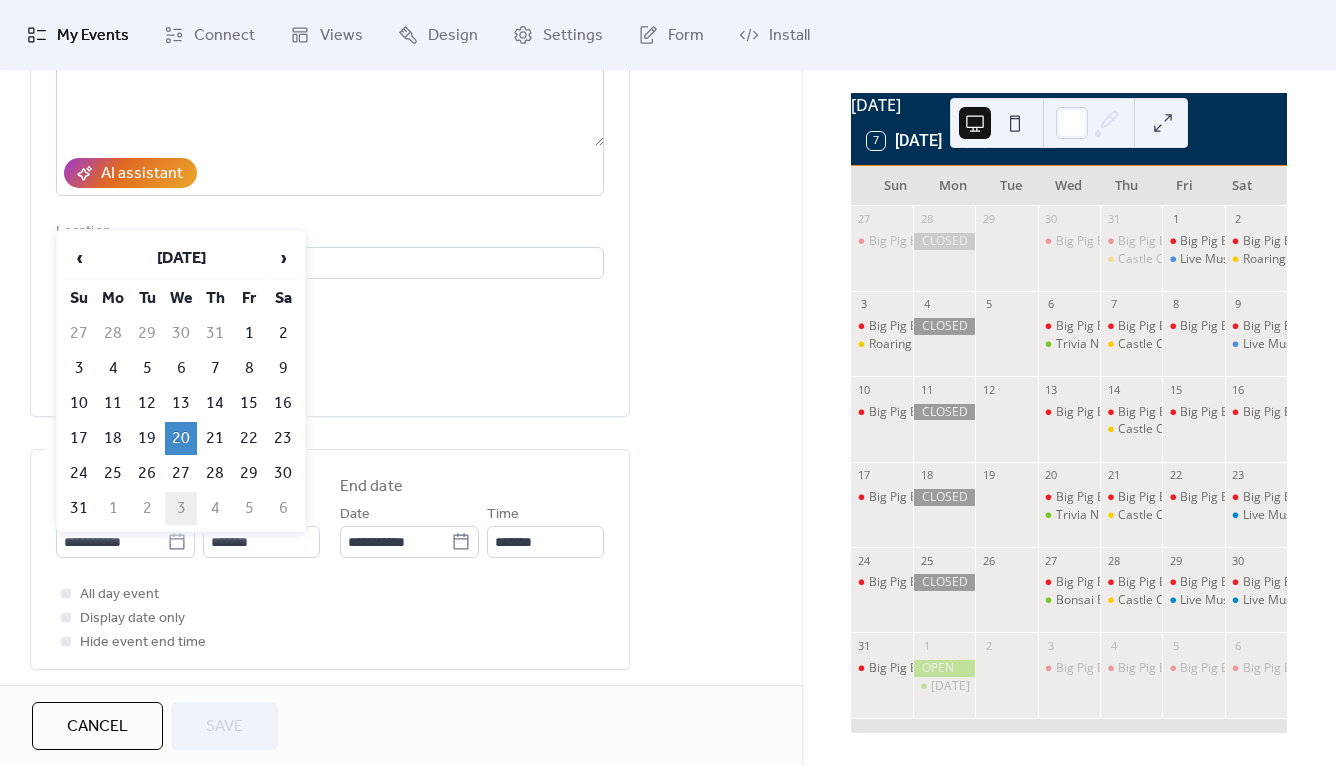 click on "3" at bounding box center [181, 508] 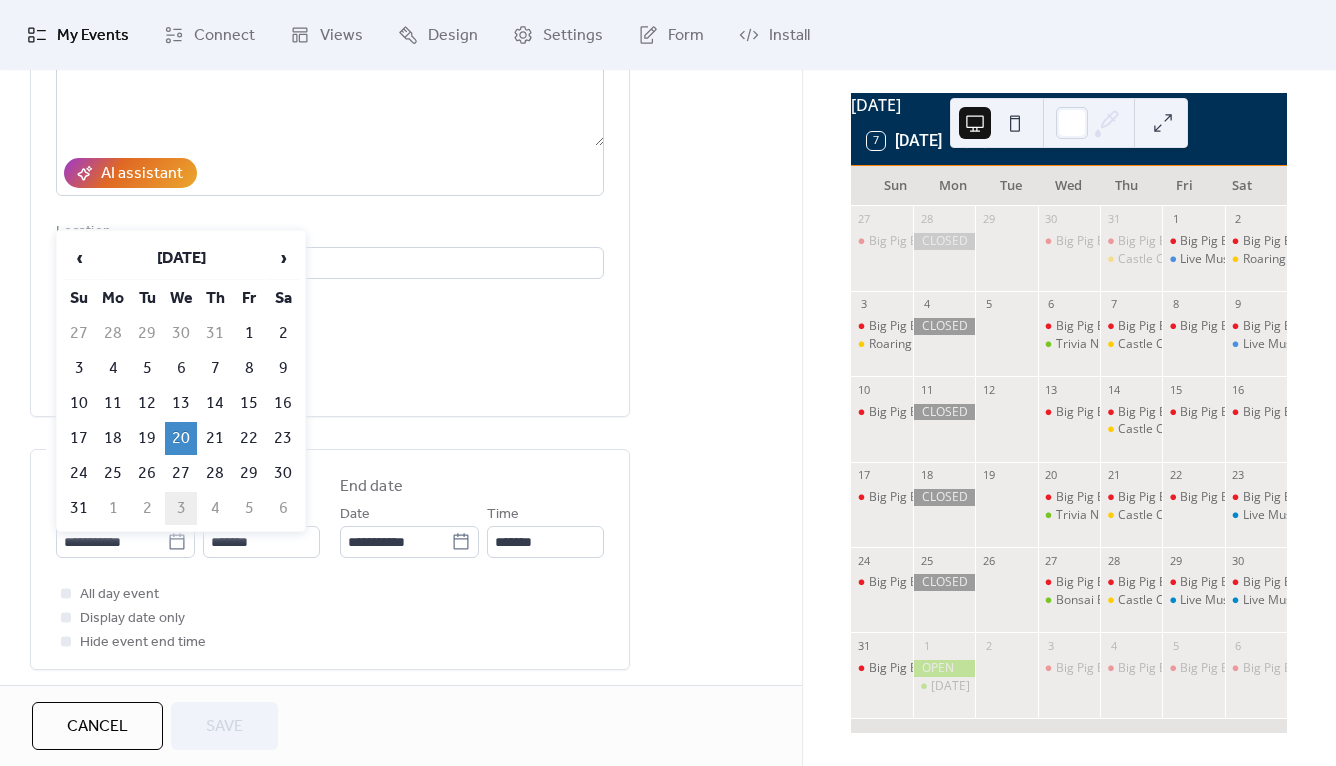 type on "**********" 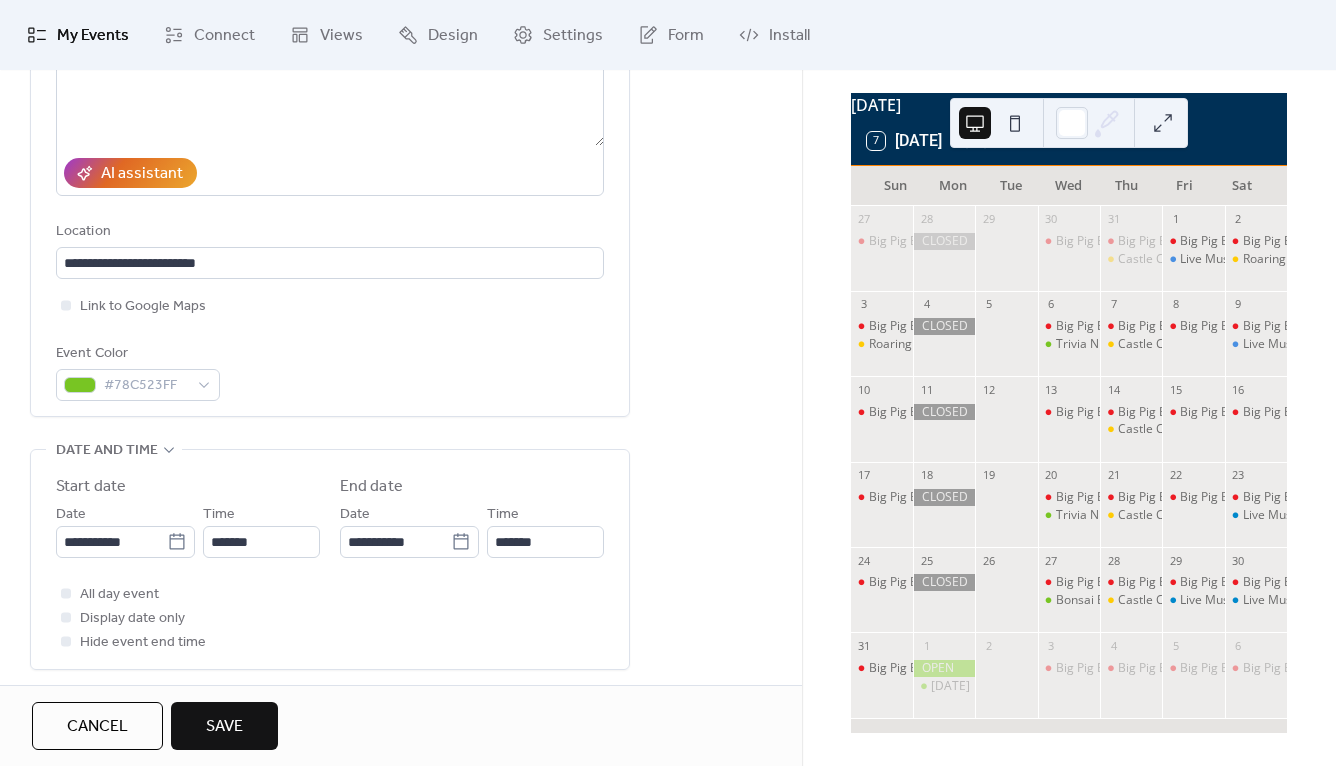 click on "Save" at bounding box center [224, 727] 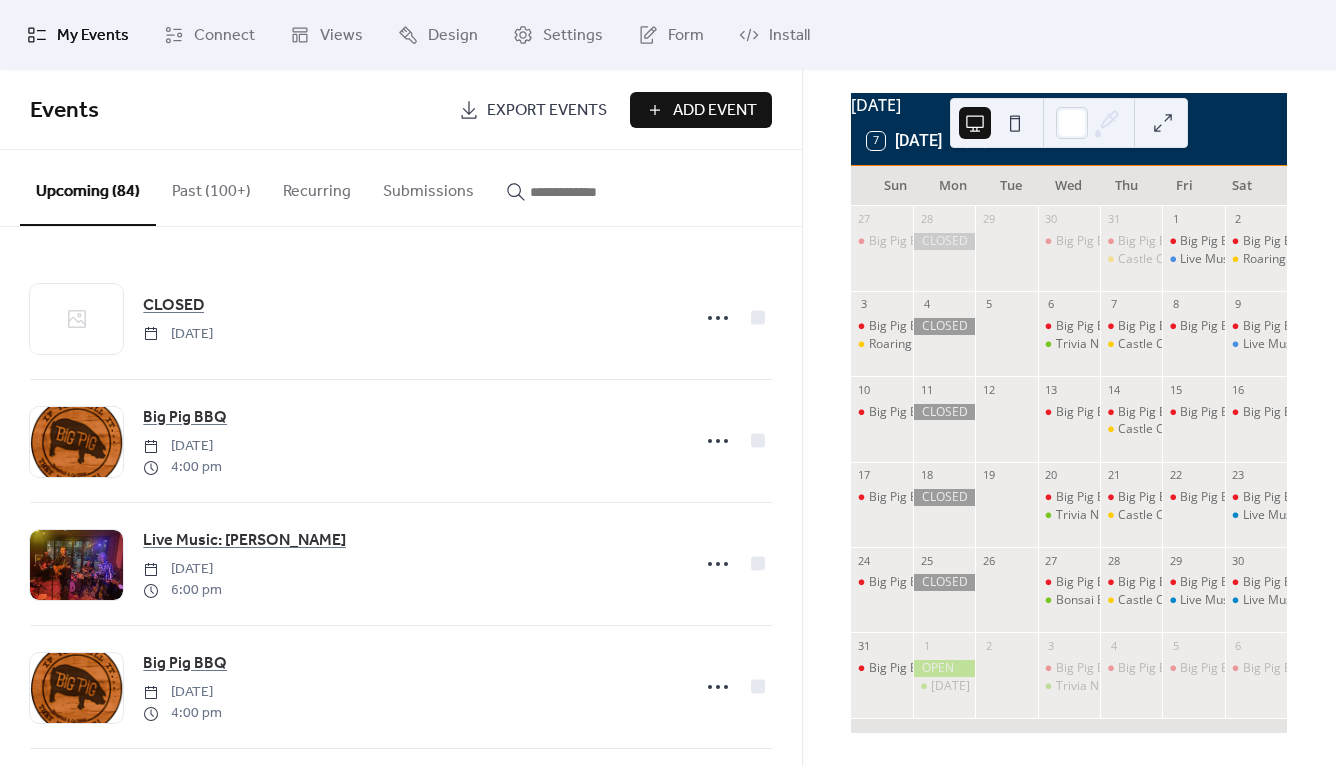 click on "[DATE] 7 [DATE] Sun Mon Tue Wed Thu Fri Sat 27 Big Pig BBQ 28 29 30 Big Pig BBQ 31 Big Pig BBQ Castle Concert 1 Big Pig BBQ Live Music: Reset Button 2 Big Pig BBQ Roaring Twenties Lawn Party 3 Big Pig BBQ Roaring Twenties Lawn Party 4 5 6 Big Pig BBQ Trivia Night 7 Big Pig BBQ Castle Concert 8 Big Pig BBQ 9 Big Pig BBQ Live Music: The Return 10 Big Pig BBQ 11 12 13 Big Pig BBQ 14 Big Pig BBQ Castle Concert 15 Big Pig BBQ 16 Big Pig BBQ 17 Big Pig BBQ 18 19 20 Big Pig BBQ Trivia Night 21 Big Pig BBQ Castle Concert 22 Big Pig BBQ 23 Big Pig BBQ Live Music: [PERSON_NAME] Acoustic 24 Big Pig BBQ 25 26 27 Big Pig BBQ Bonsai Bar Workshop 28 Big Pig BBQ Castle Concert 29 Big Pig BBQ Live Music: [PERSON_NAME] 30 Big Pig BBQ Live Music: [PERSON_NAME] Acoustic 31 Big Pig BBQ 1 [DATE] 2 3 Big Pig BBQ Trivia Night 4 Big Pig BBQ 5 Big Pig BBQ 6 Big Pig BBQ" at bounding box center (1069, 418) 